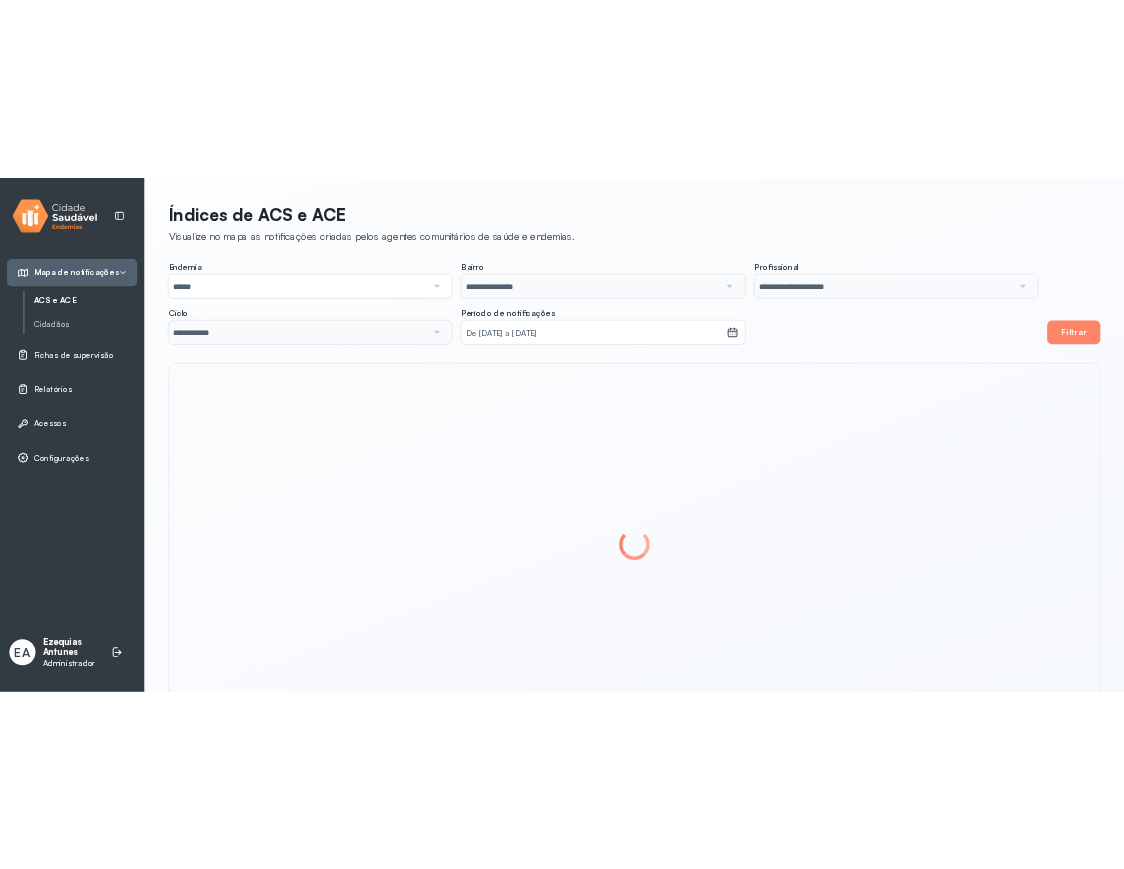 scroll, scrollTop: 0, scrollLeft: 0, axis: both 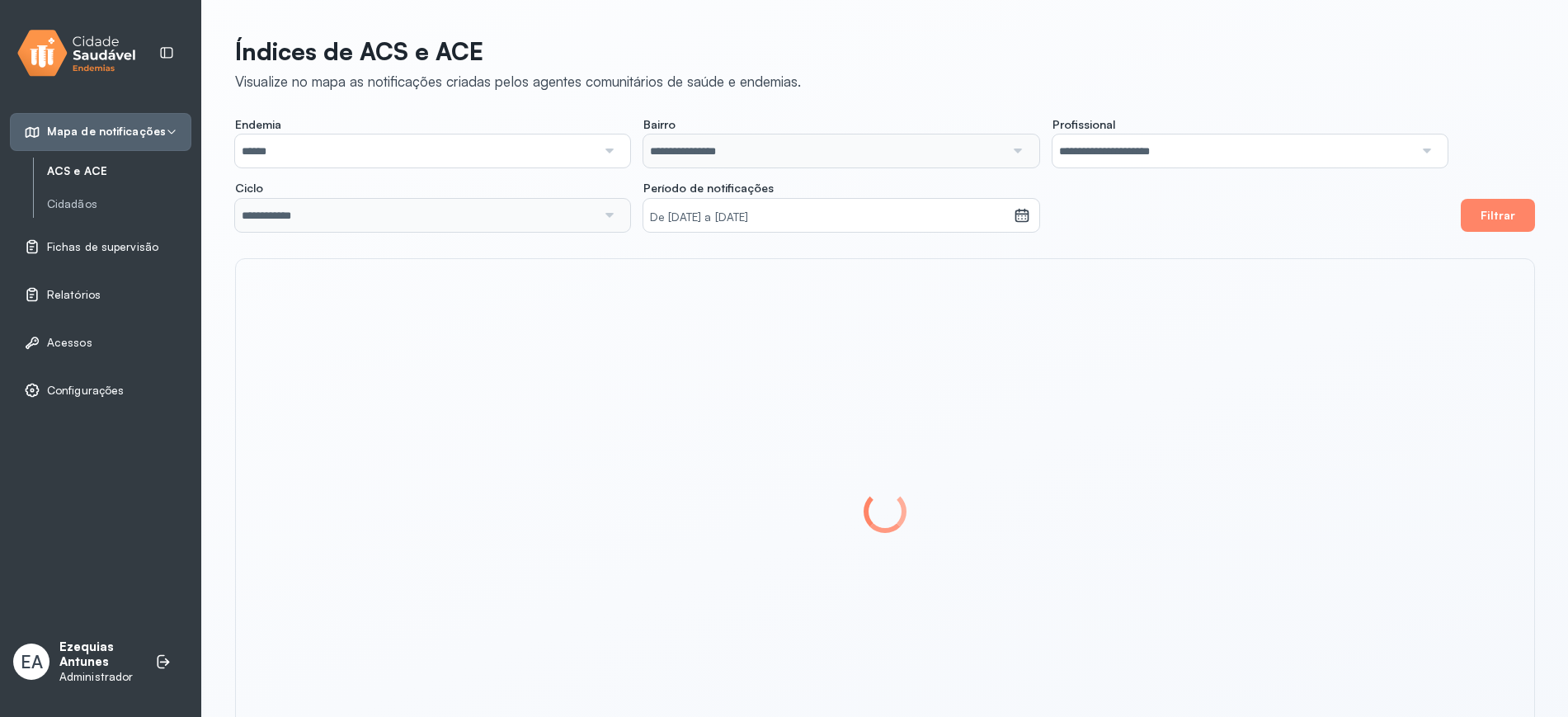 click at bounding box center [885, 512] 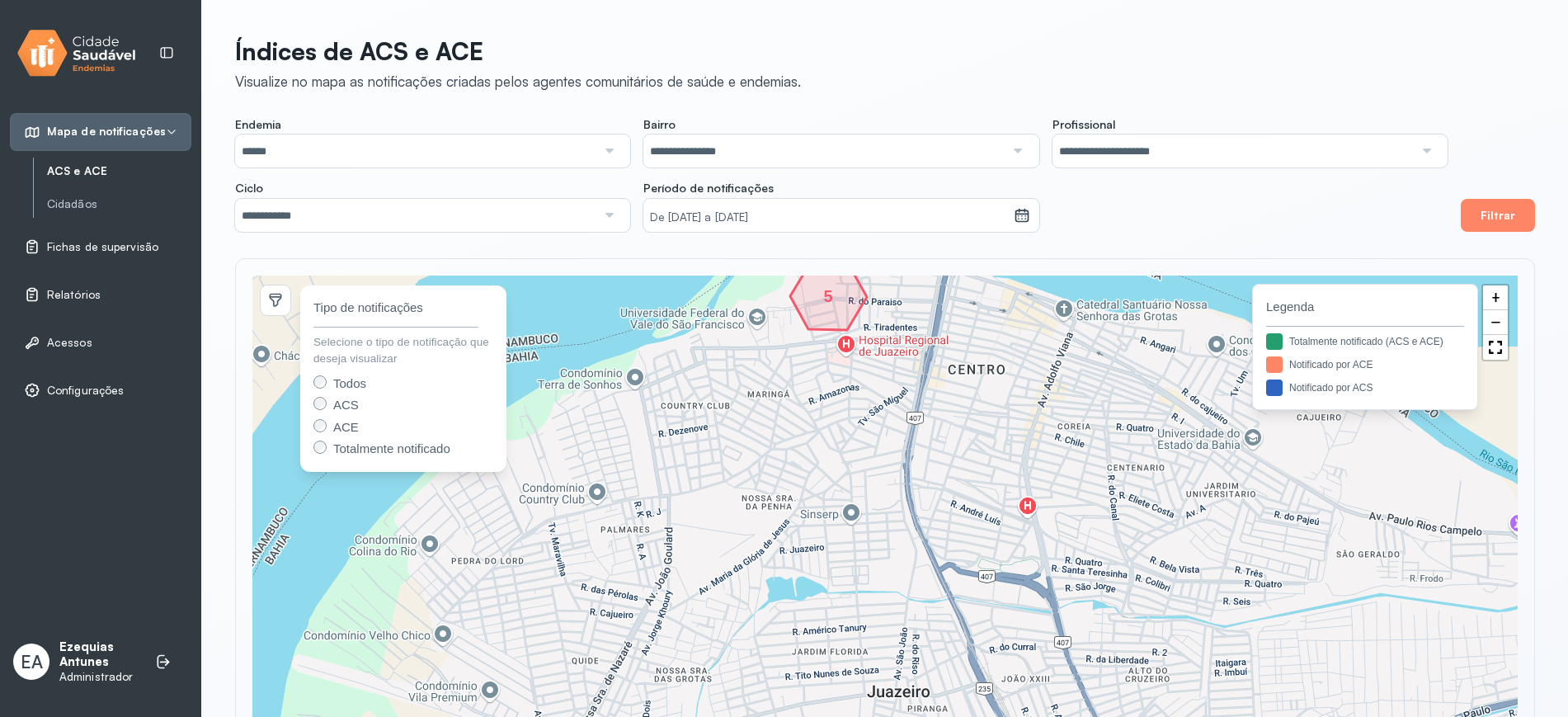 click on "Relatórios" at bounding box center (73, 295) 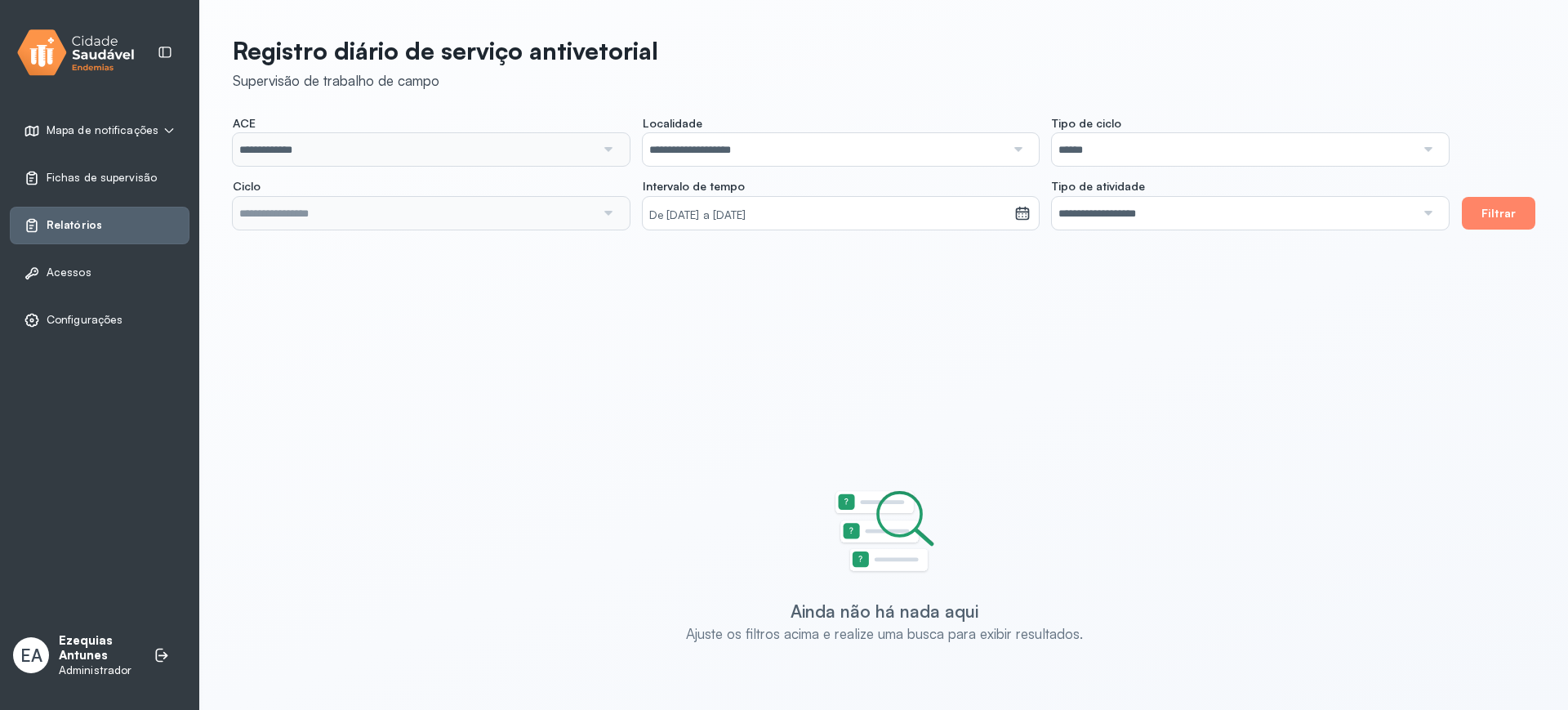 type on "**********" 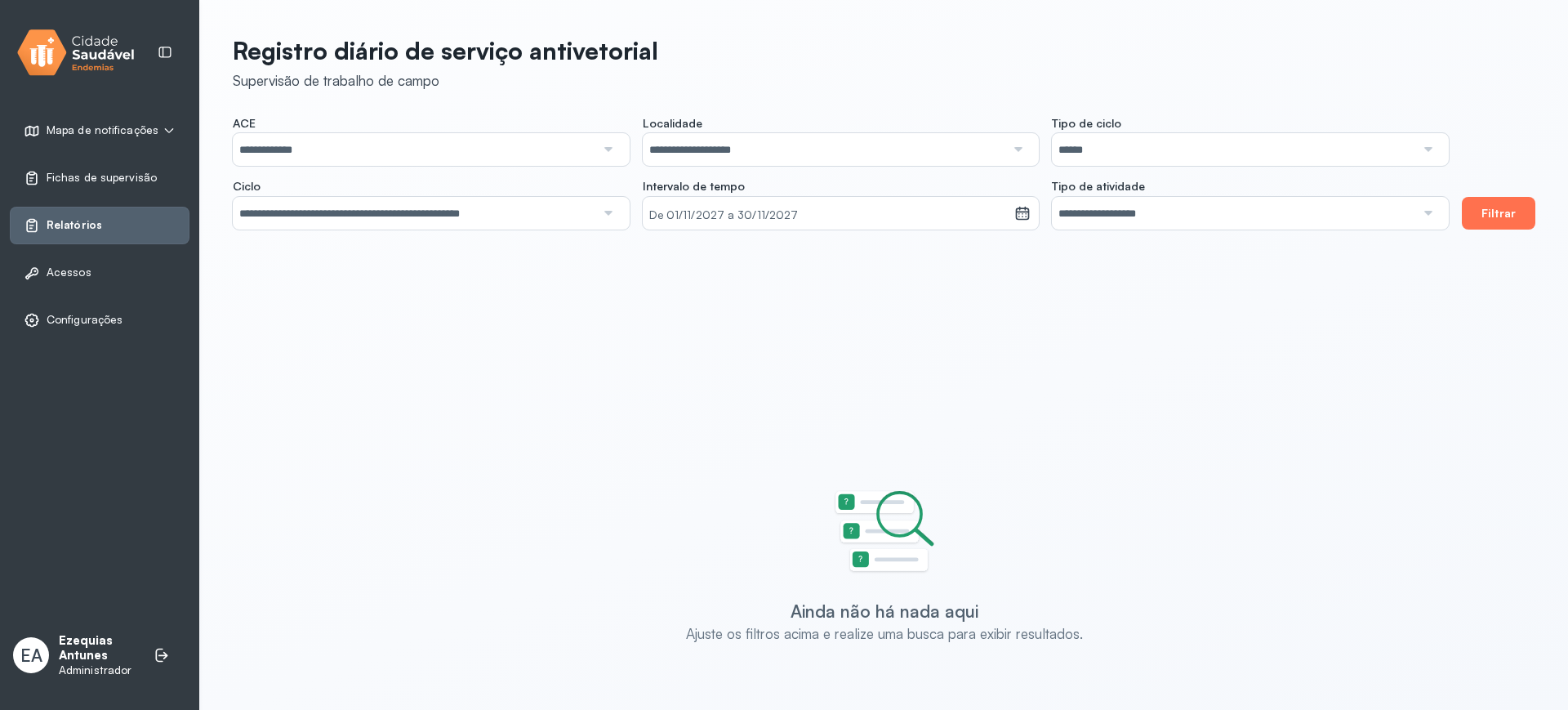 click on "Filtrar" at bounding box center (1499, 213) 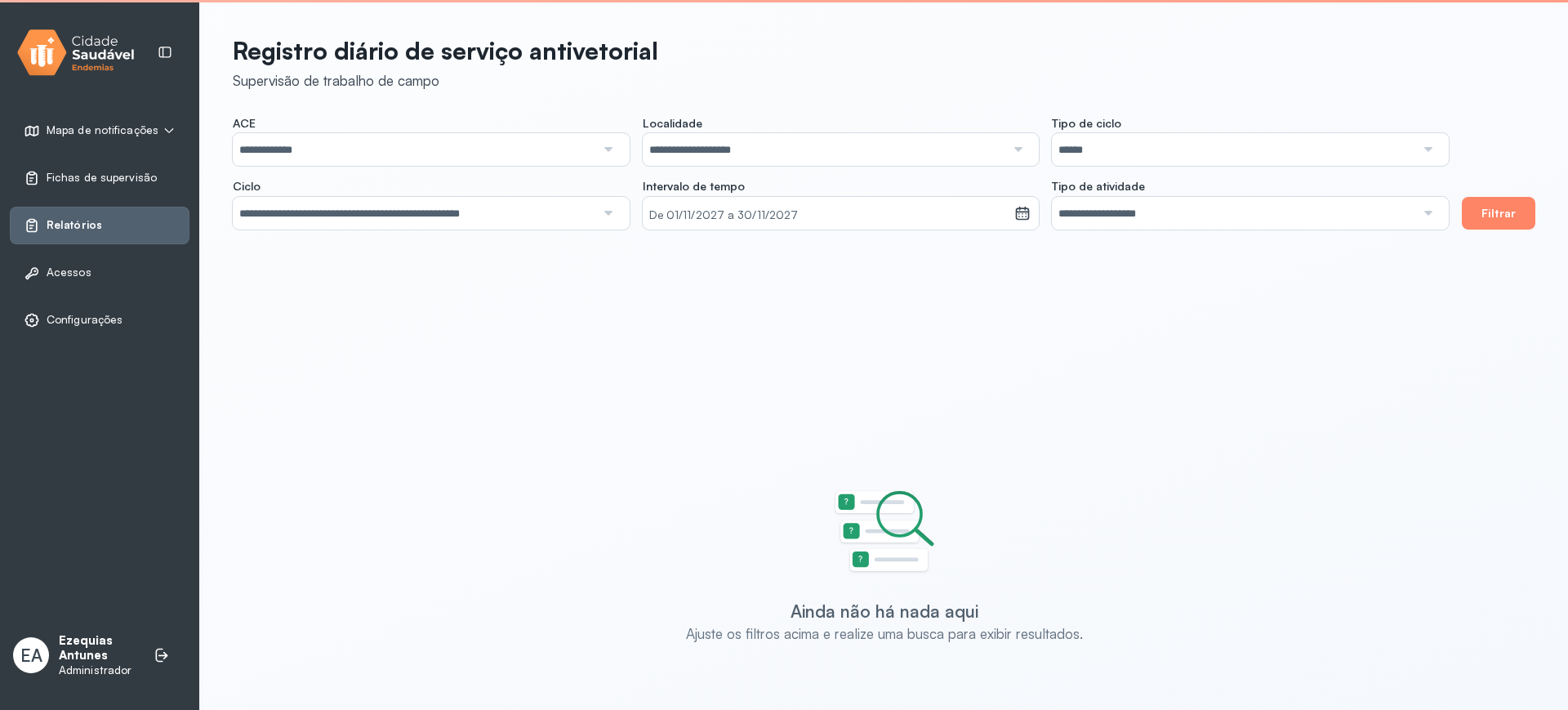 click at bounding box center [607, 213] 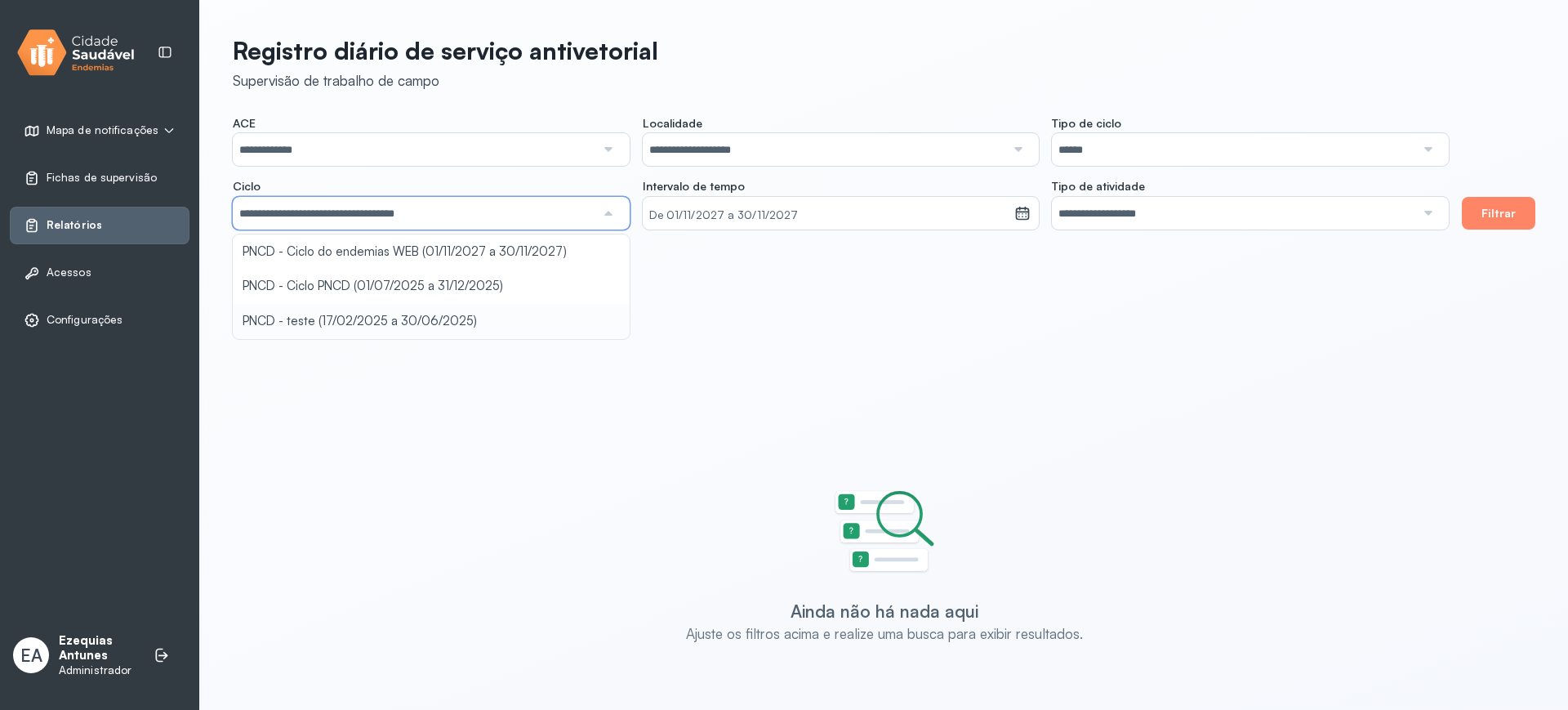 click on "**********" 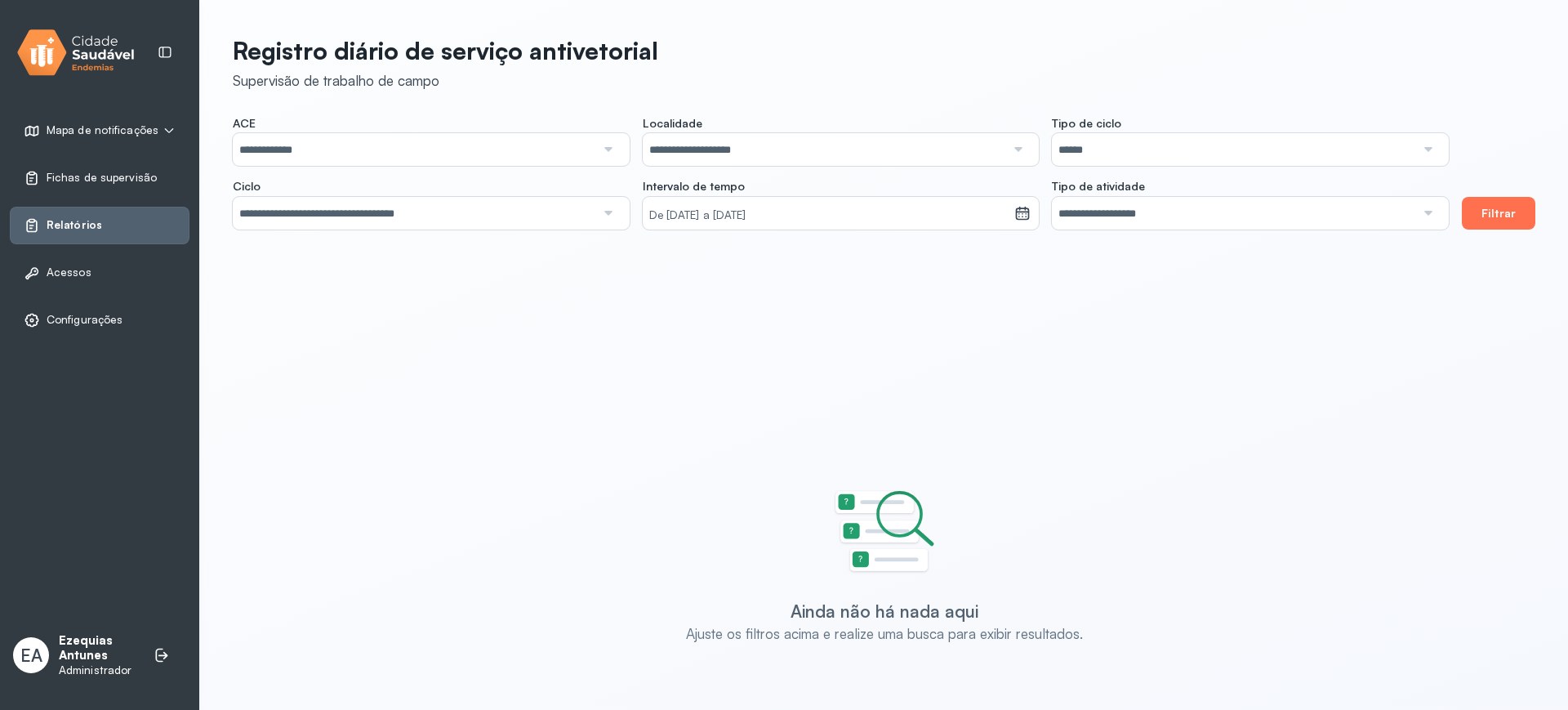 click on "Filtrar" at bounding box center [1499, 213] 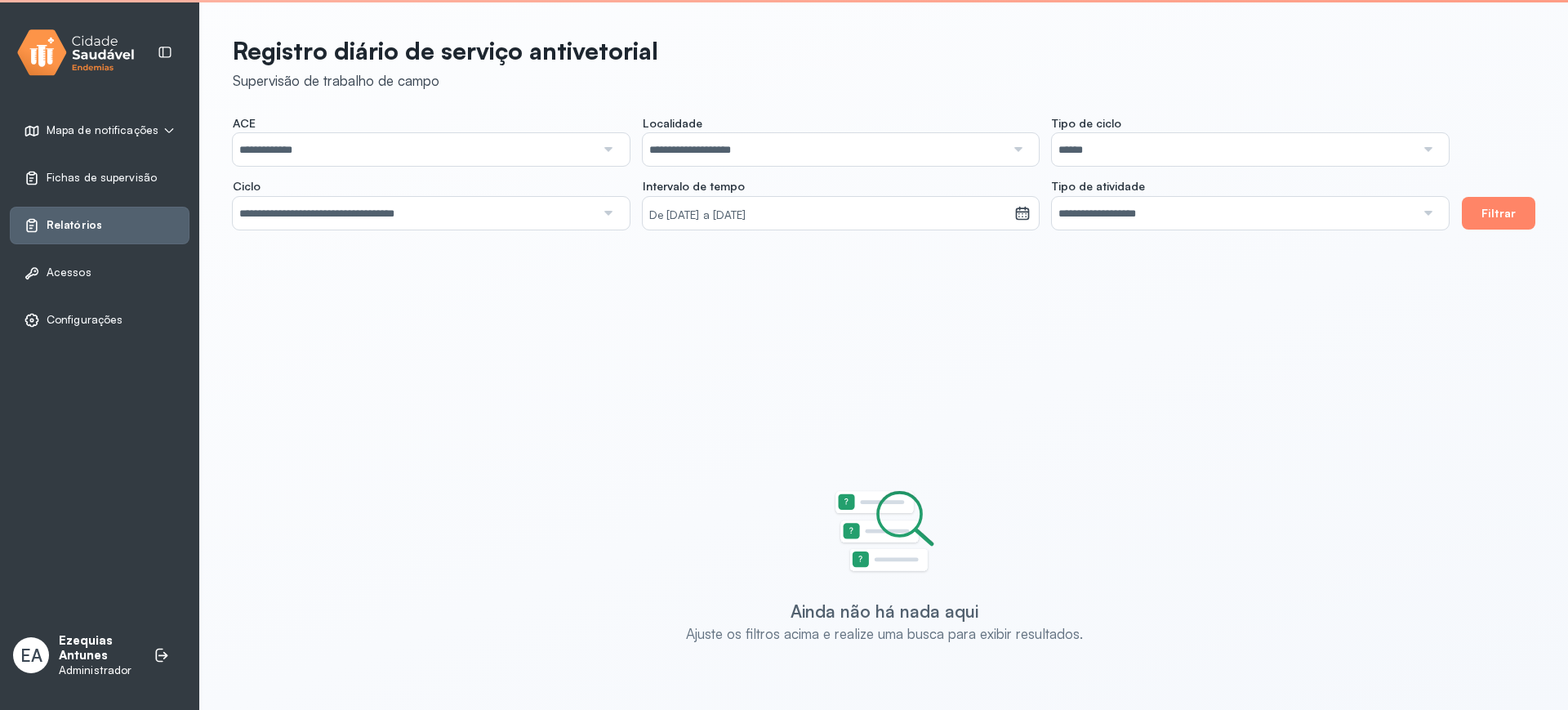 click at bounding box center [607, 213] 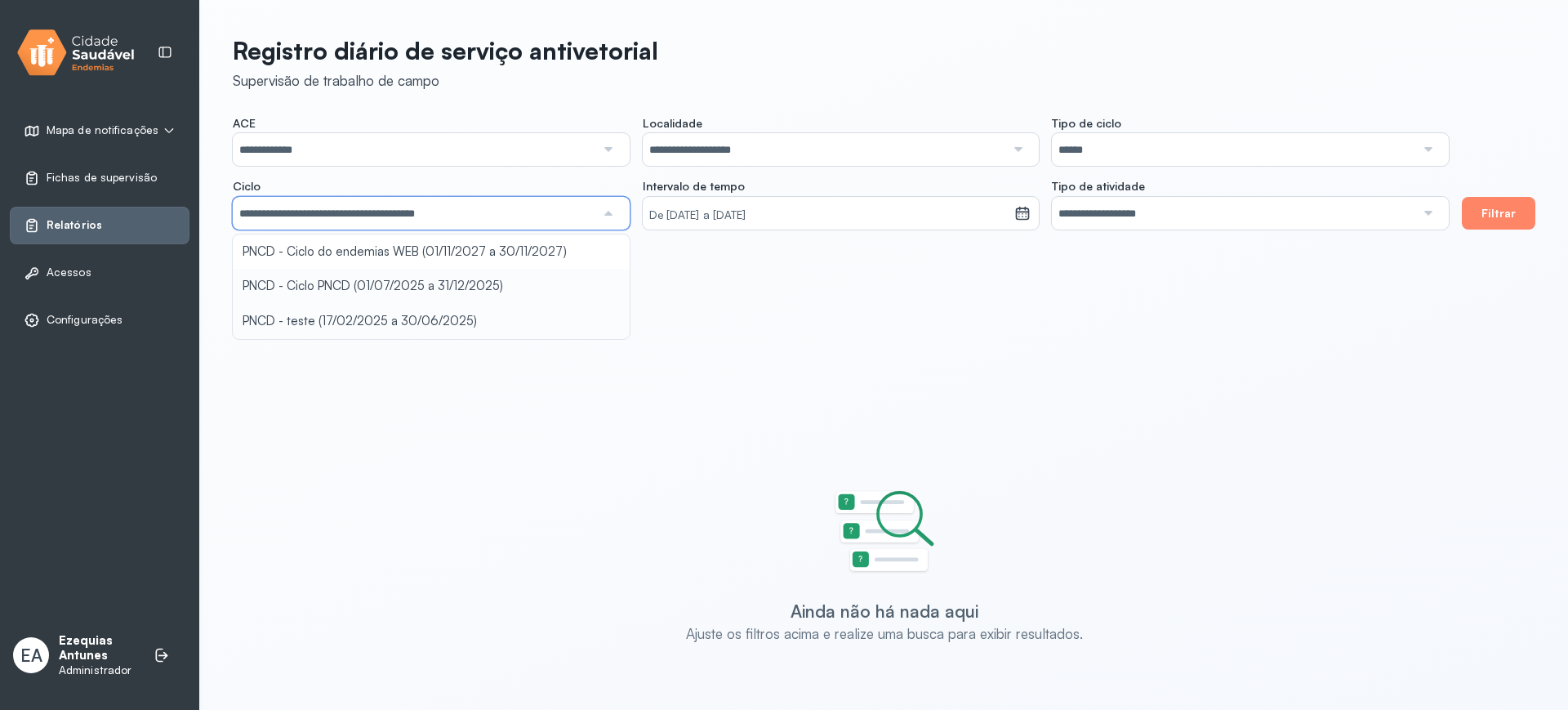 click on "**********" 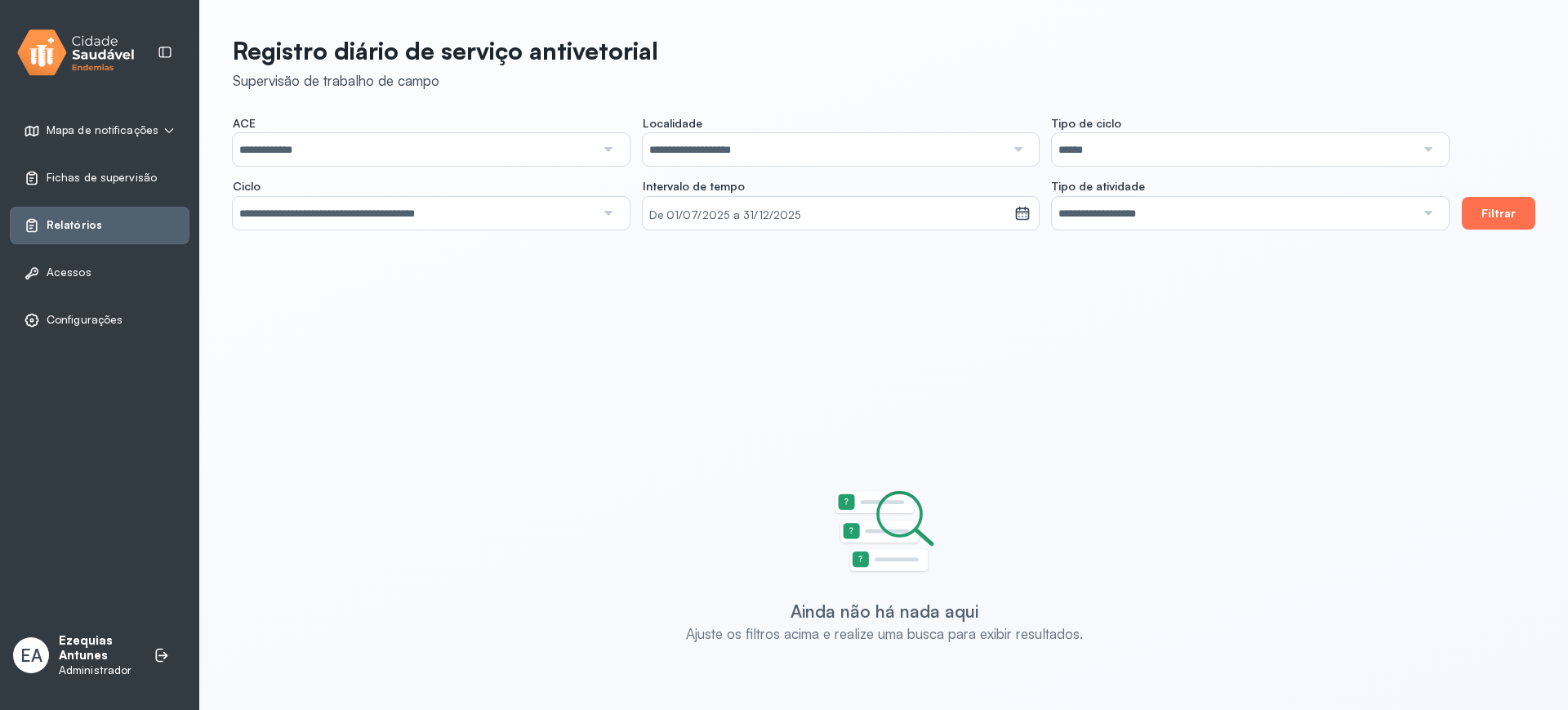 click on "Filtrar" at bounding box center (1499, 213) 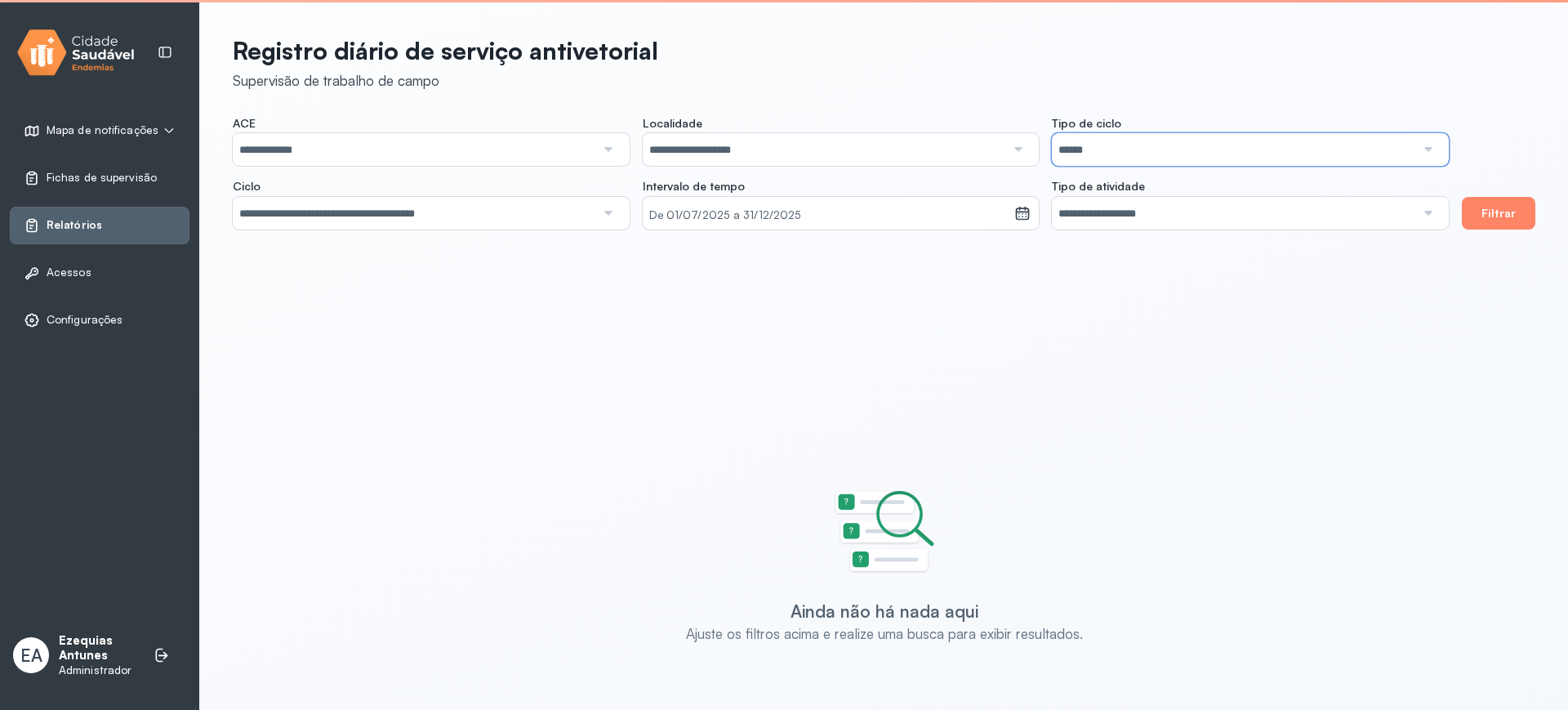 click on "******" at bounding box center (1233, 150) 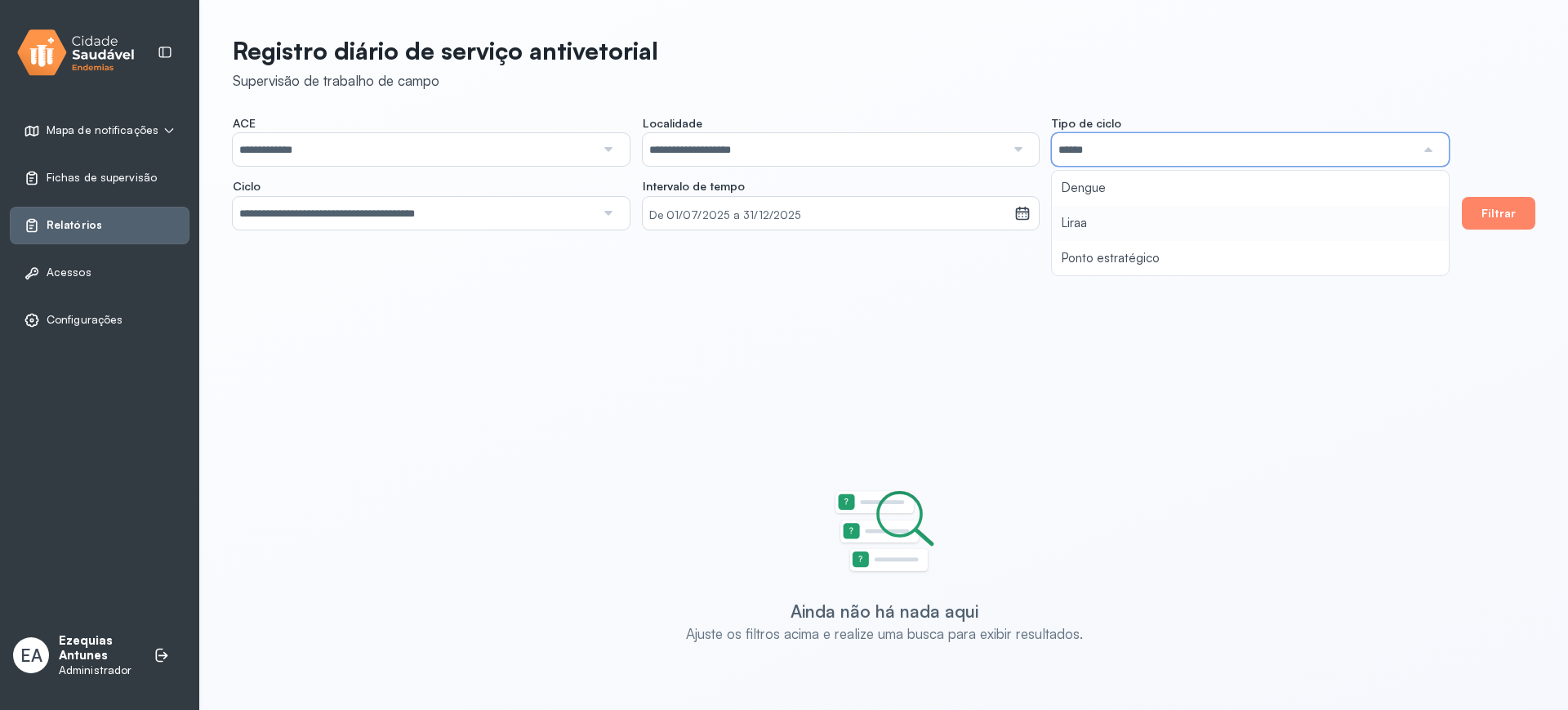 type 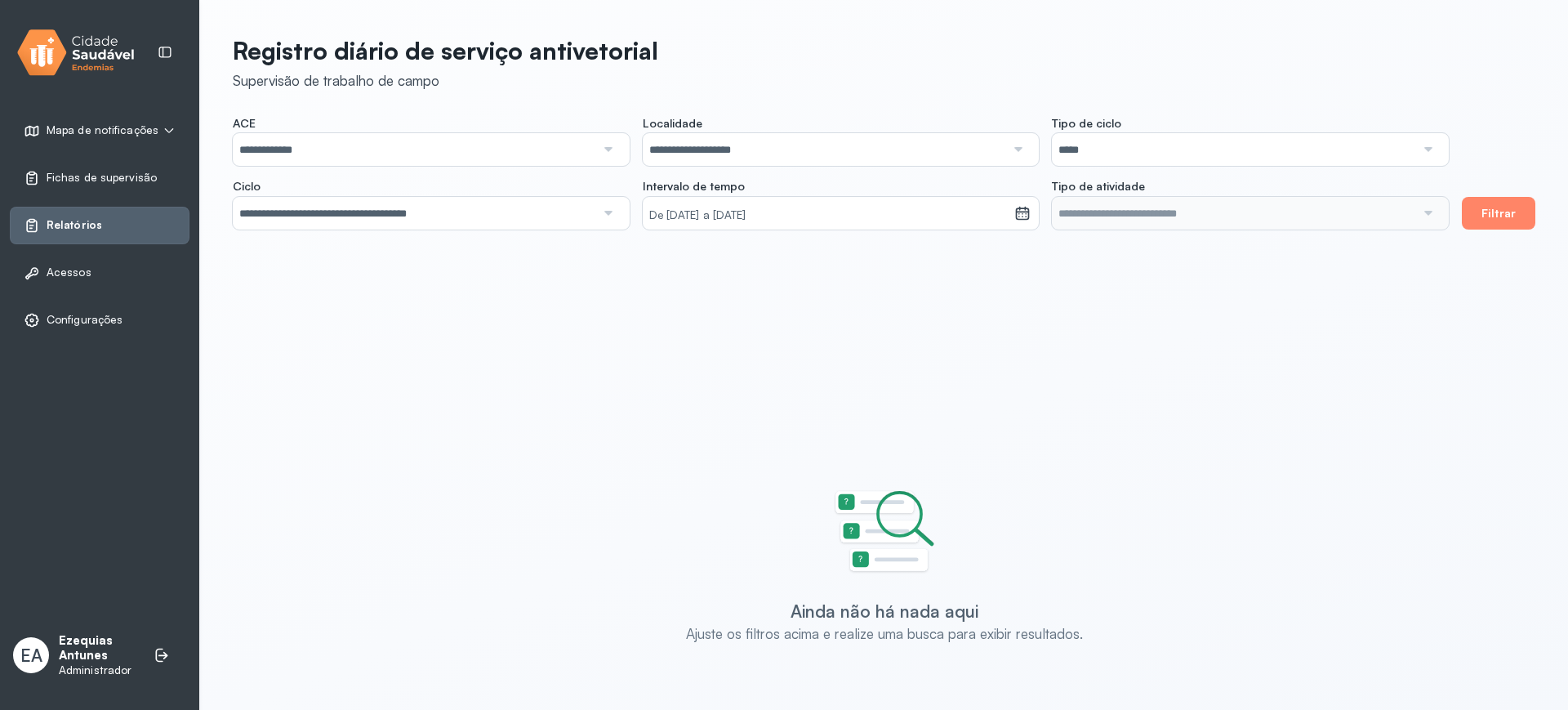 click on "**********" at bounding box center (840, 172) 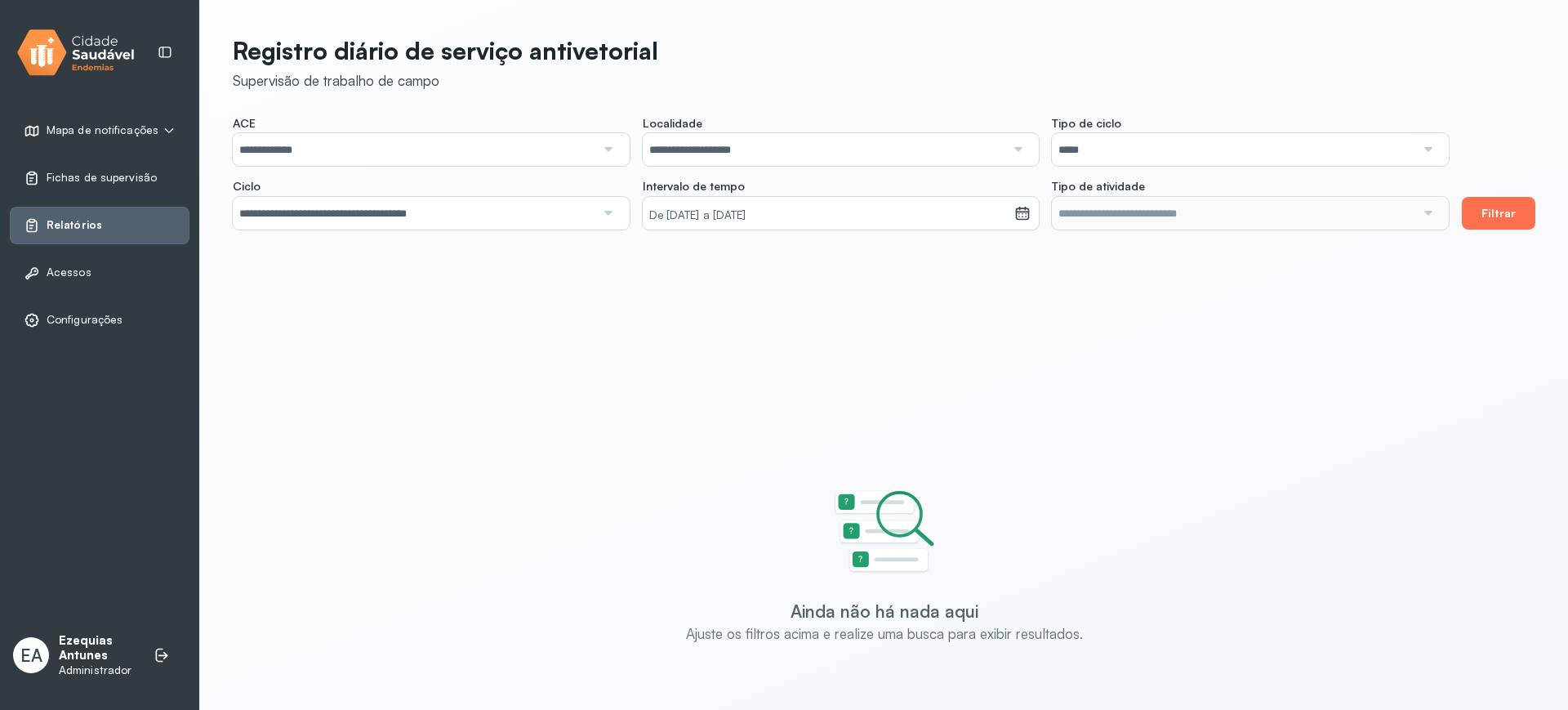 click on "Filtrar" at bounding box center [1499, 213] 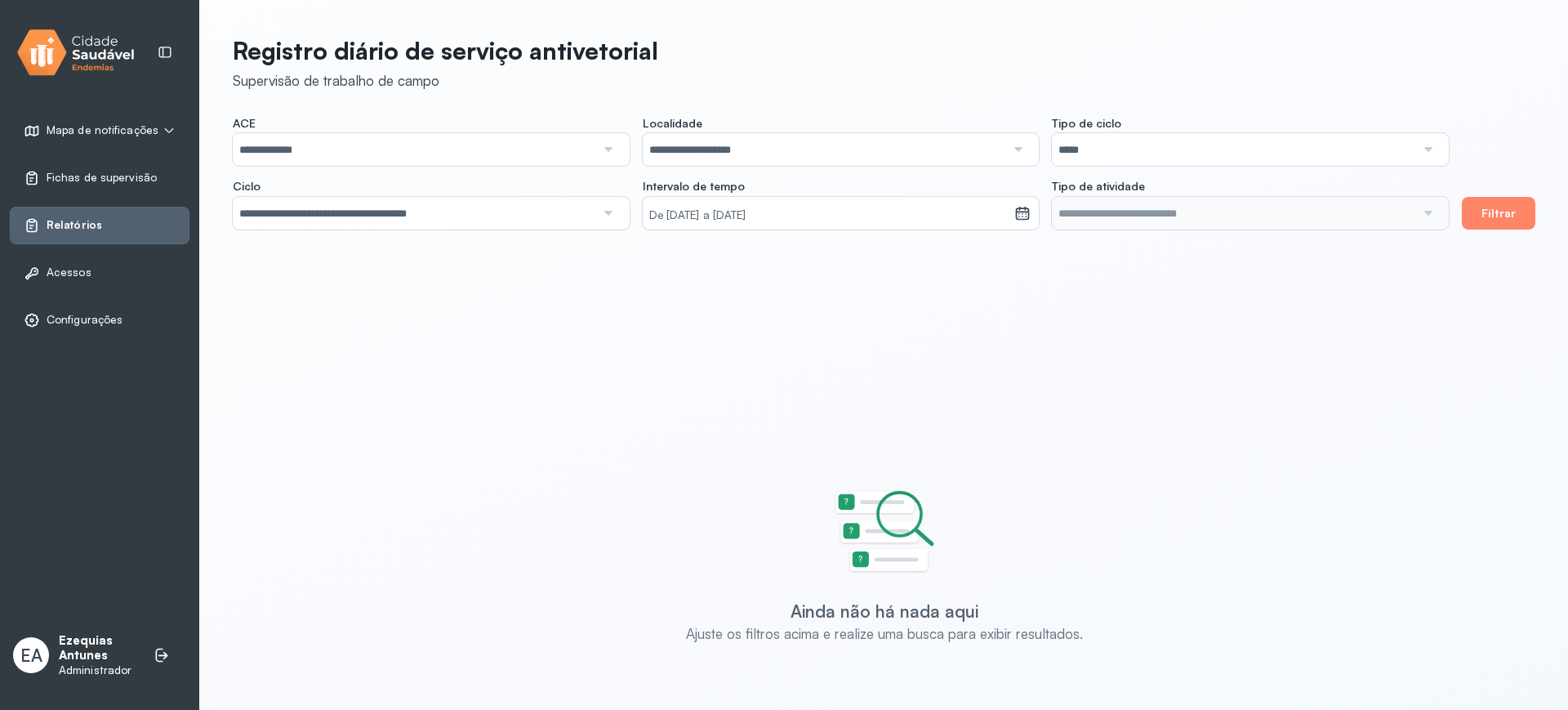 type 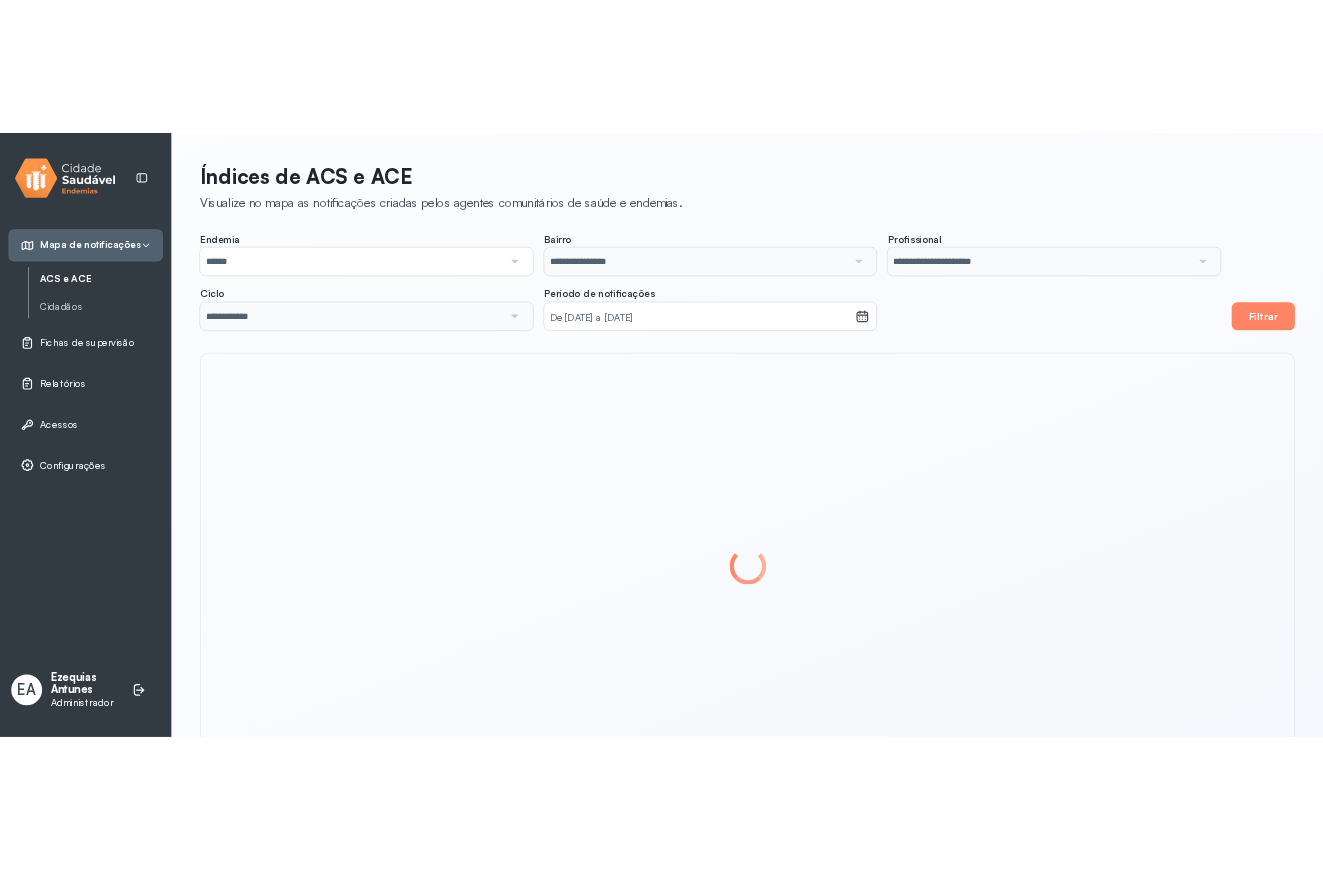scroll, scrollTop: 0, scrollLeft: 0, axis: both 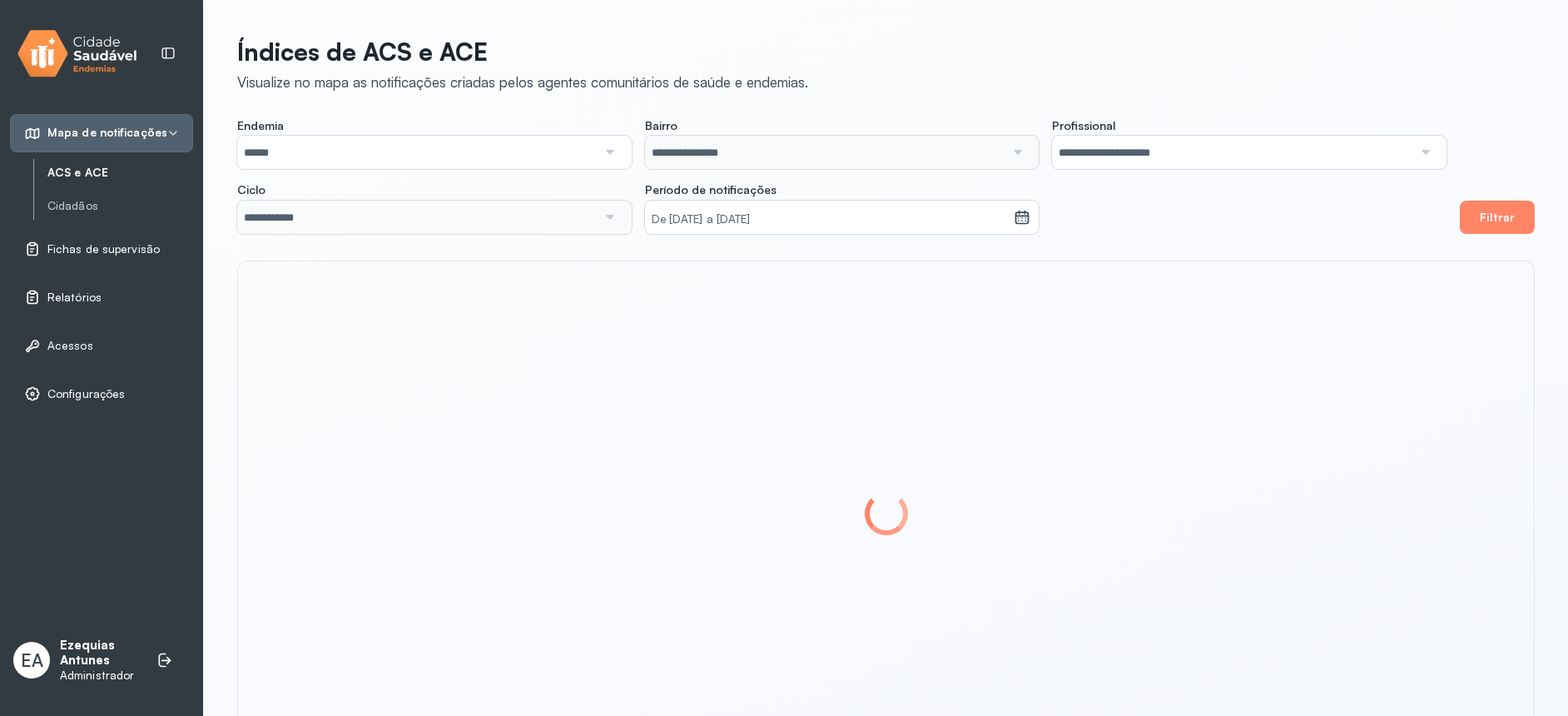 click on "Relatórios" at bounding box center (74, 297) 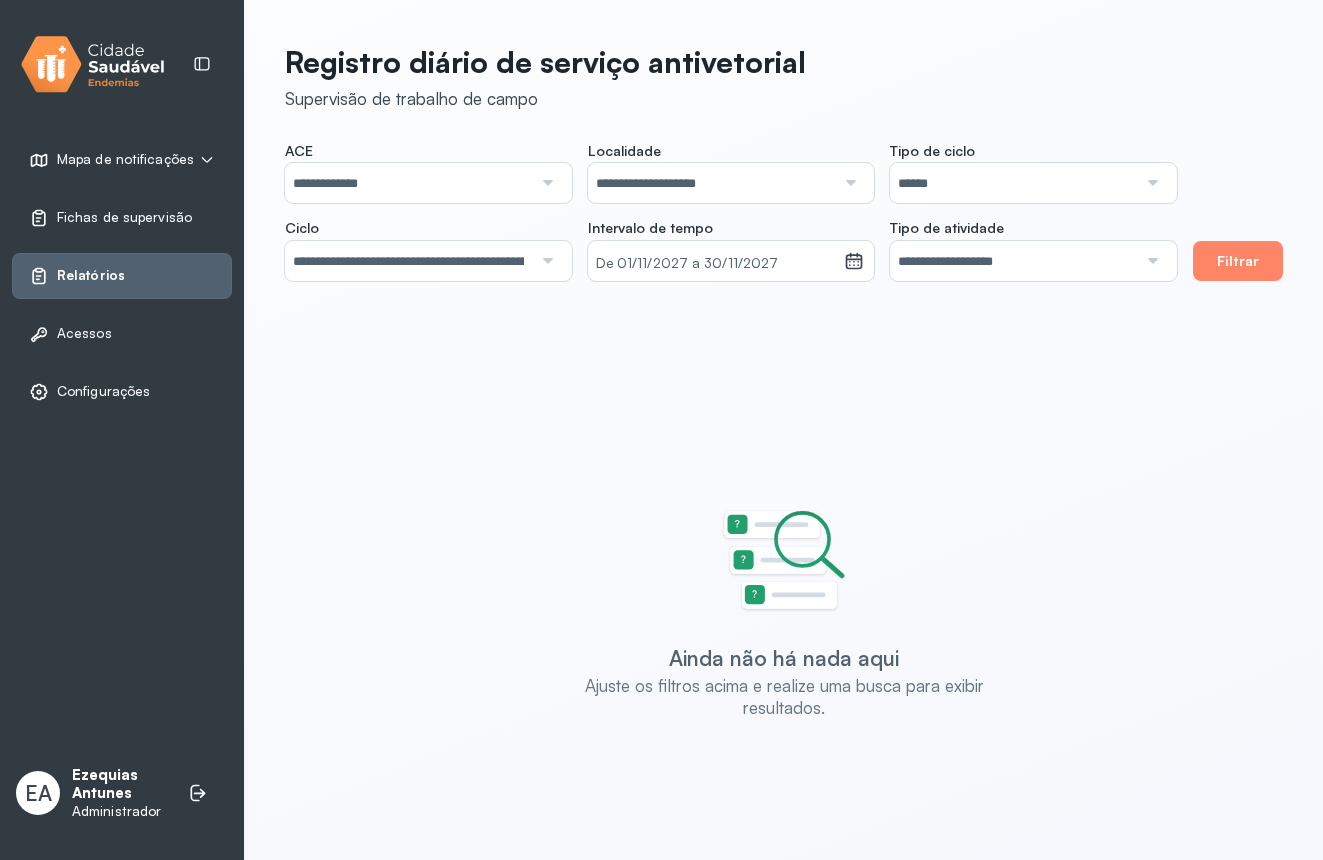 click on "******" at bounding box center (1013, 183) 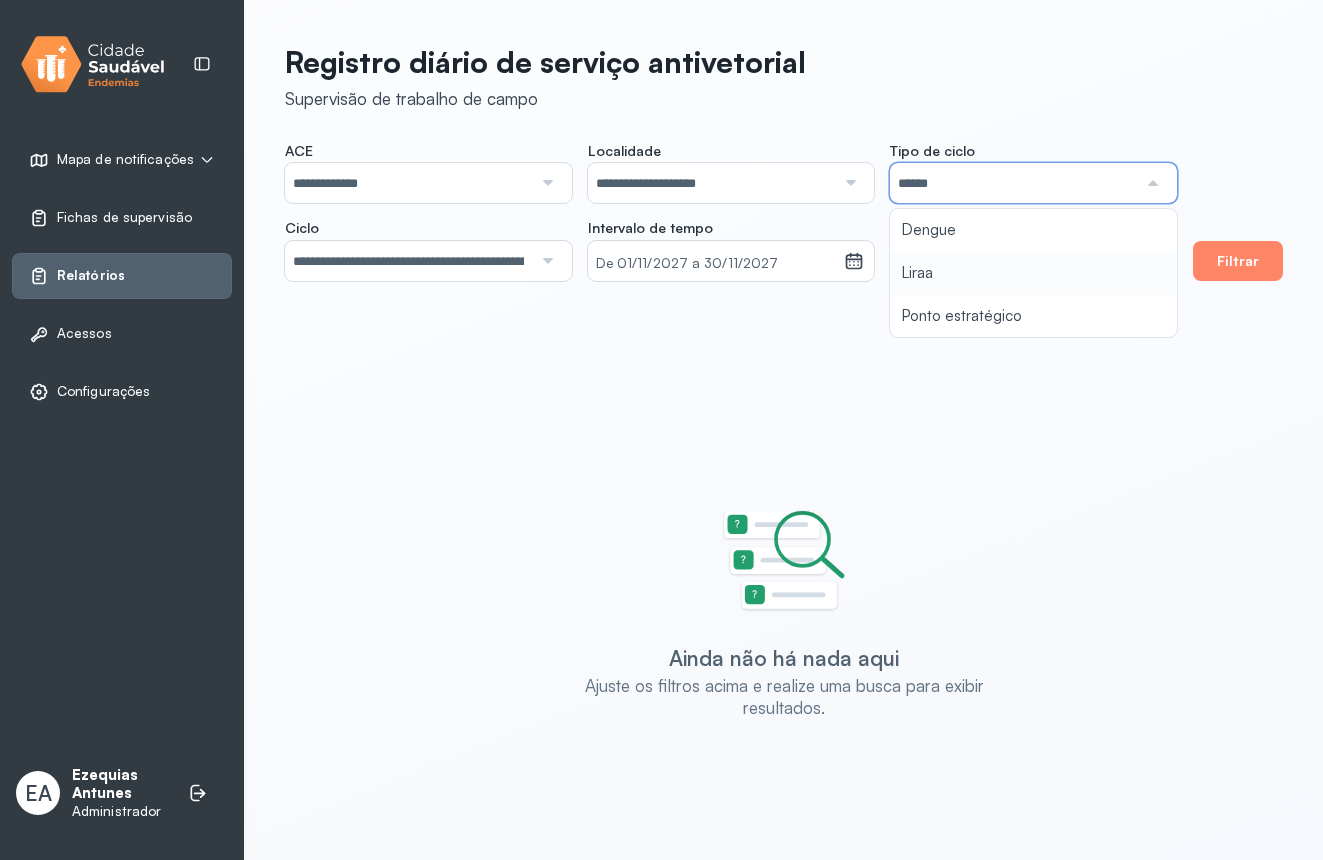 type on "**********" 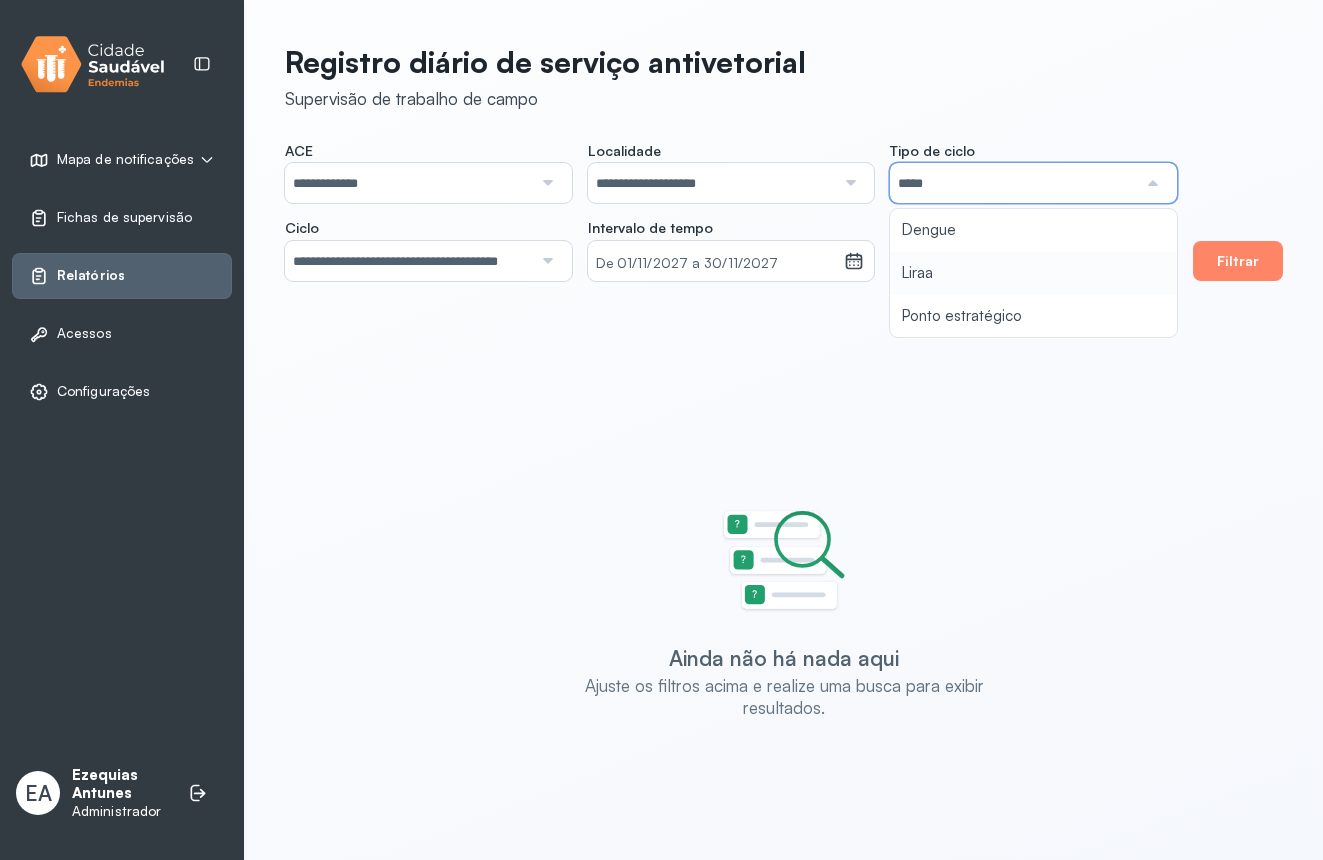 click on "**********" at bounding box center [731, 211] 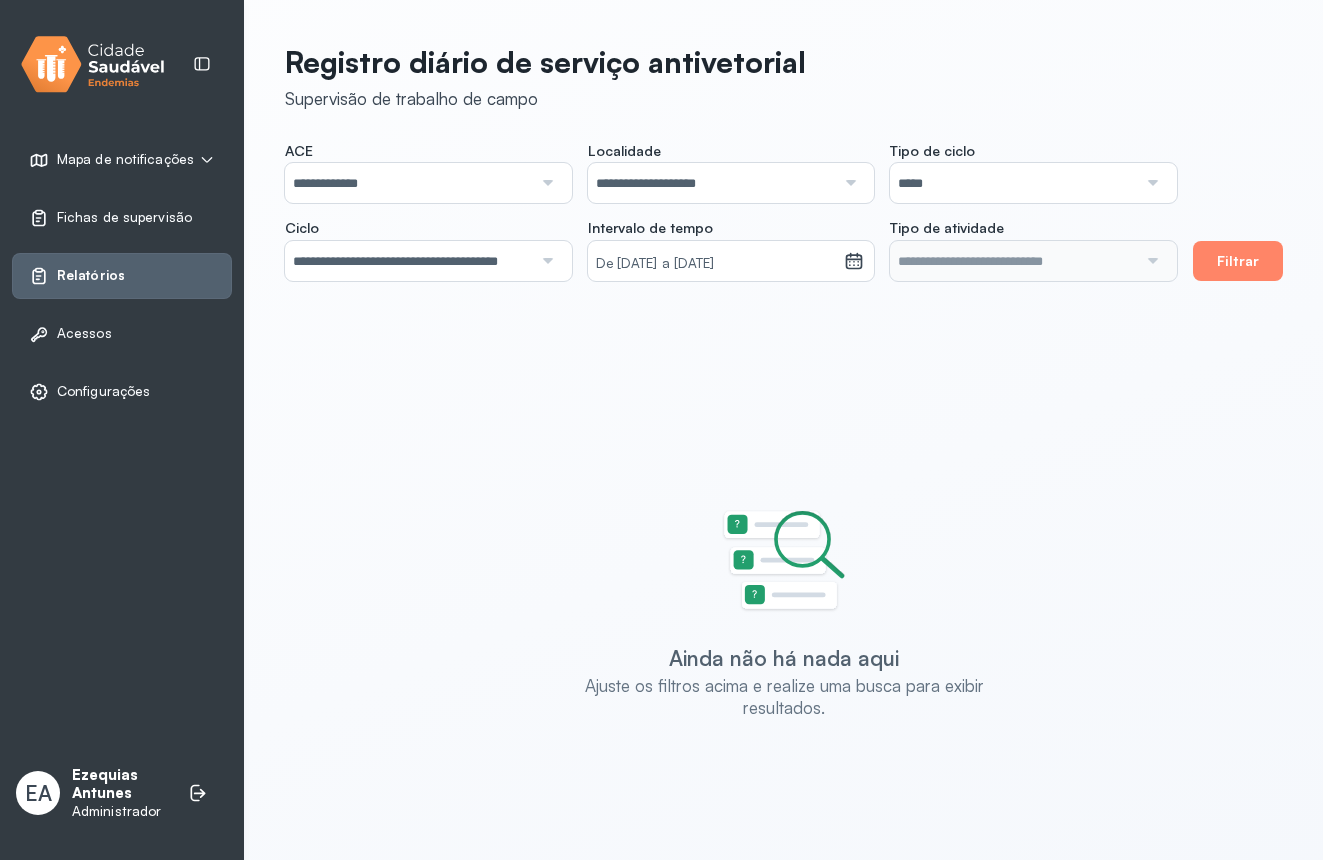 click on "**********" at bounding box center (408, 261) 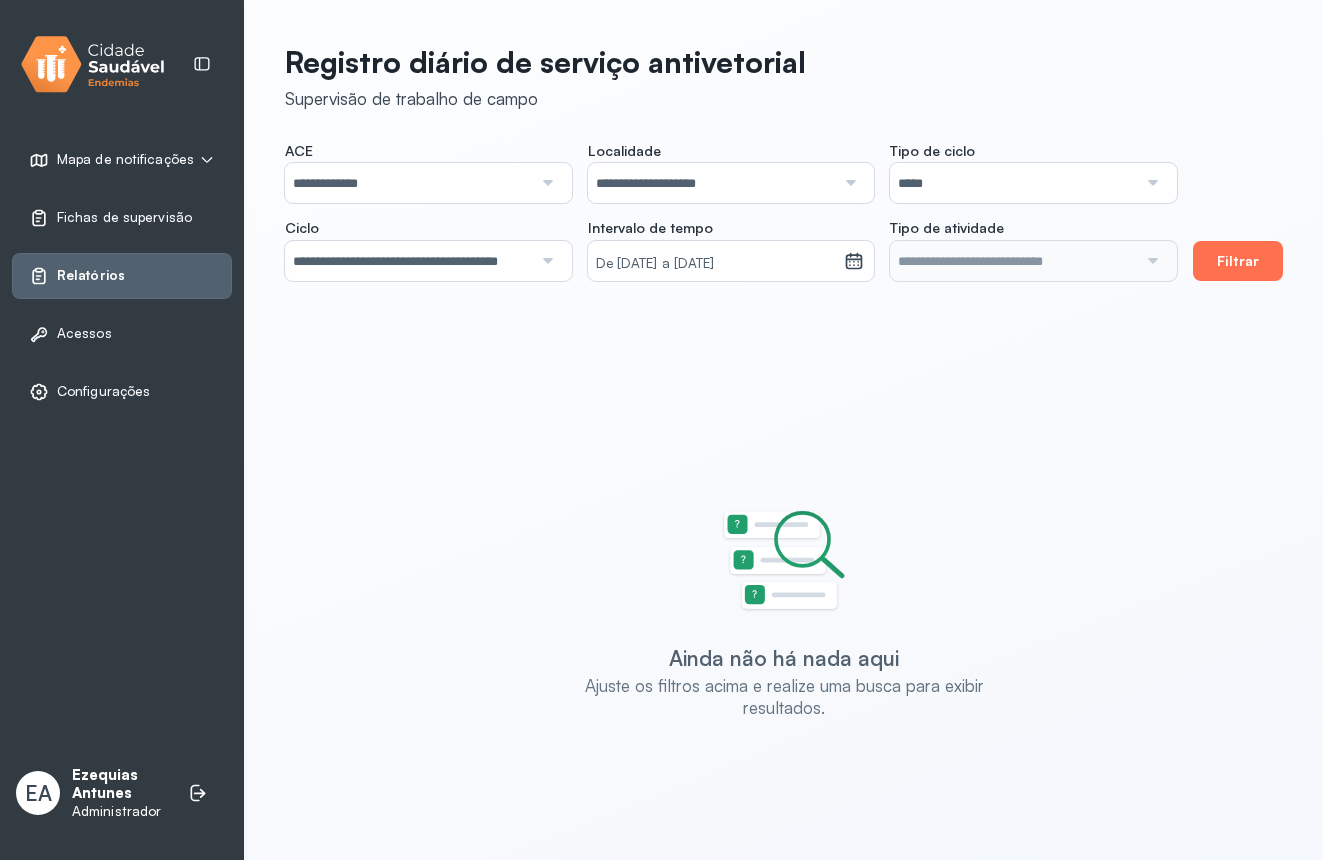click on "Filtrar" at bounding box center [1238, 261] 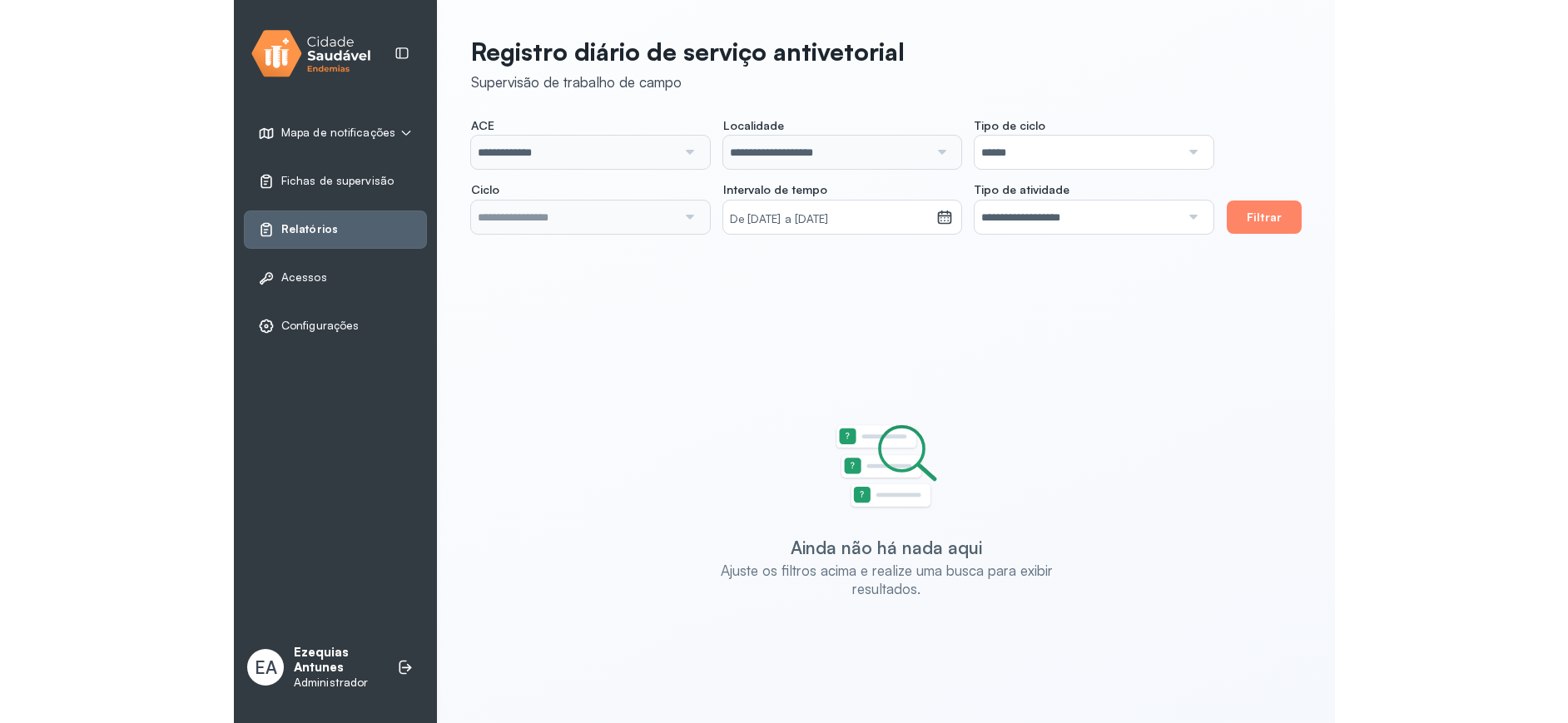 scroll, scrollTop: 0, scrollLeft: 0, axis: both 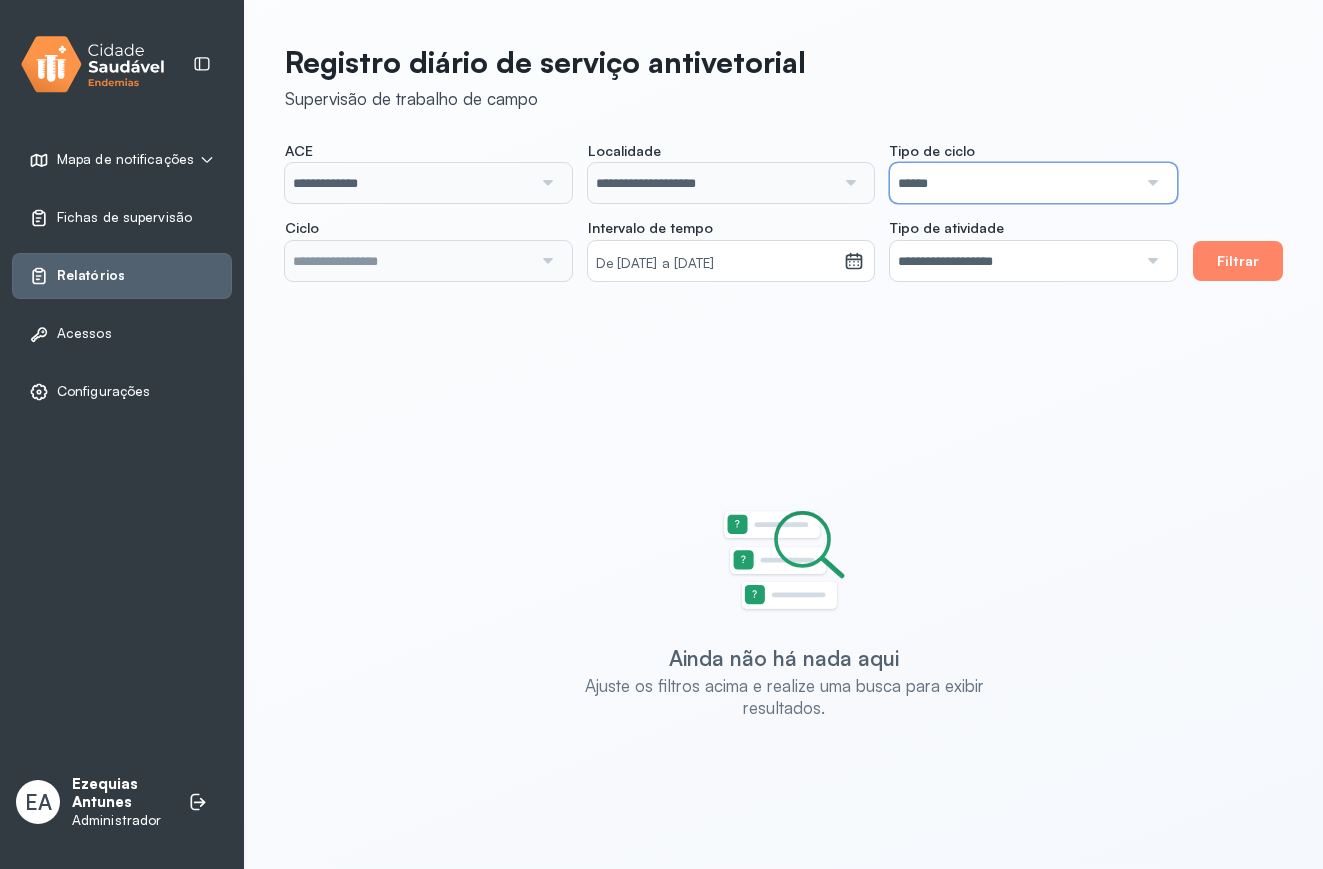 click on "******" at bounding box center (1013, 183) 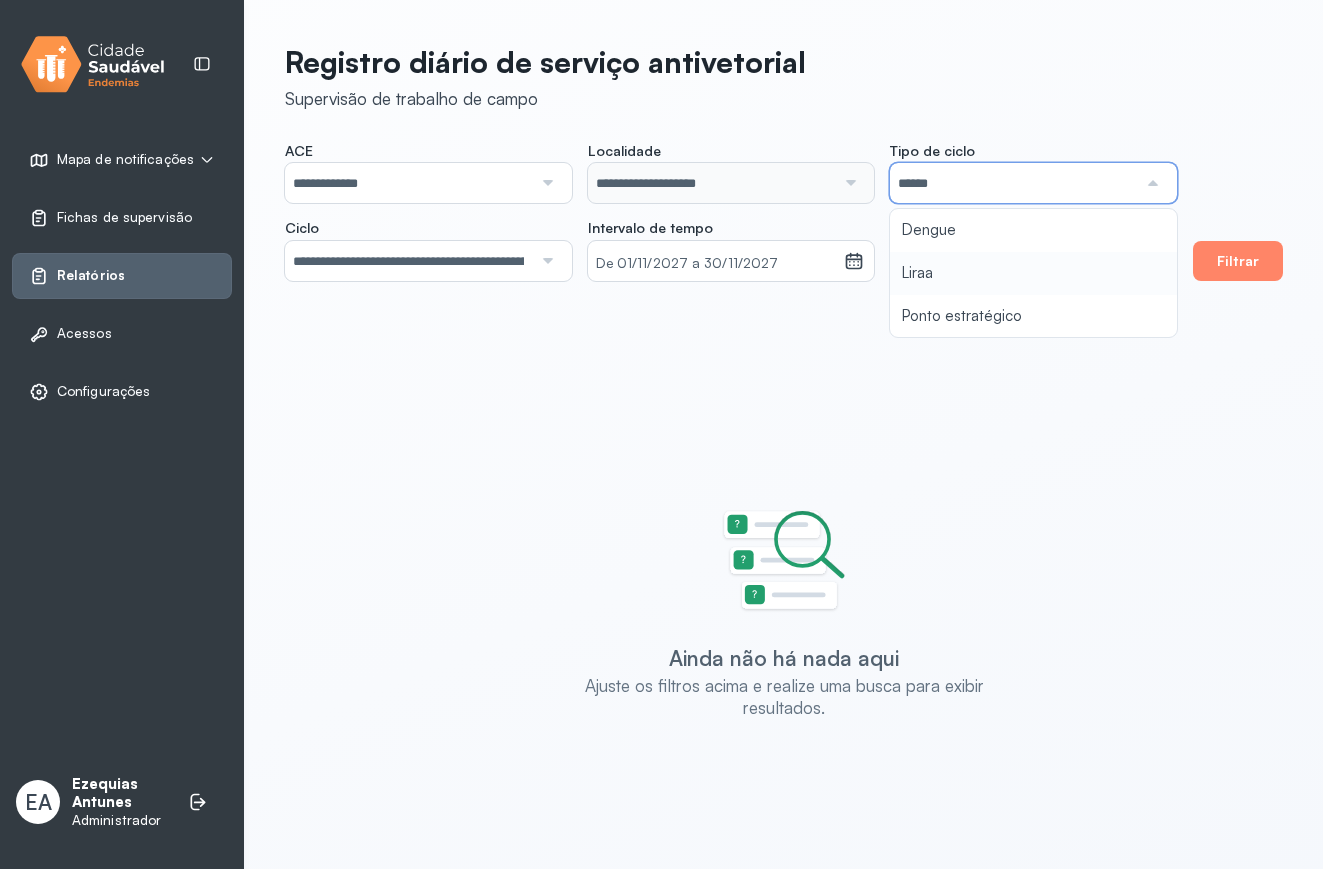 type on "**********" 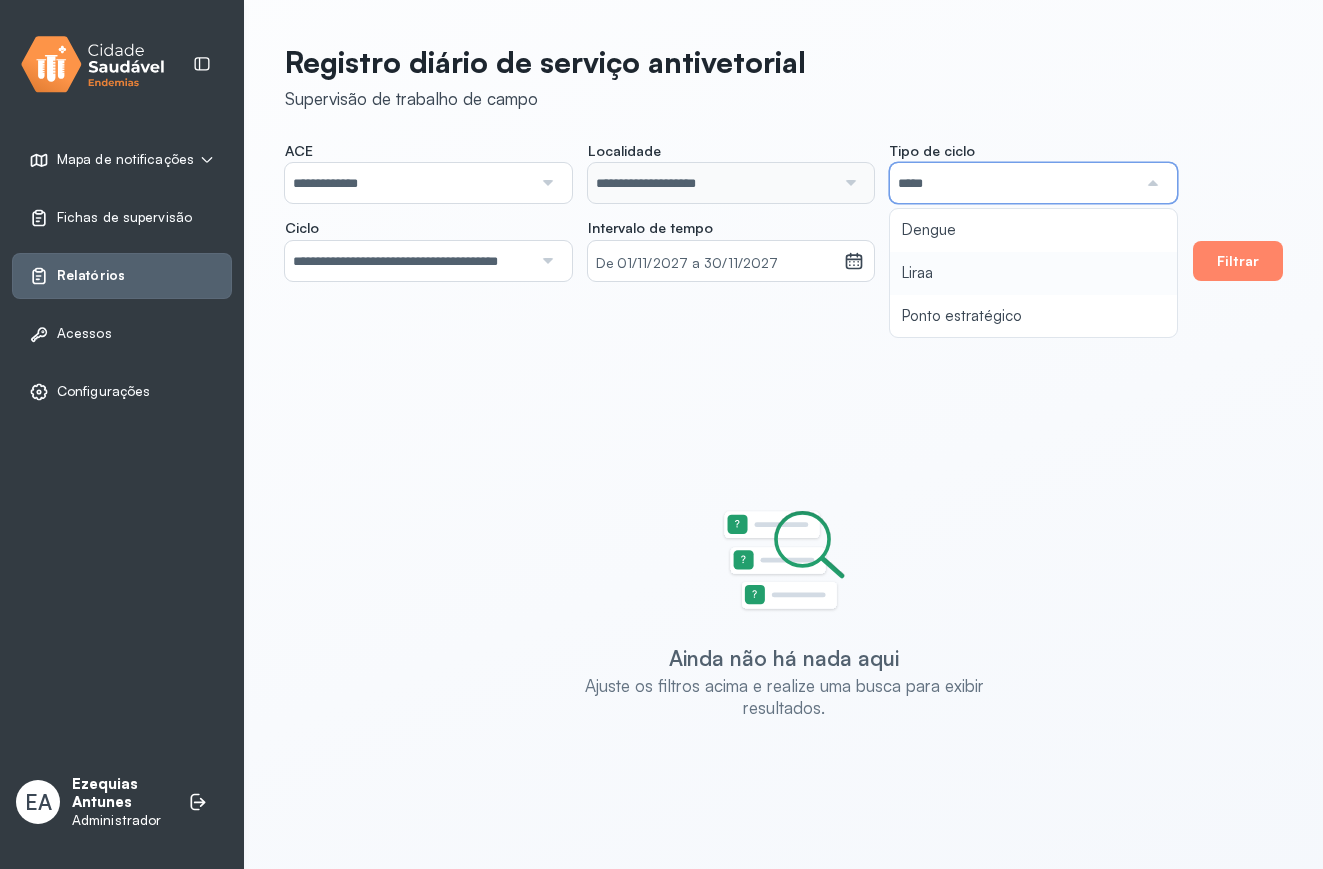 click on "**********" at bounding box center [731, 211] 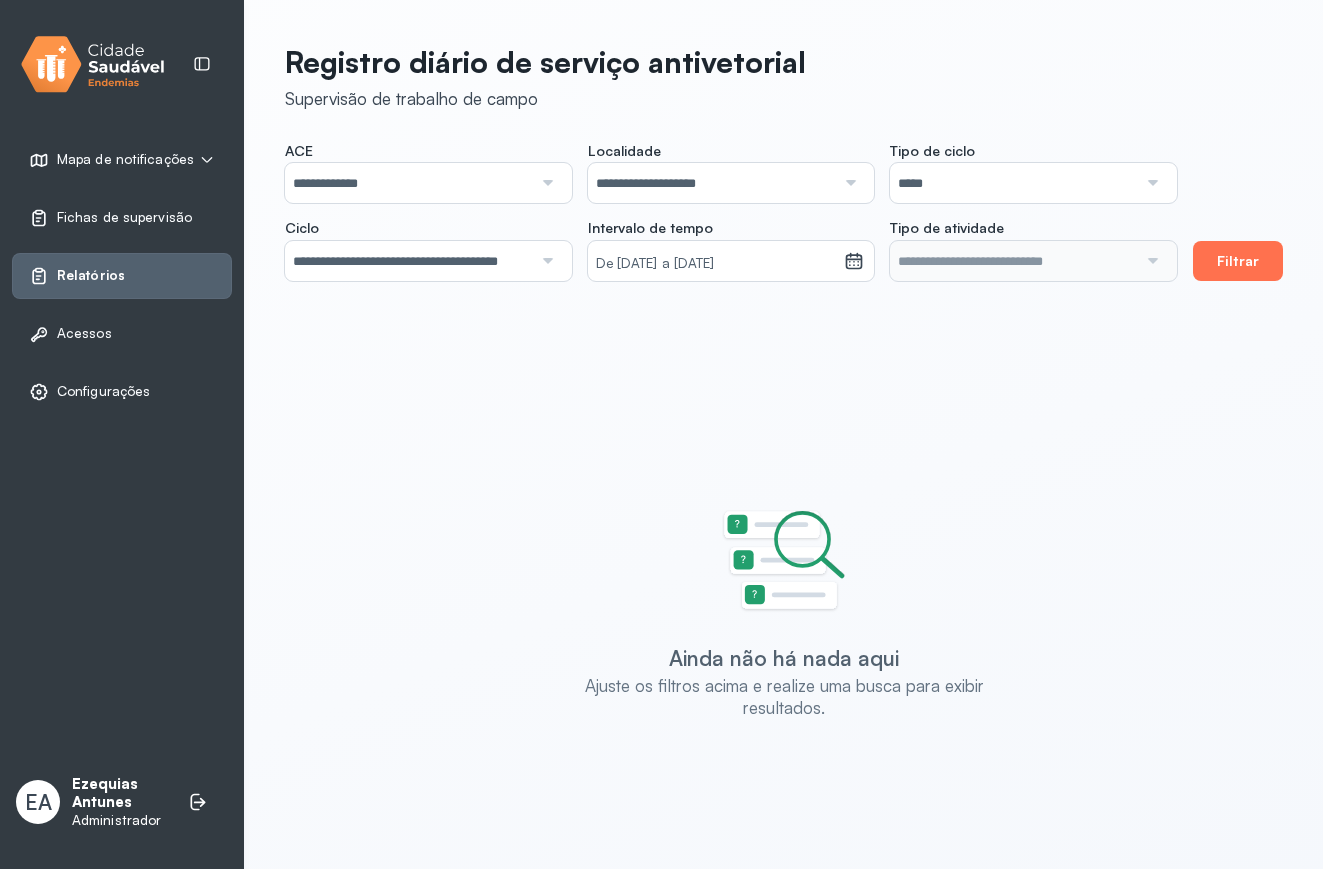 click on "Filtrar" at bounding box center (1238, 261) 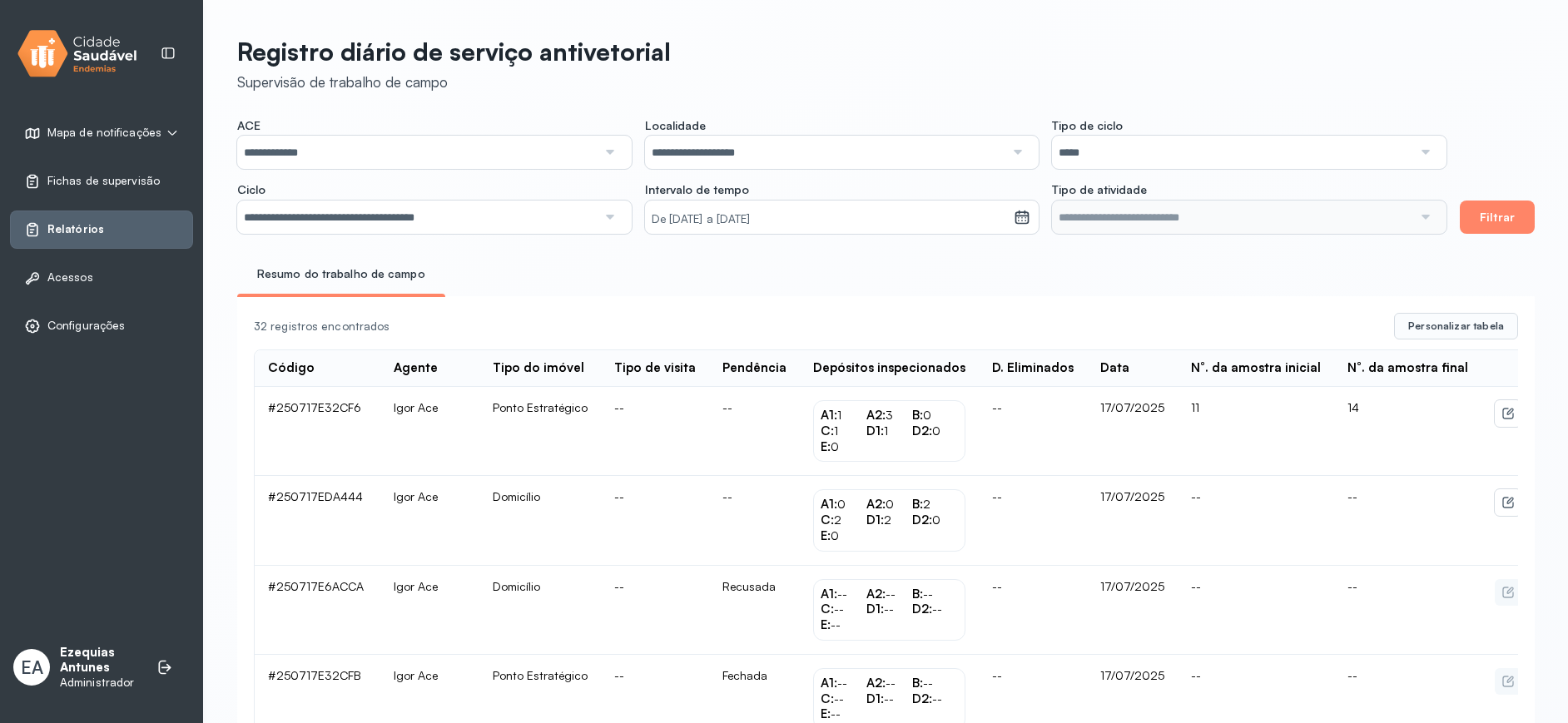 click on "*****" at bounding box center (1232, 152) 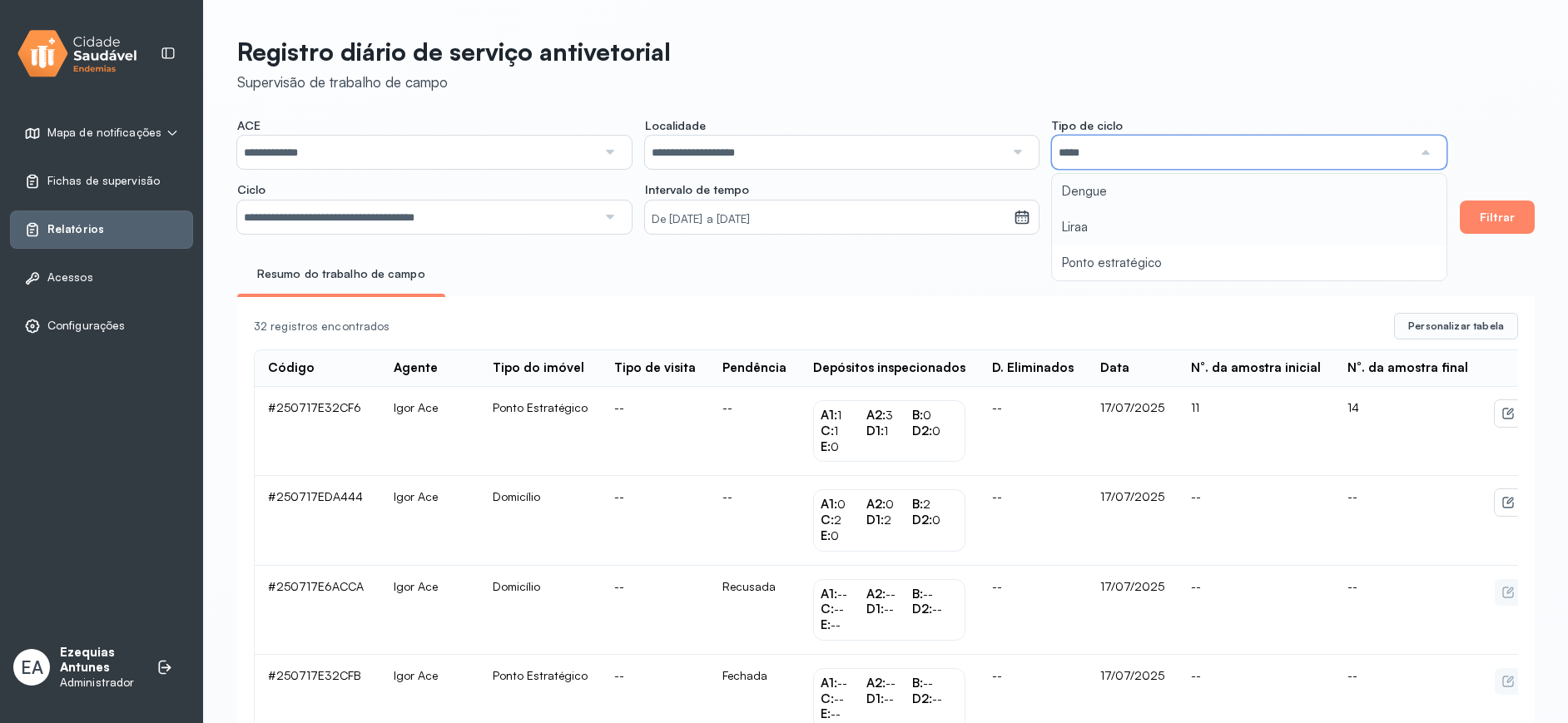 type on "**********" 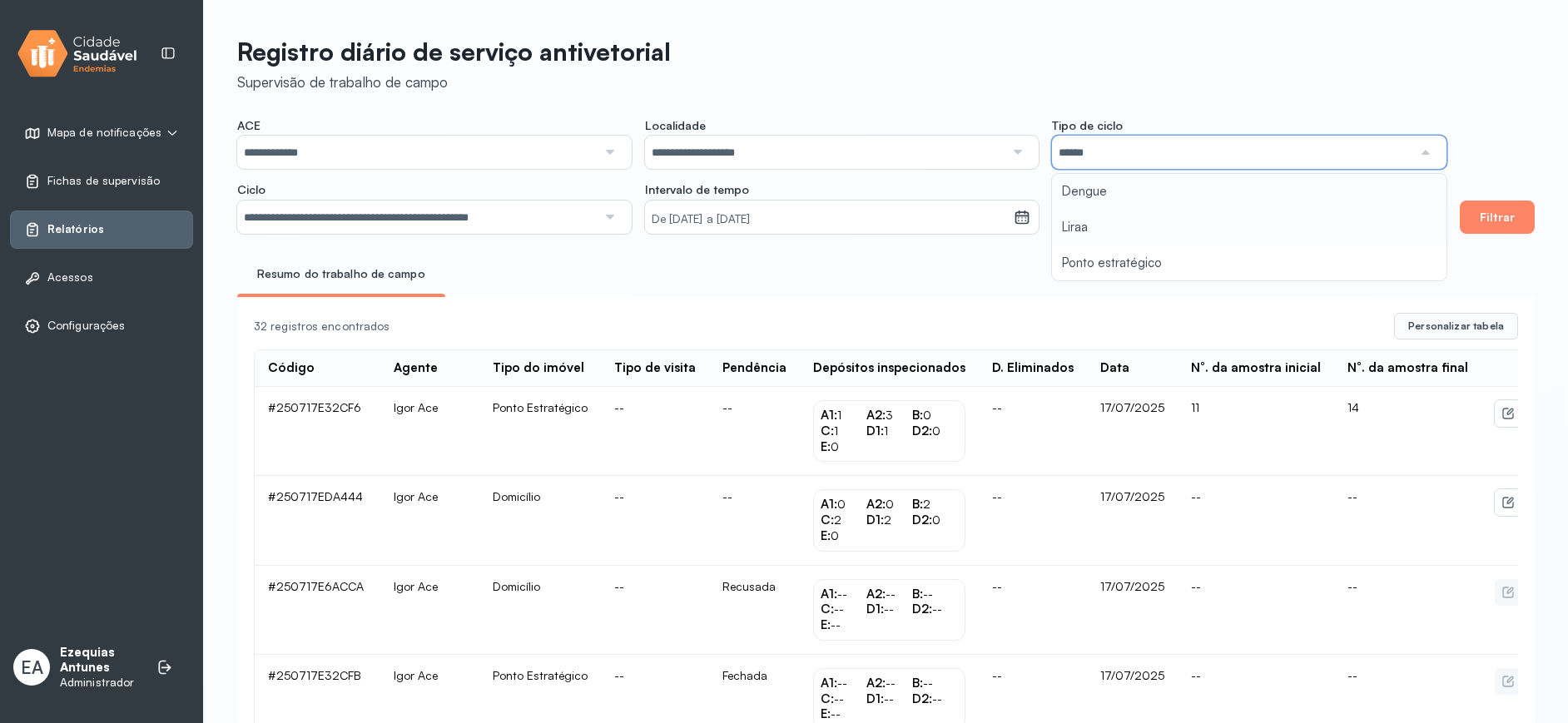 click on "**********" at bounding box center [841, 176] 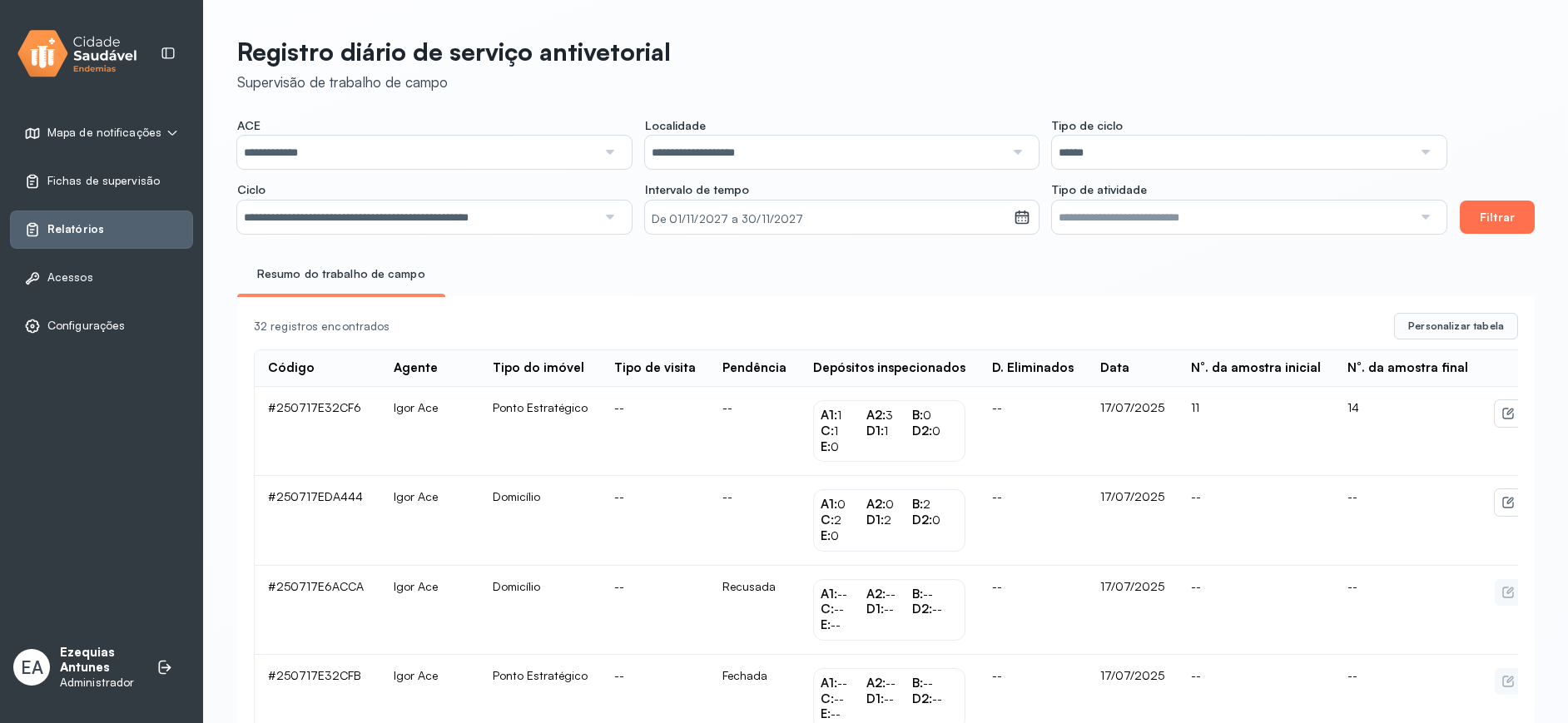 click on "Filtrar" at bounding box center [1497, 217] 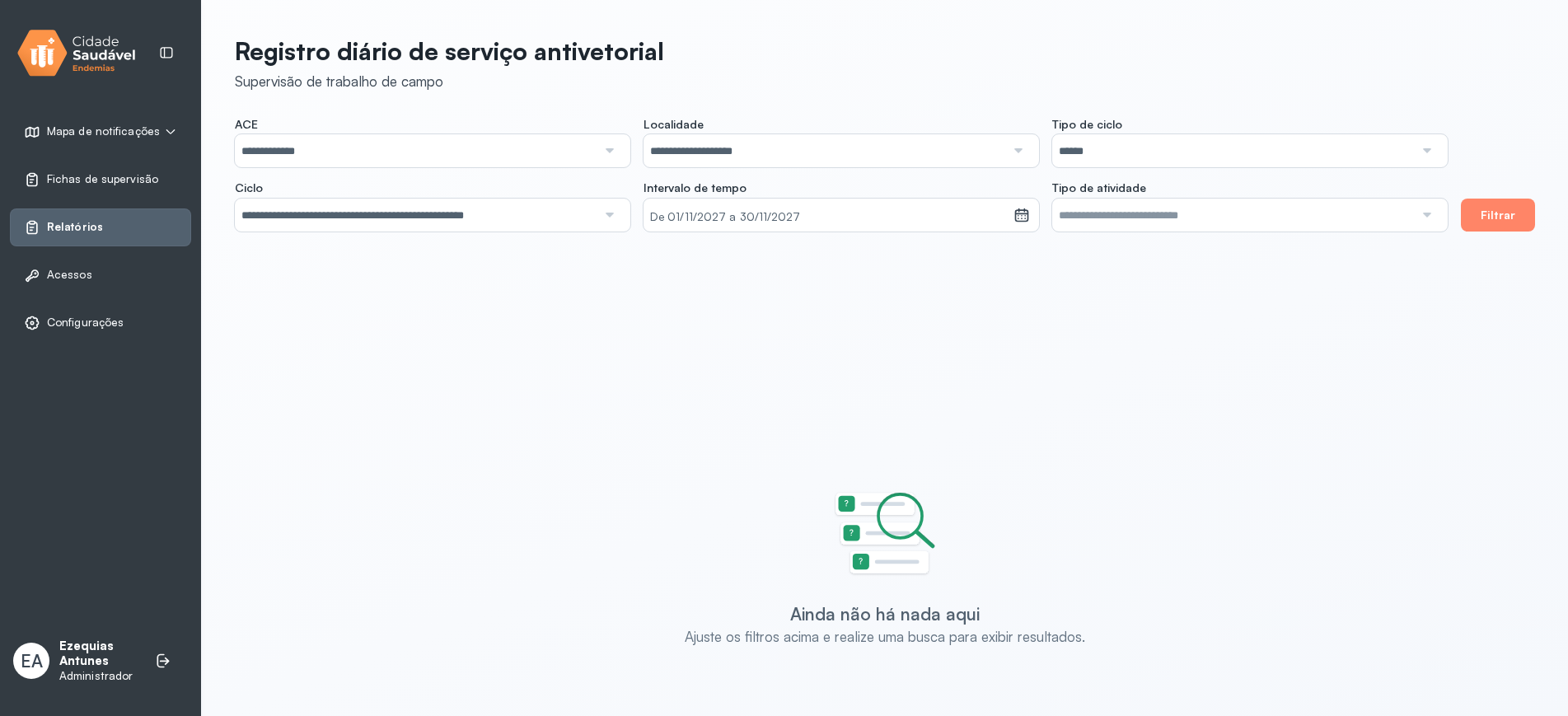 click on "Tipo de ciclo" 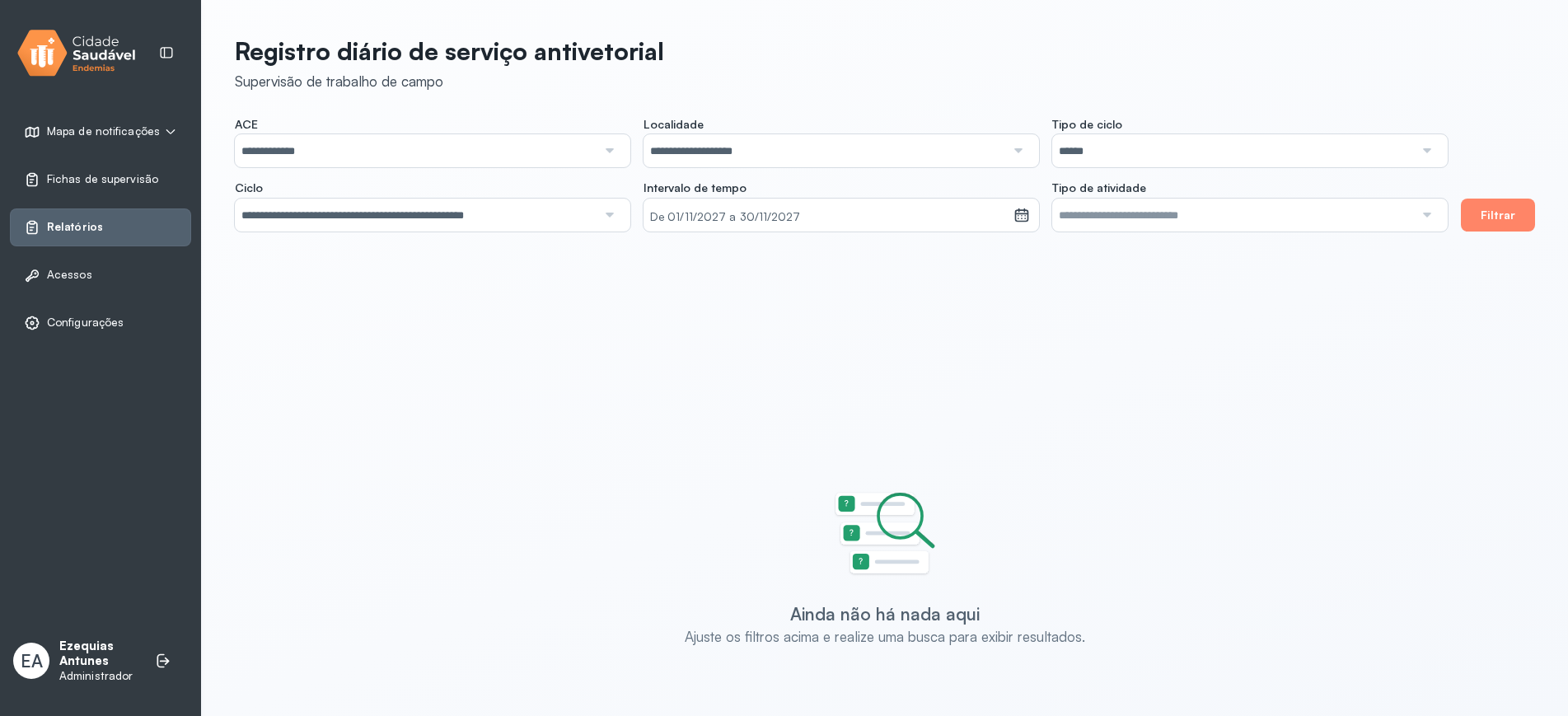 click on "**********" at bounding box center [841, 174] 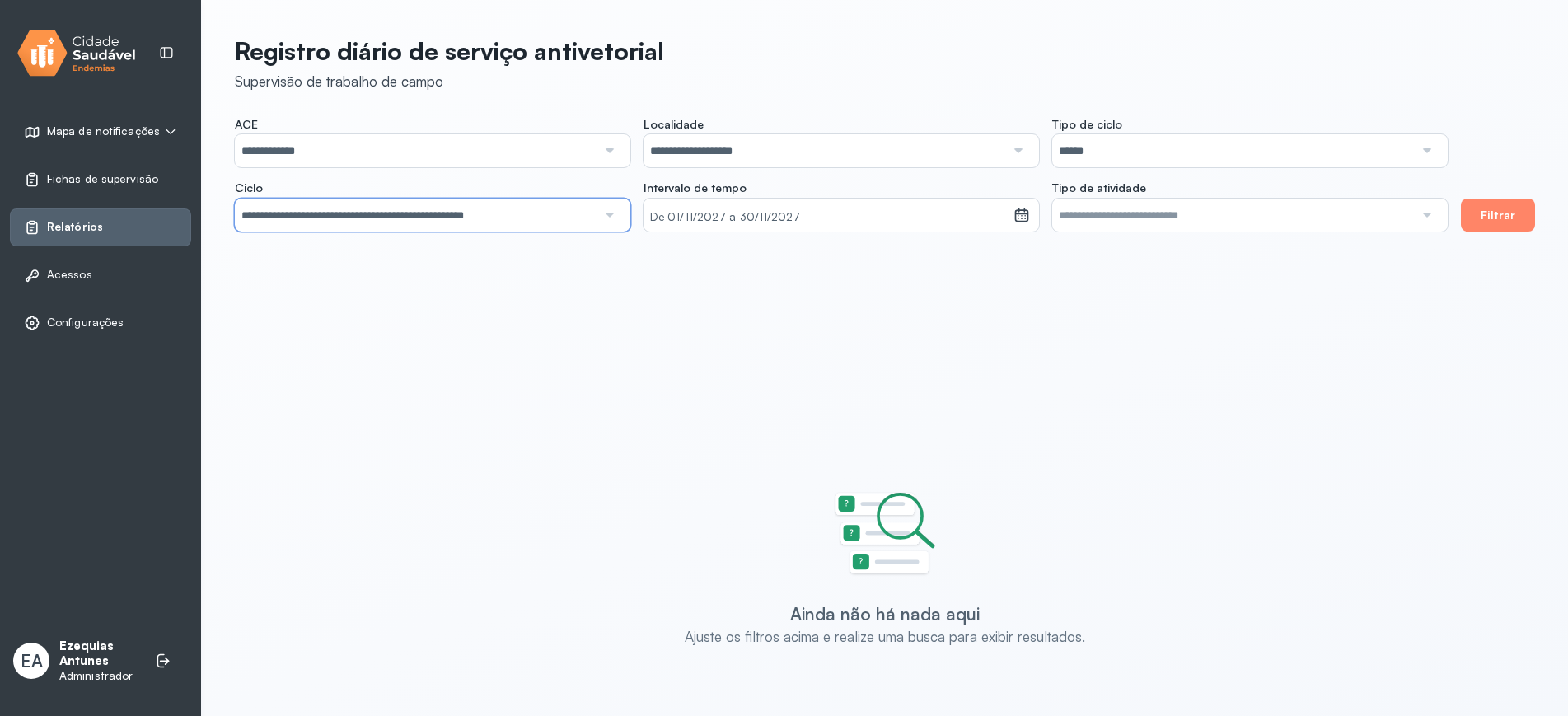 drag, startPoint x: 535, startPoint y: 214, endPoint x: 544, endPoint y: 213, distance: 9.055385 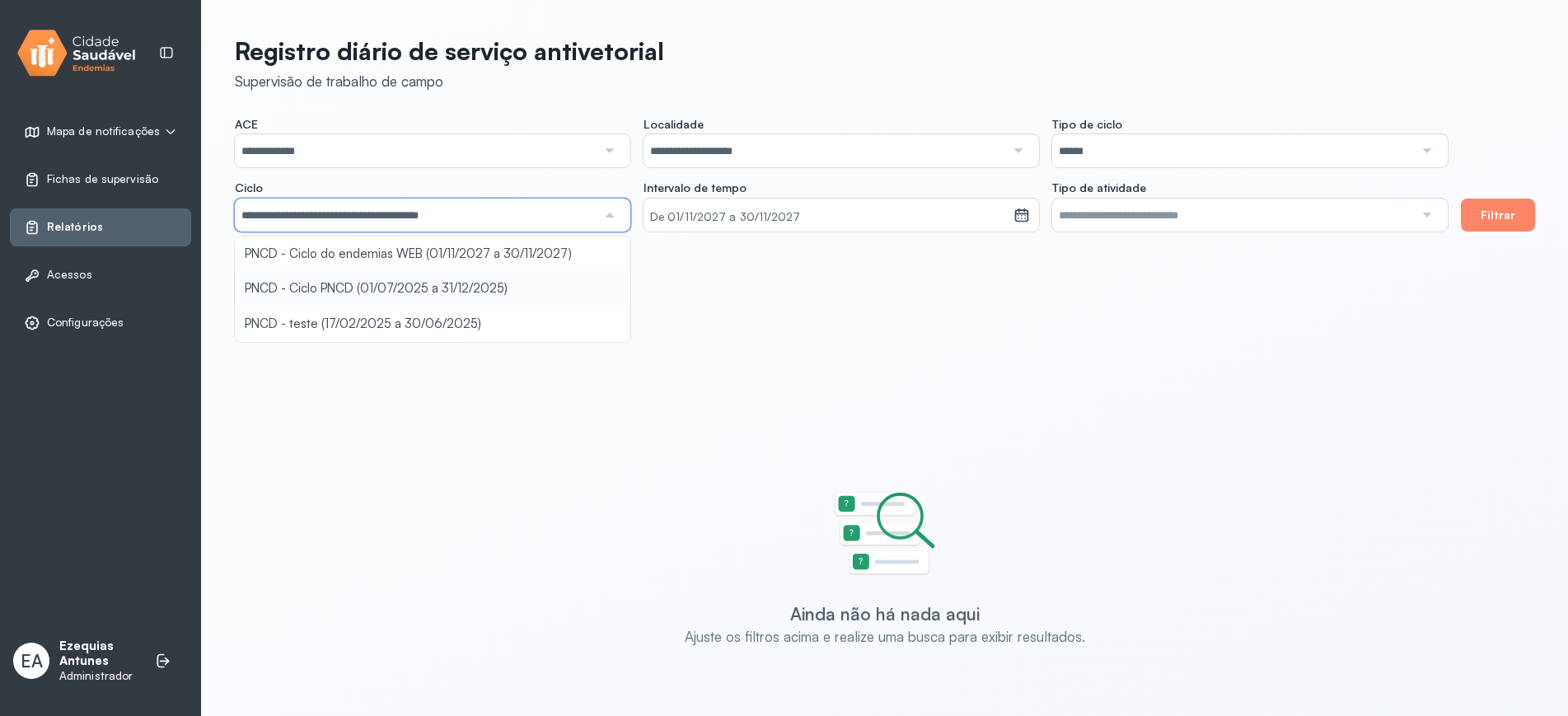 click on "**********" 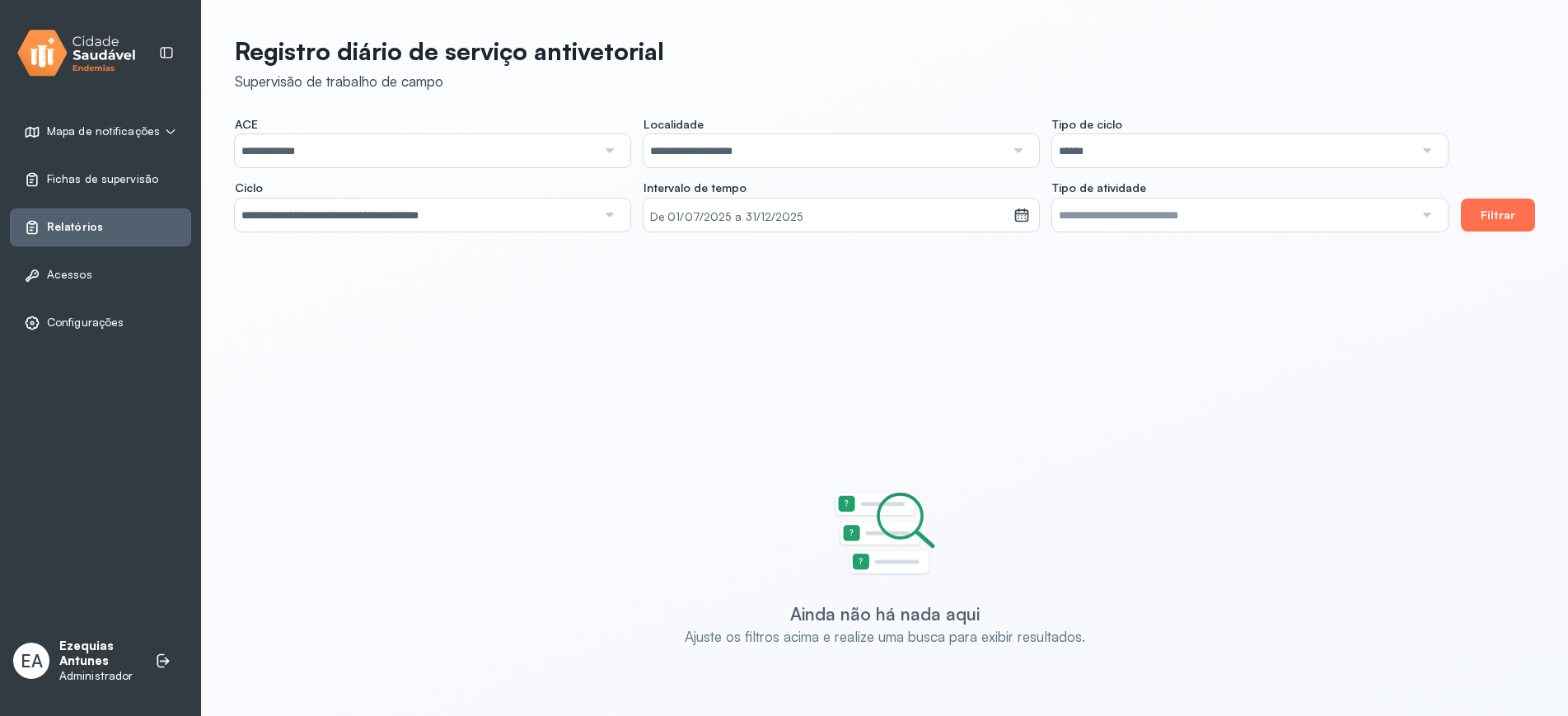 click on "Filtrar" at bounding box center (1498, 215) 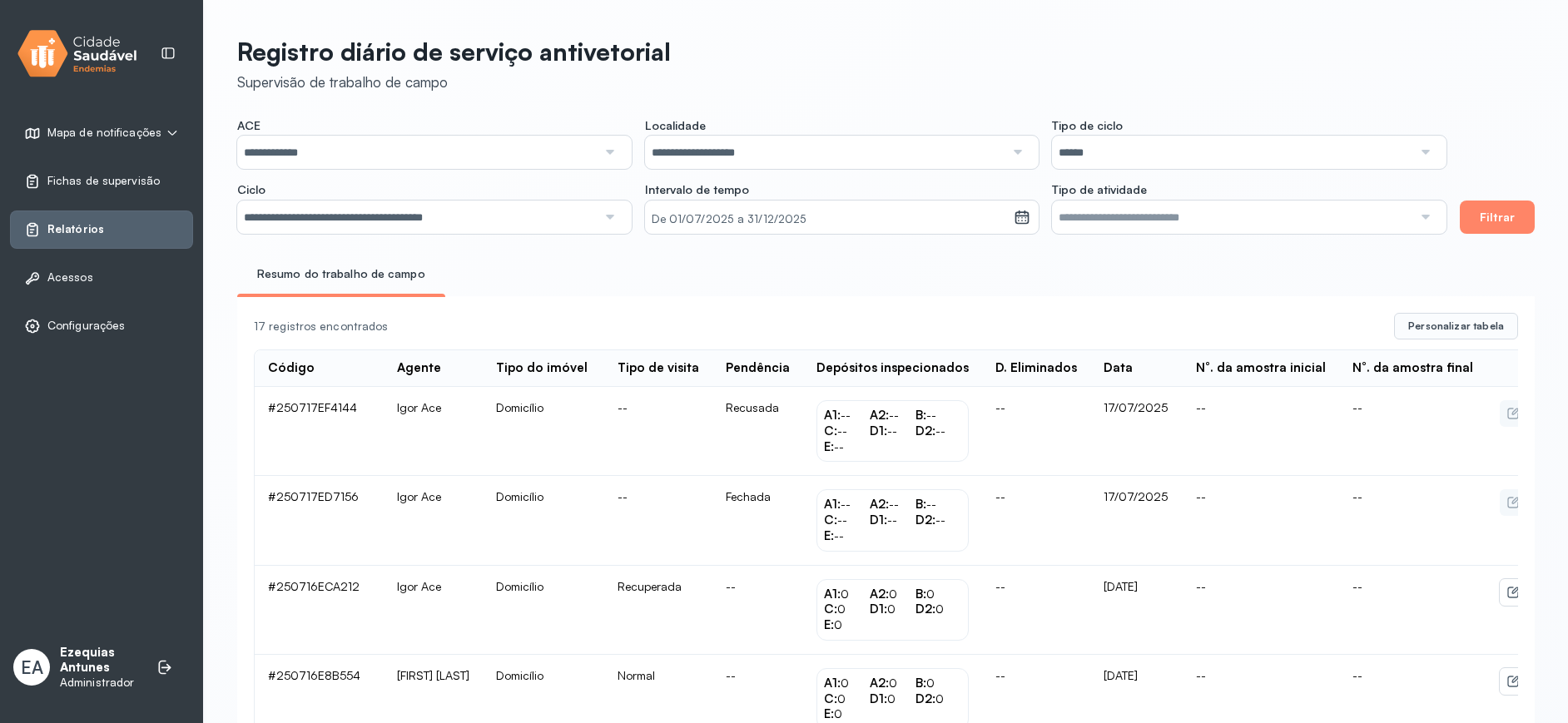 type 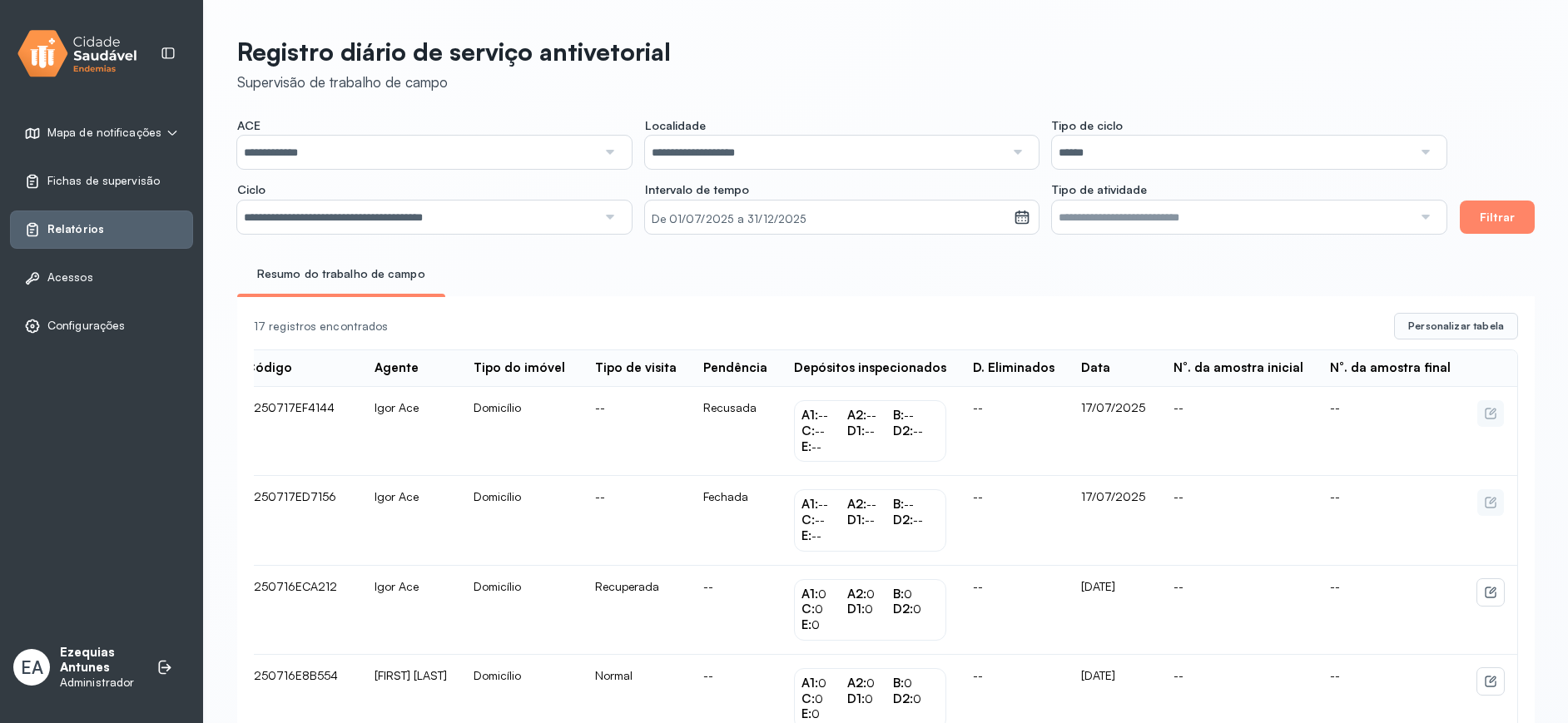 scroll, scrollTop: 0, scrollLeft: 44, axis: horizontal 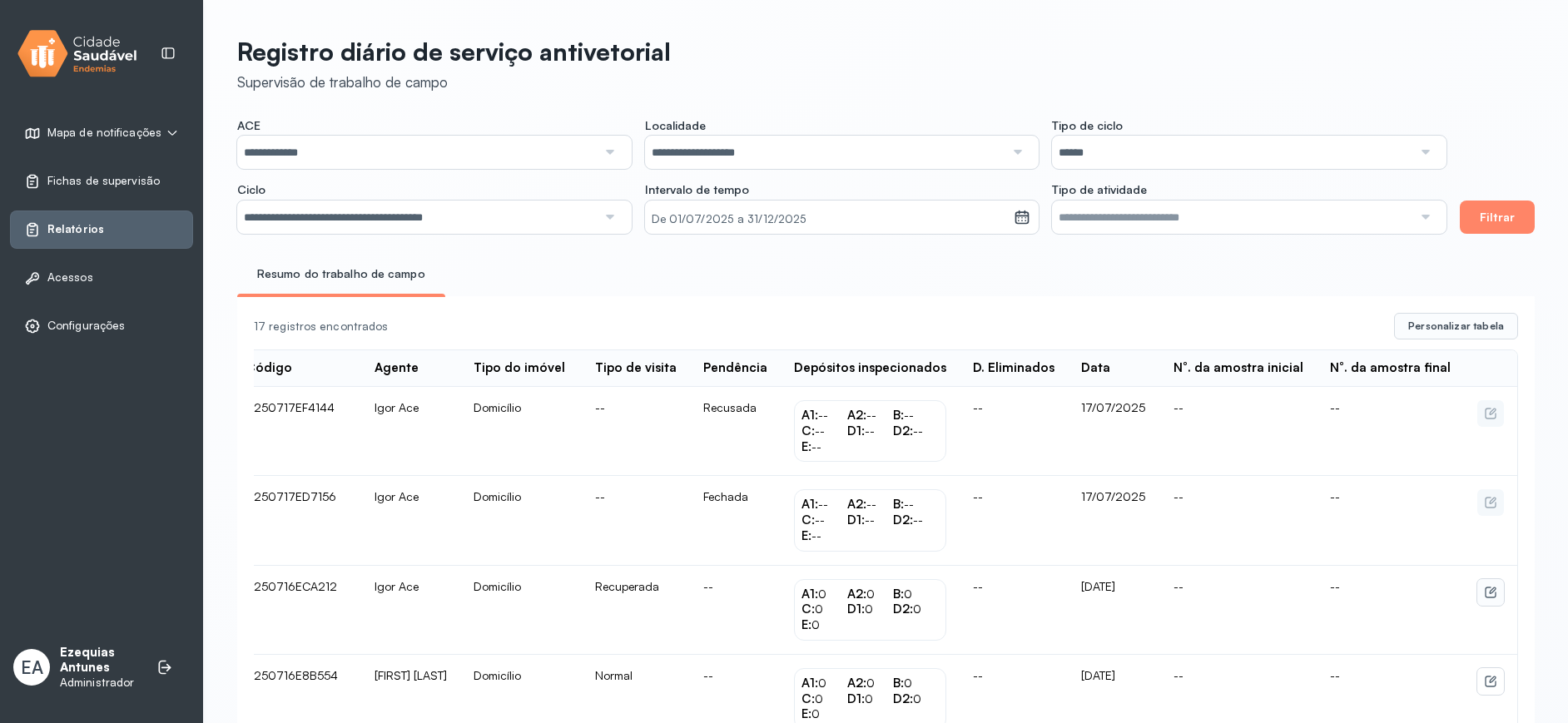 click 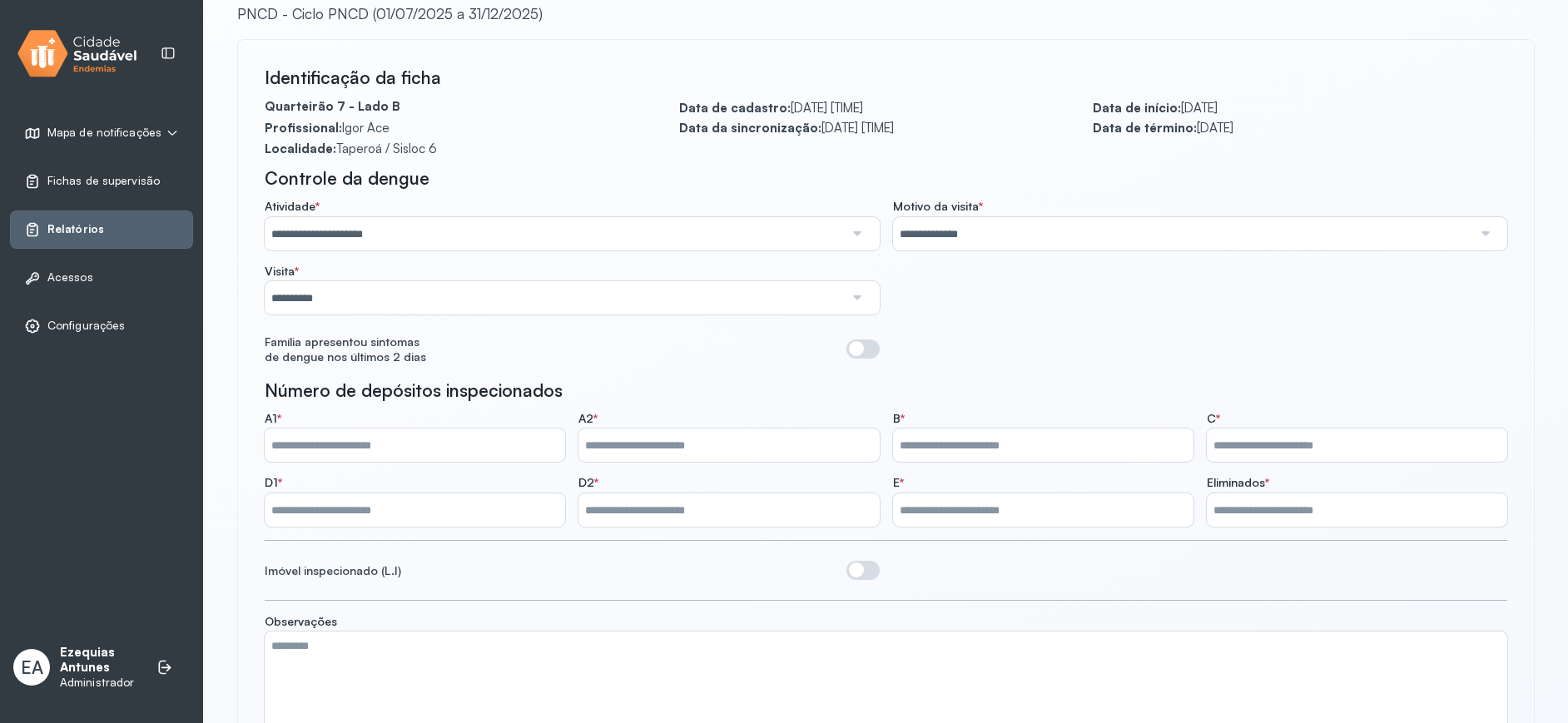 scroll, scrollTop: 225, scrollLeft: 0, axis: vertical 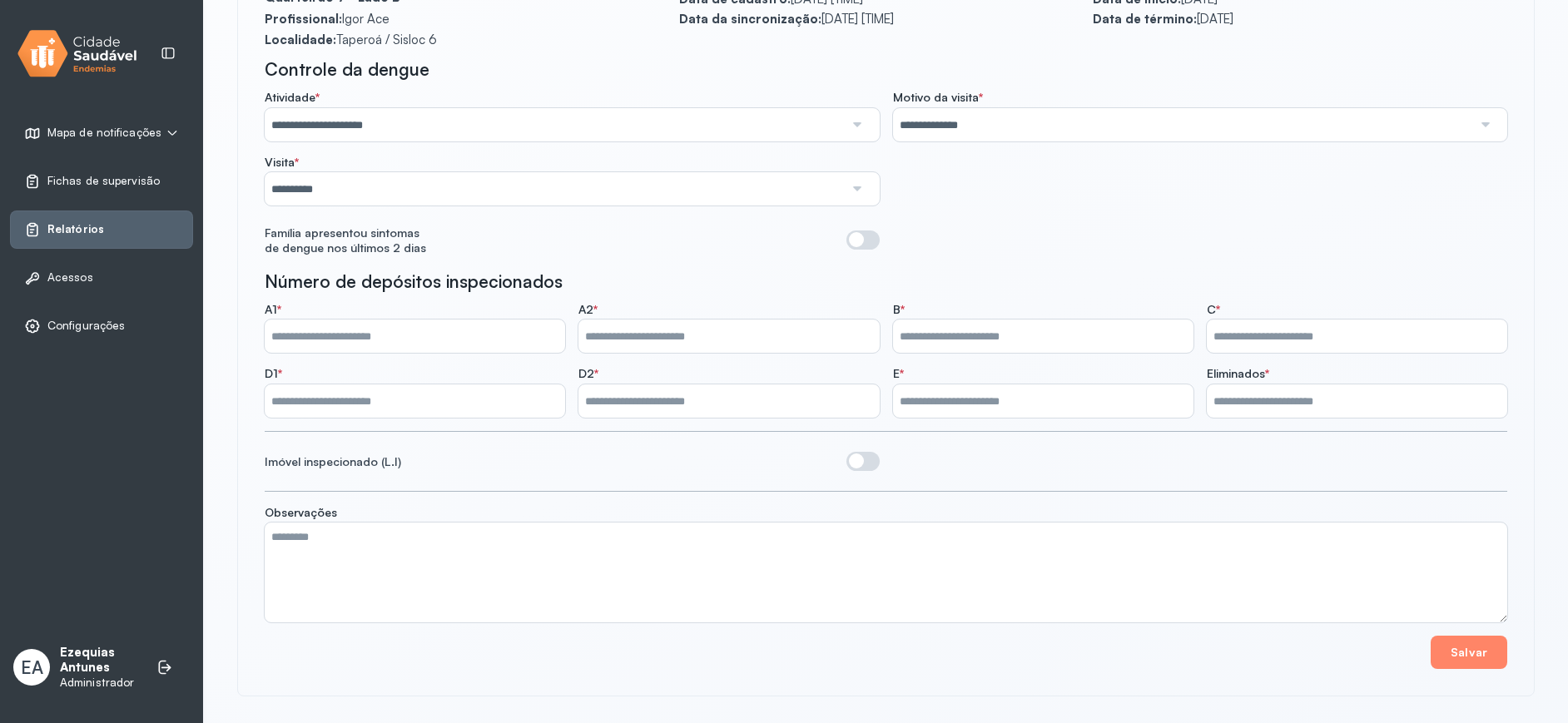 click on "**********" at bounding box center (1183, 125) 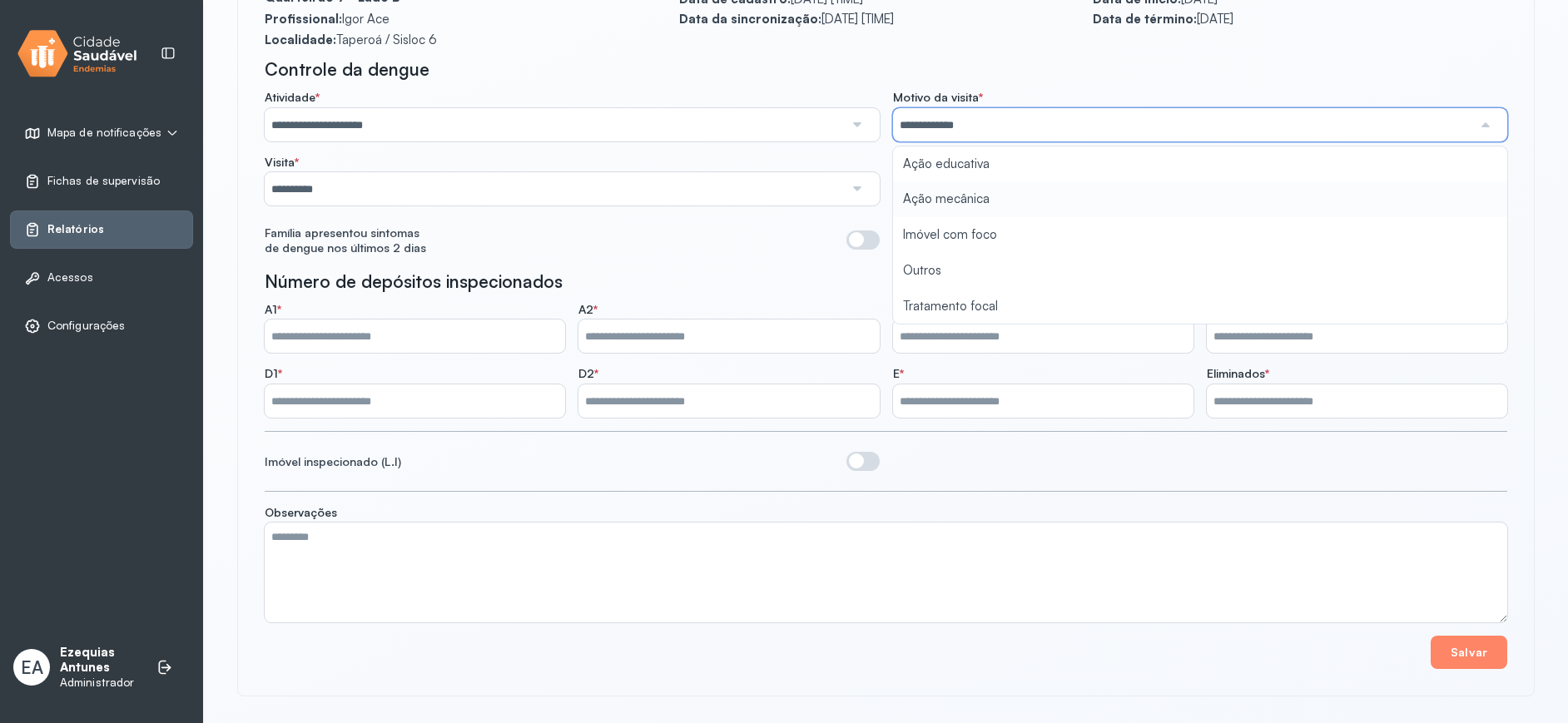click on "**********" 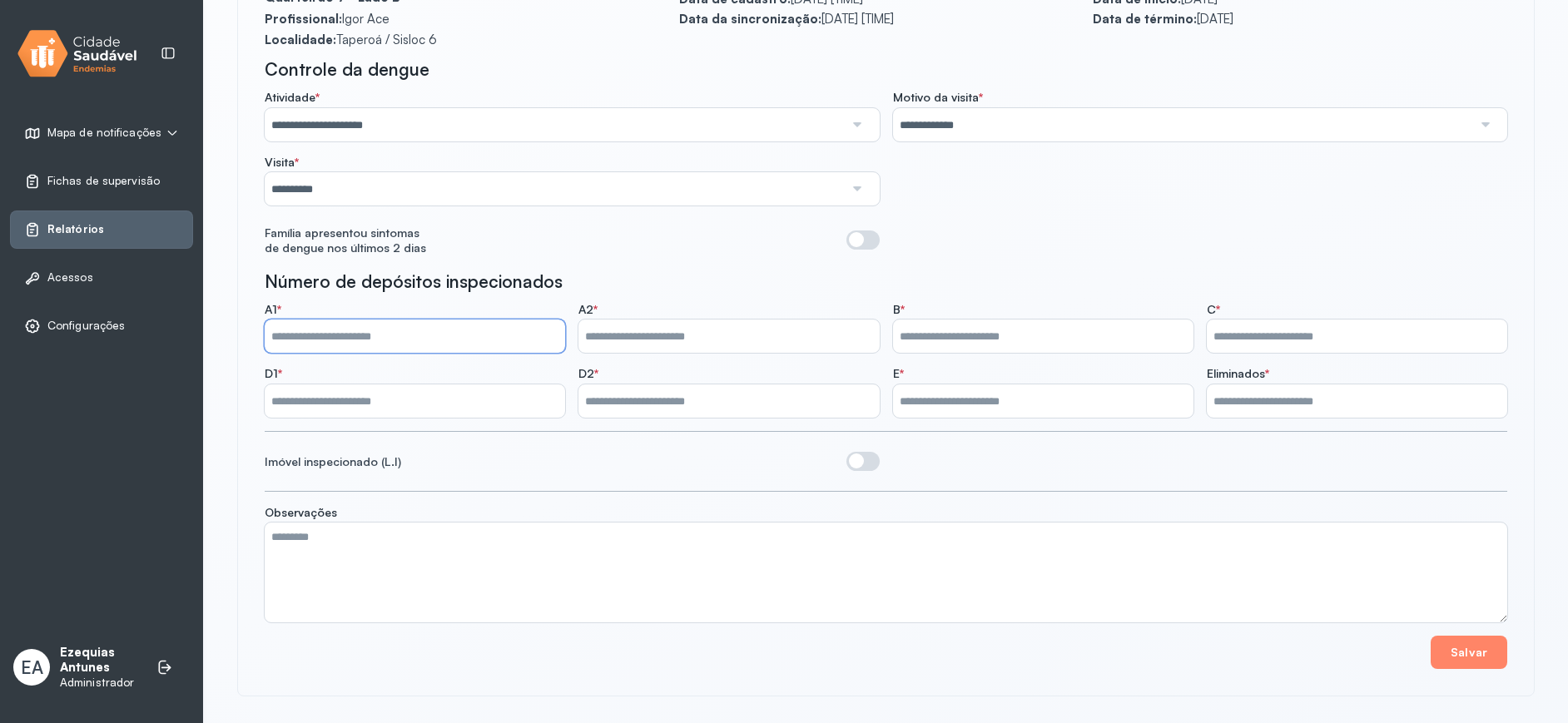 click on "*" at bounding box center (414, 336) 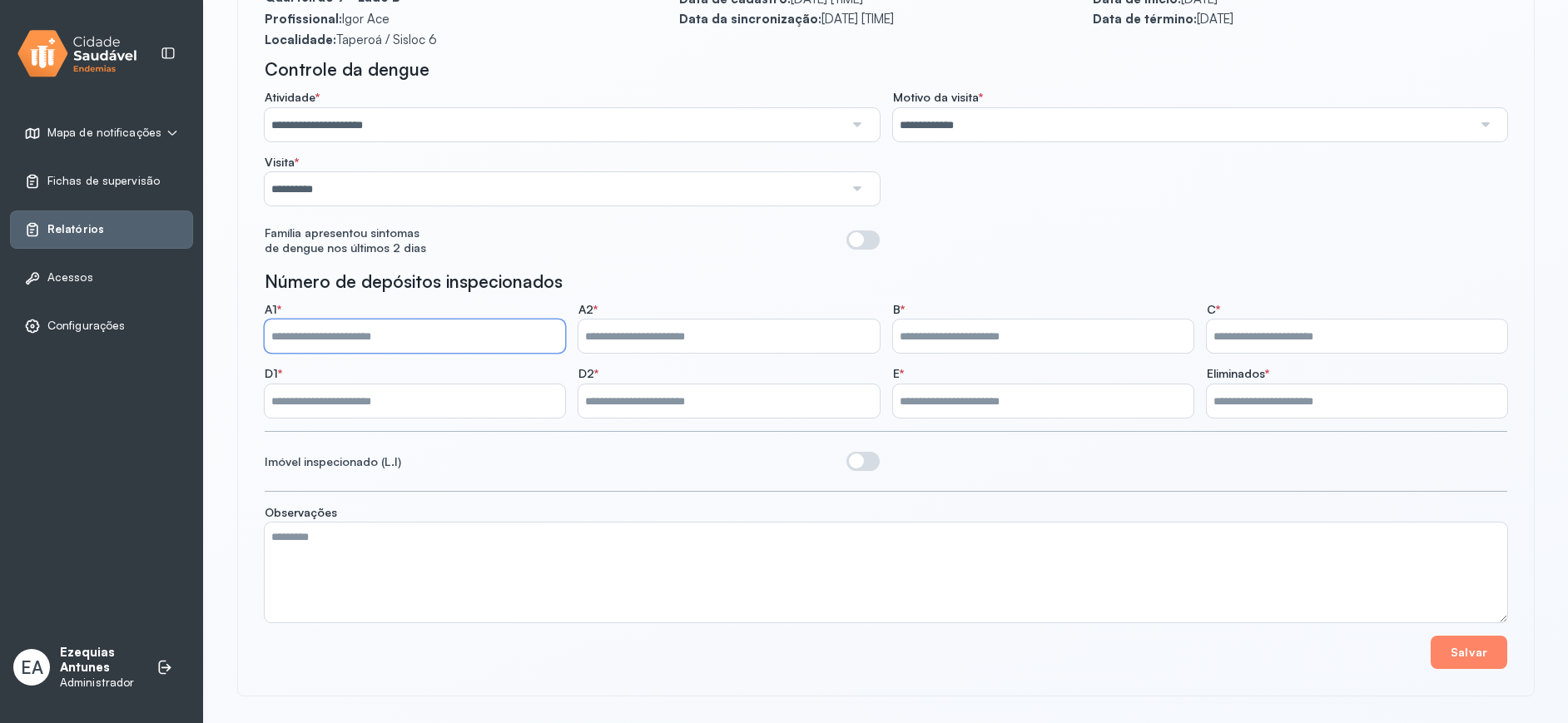 type on "*" 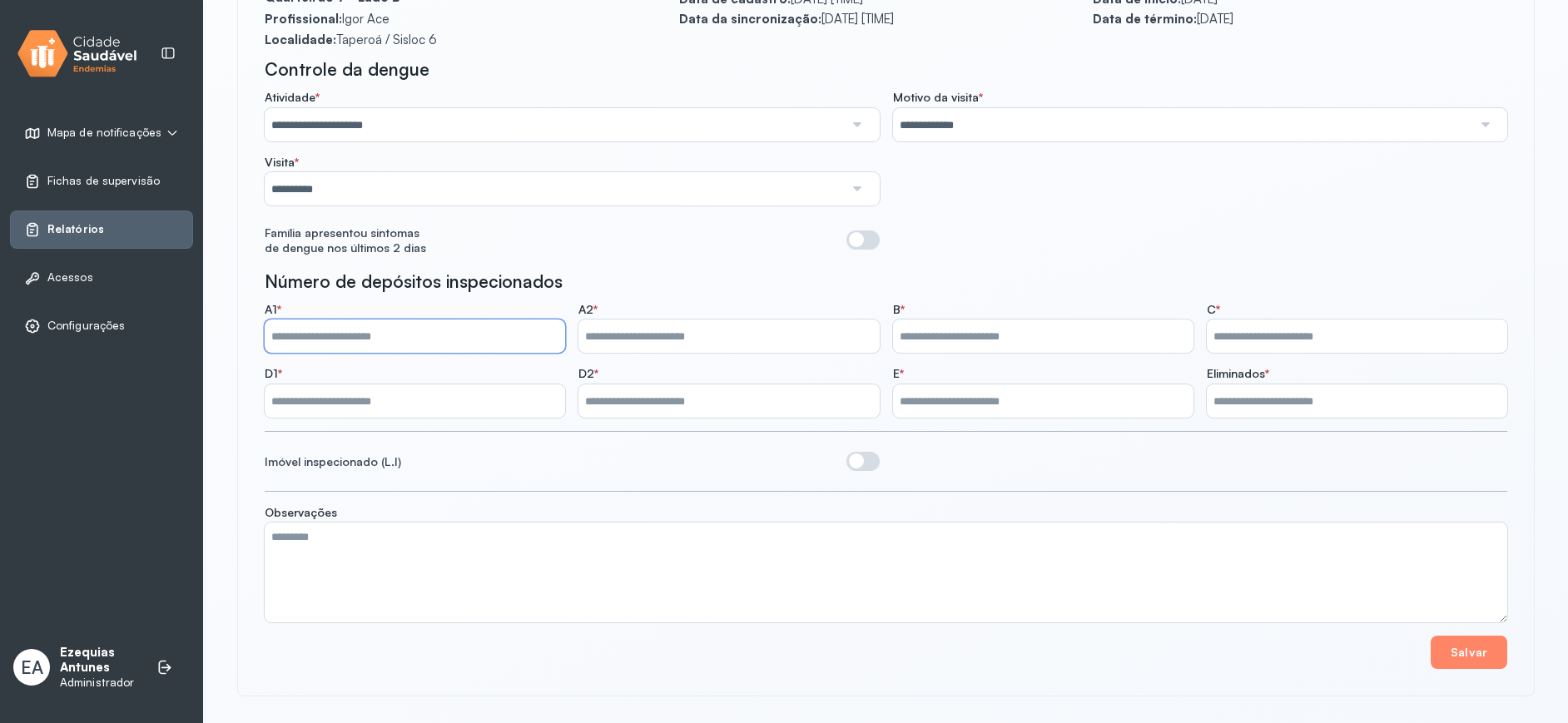 click on "*" at bounding box center (728, 336) 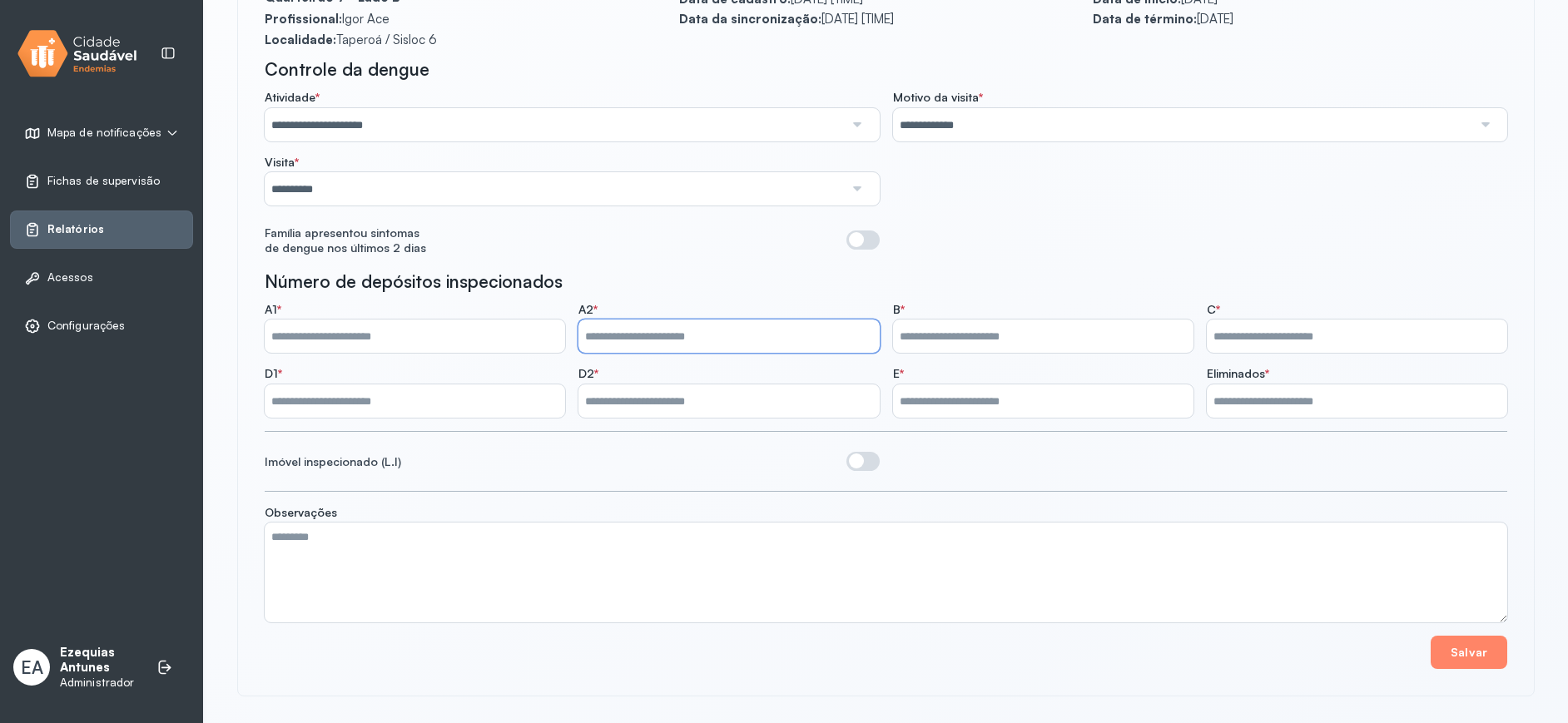 type on "*" 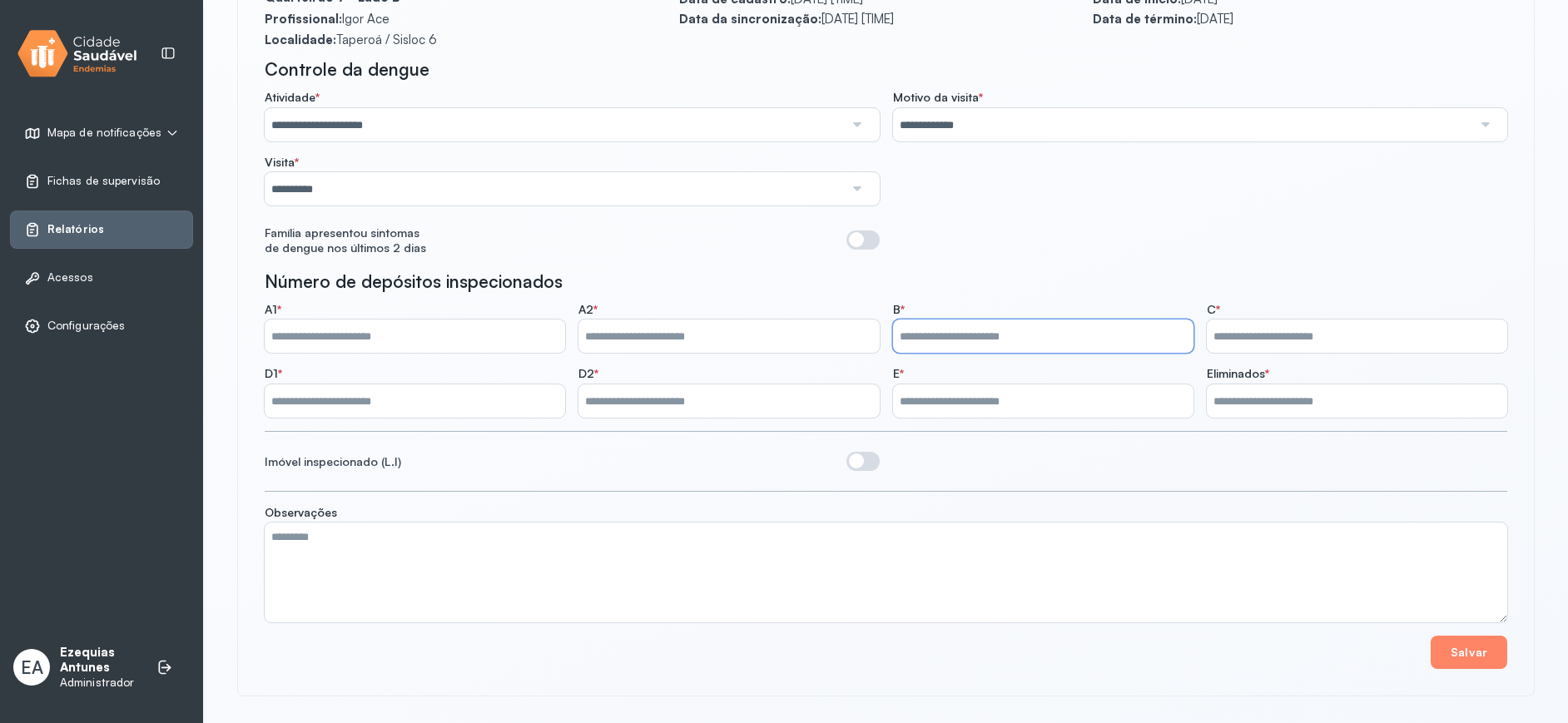 click on "*" at bounding box center [1043, 336] 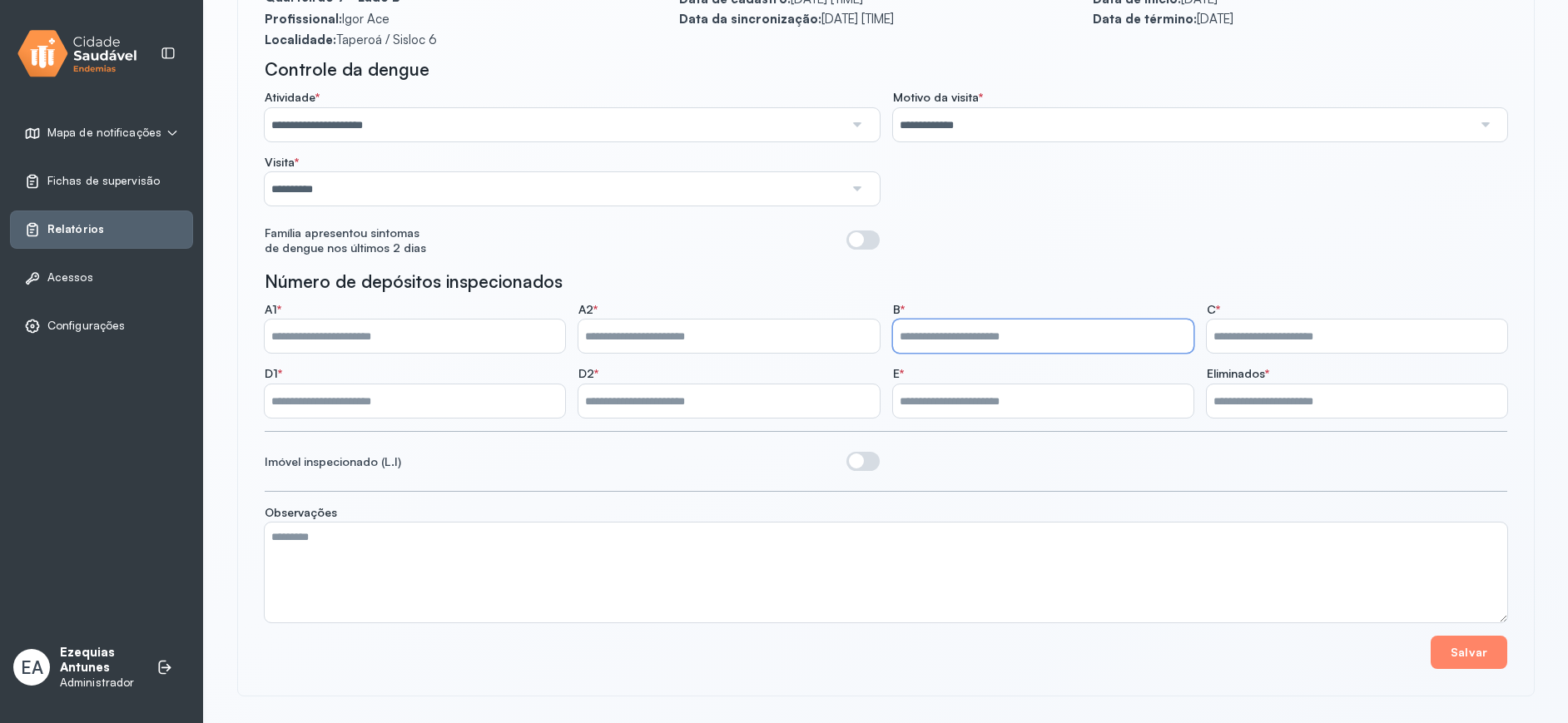 type on "*" 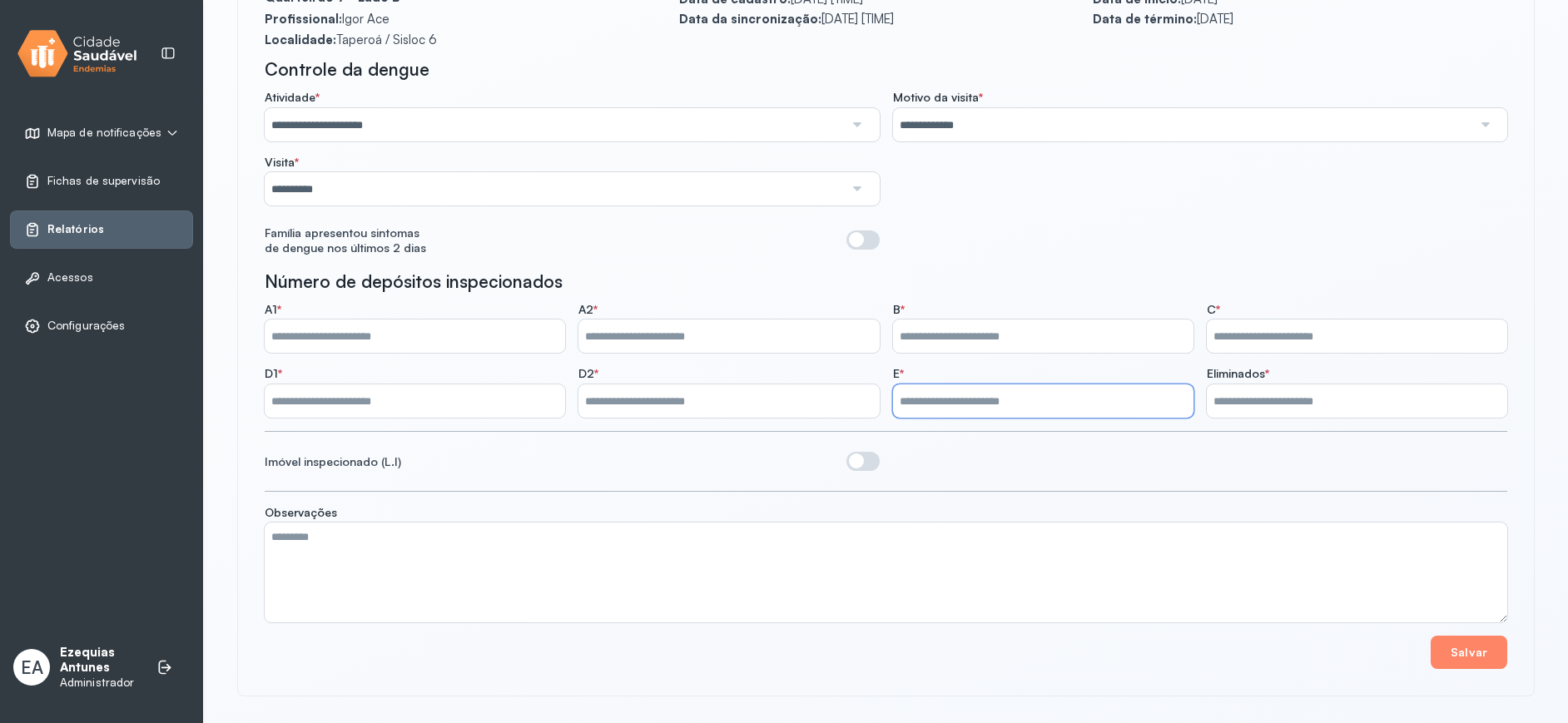 type on "*" 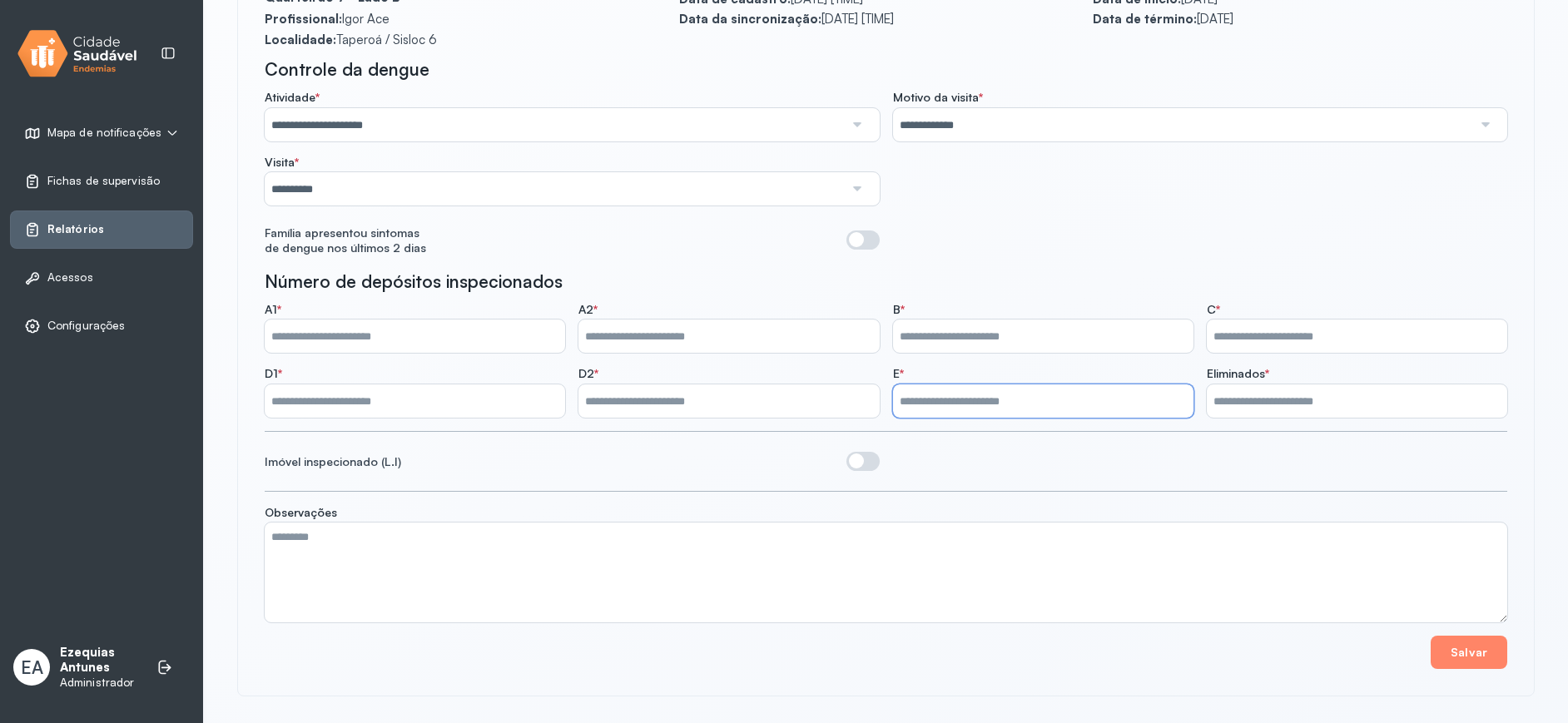 click on "*" at bounding box center (1357, 401) 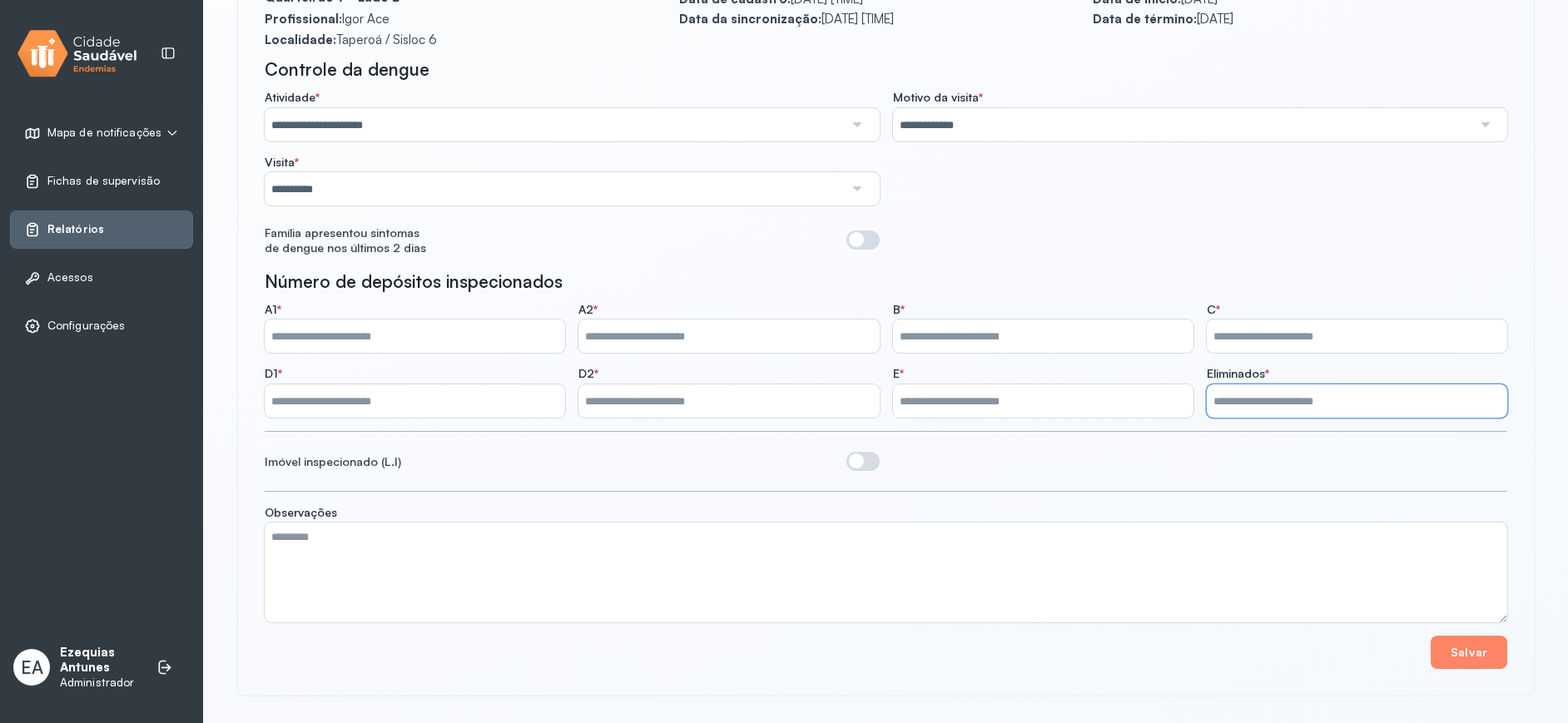 type on "**" 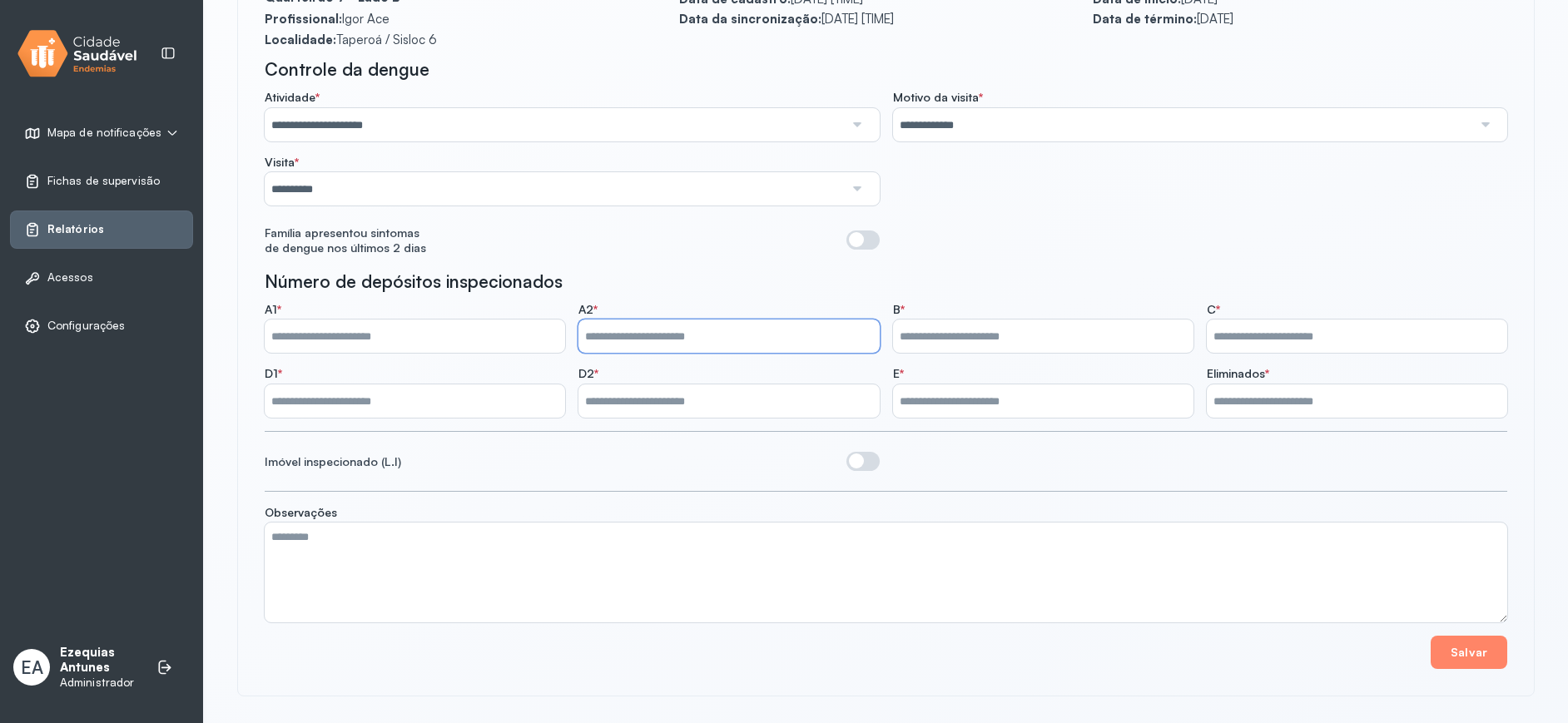 drag, startPoint x: 615, startPoint y: 332, endPoint x: 637, endPoint y: 389, distance: 61.098281 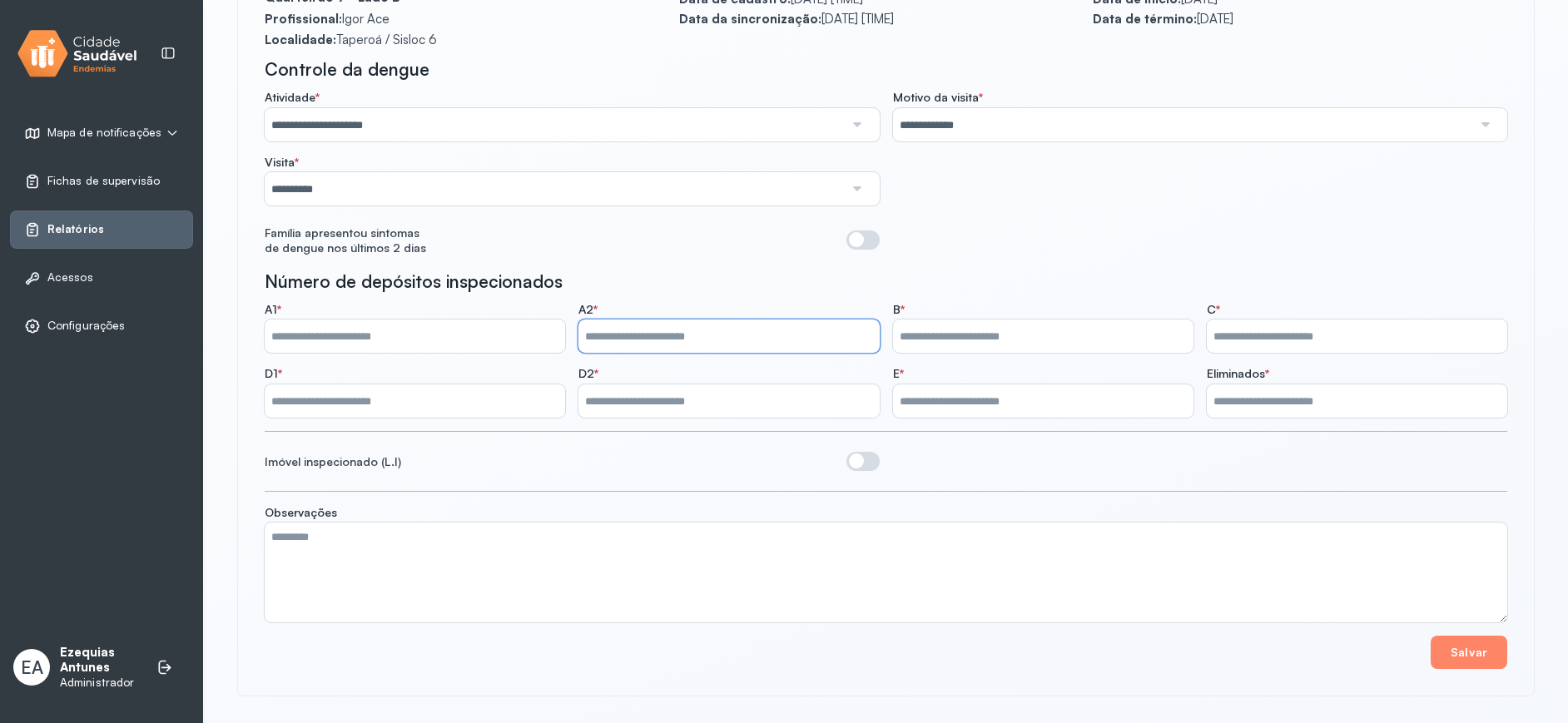click on "A1   *  * A2   *  * B   *  * C   *  * D1   *  * D2   *  * E   *  * Eliminados   *  **" 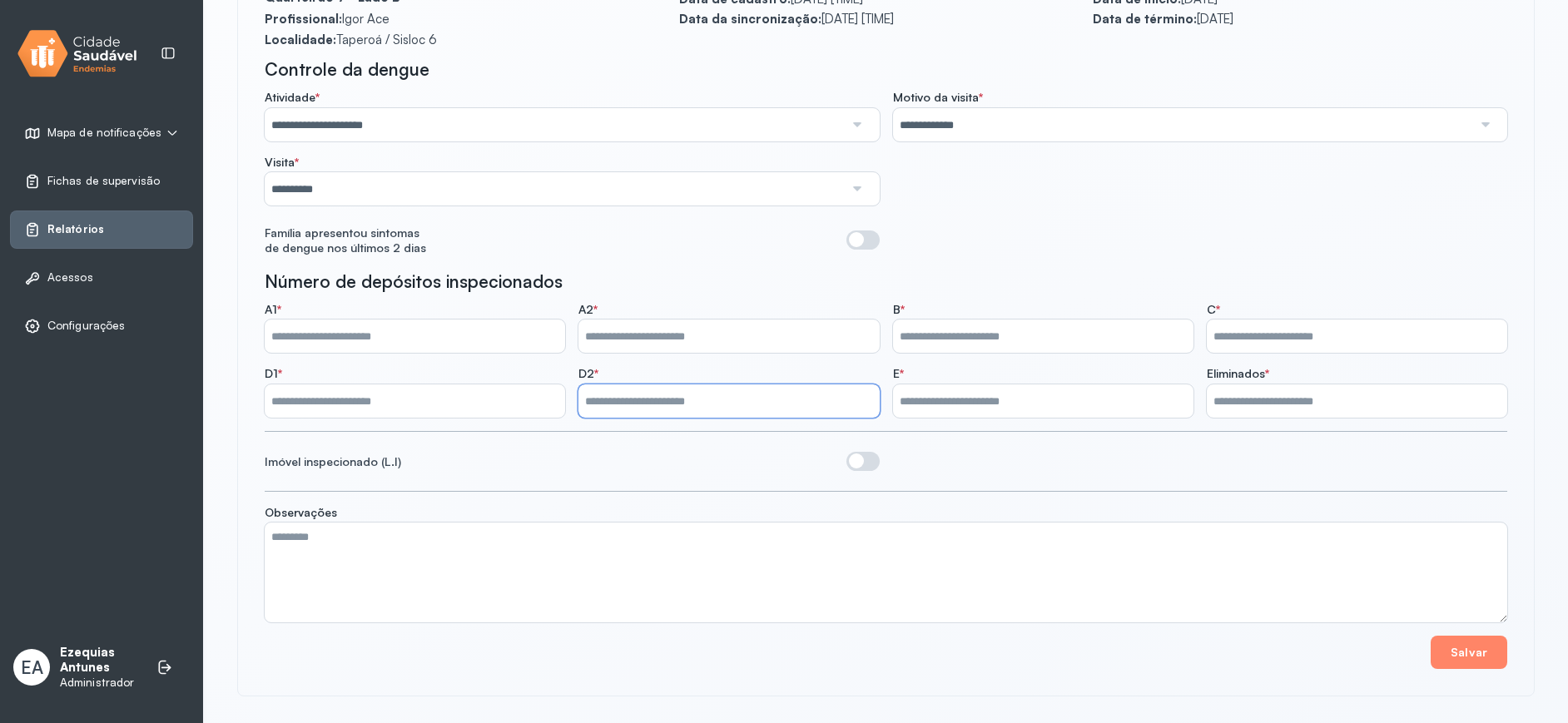 drag, startPoint x: 637, startPoint y: 389, endPoint x: 557, endPoint y: 396, distance: 80.305666 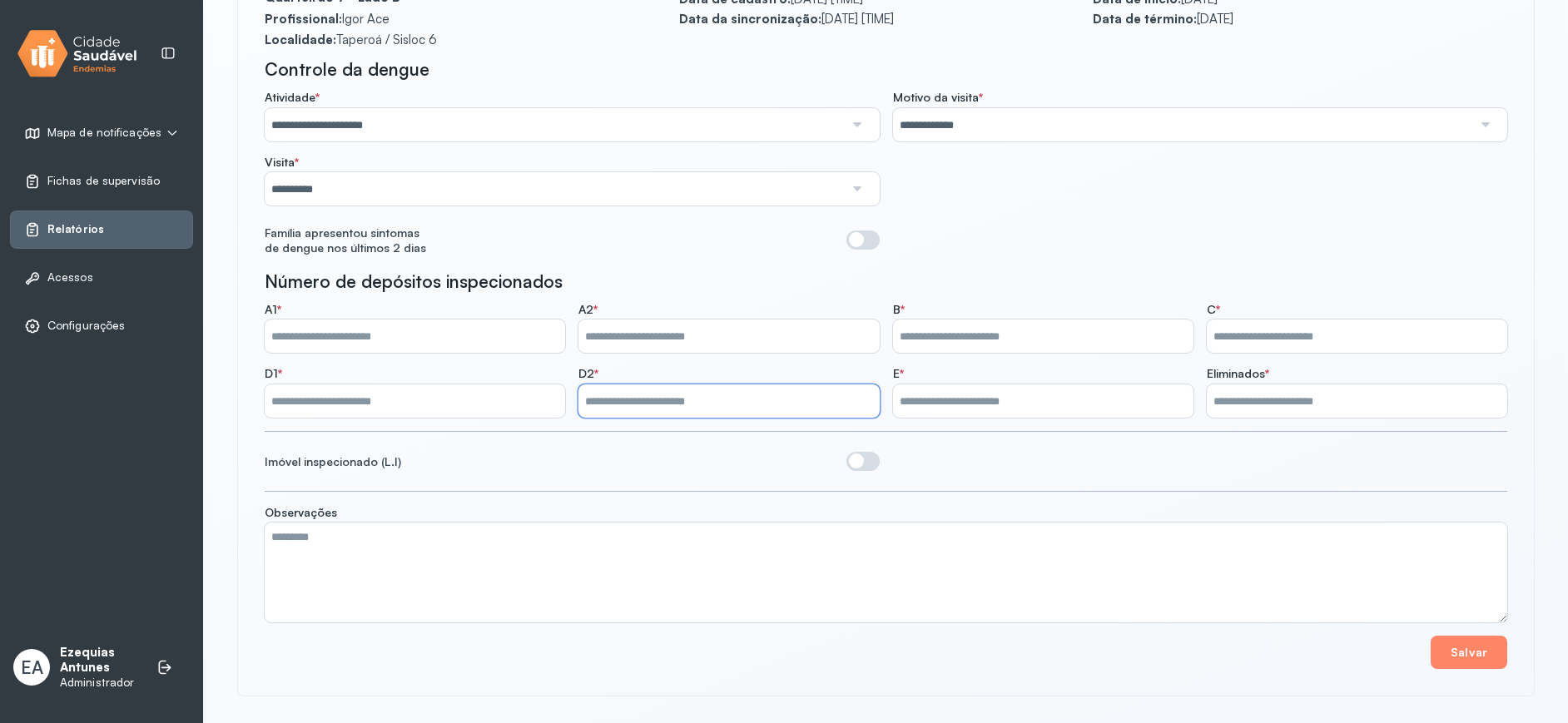 click on "*" at bounding box center (728, 401) 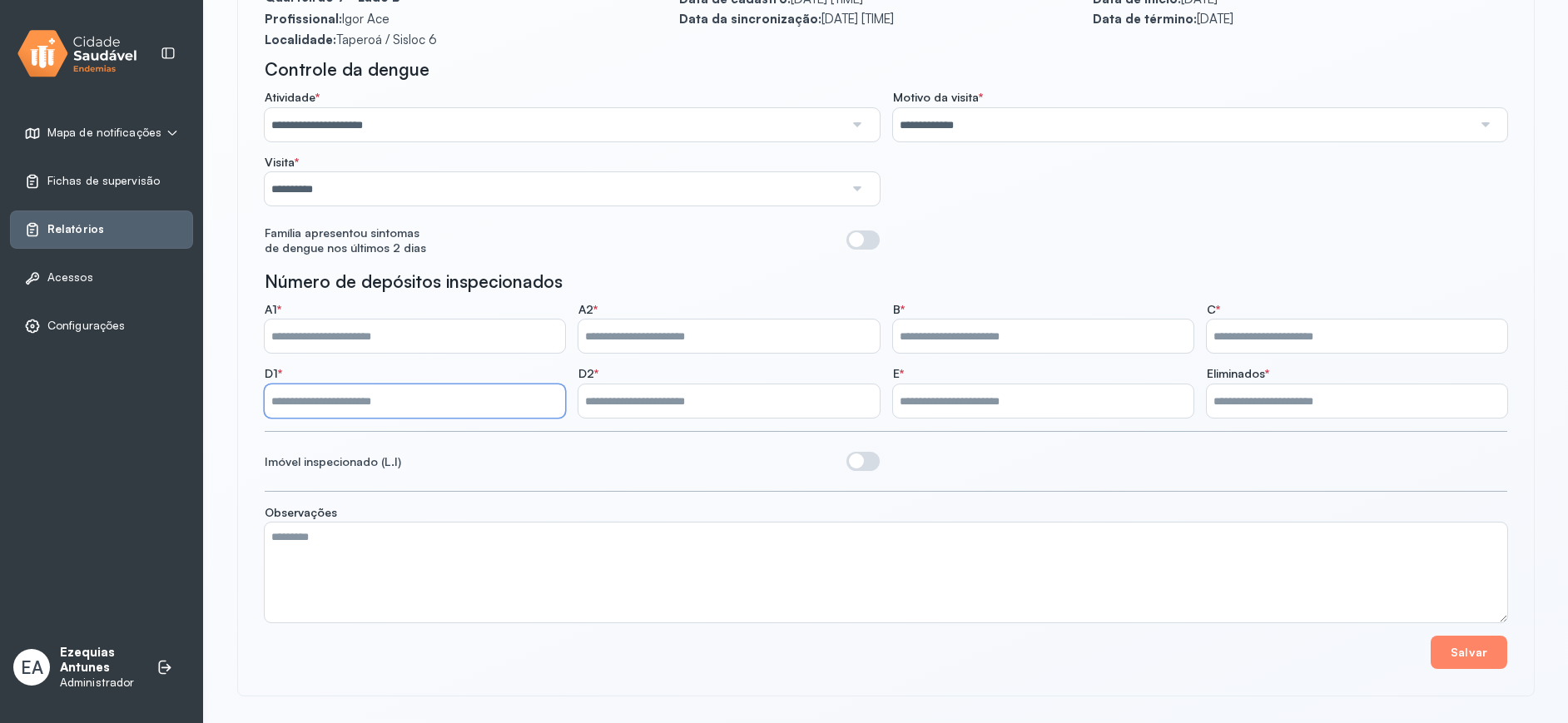 click at bounding box center [863, 240] 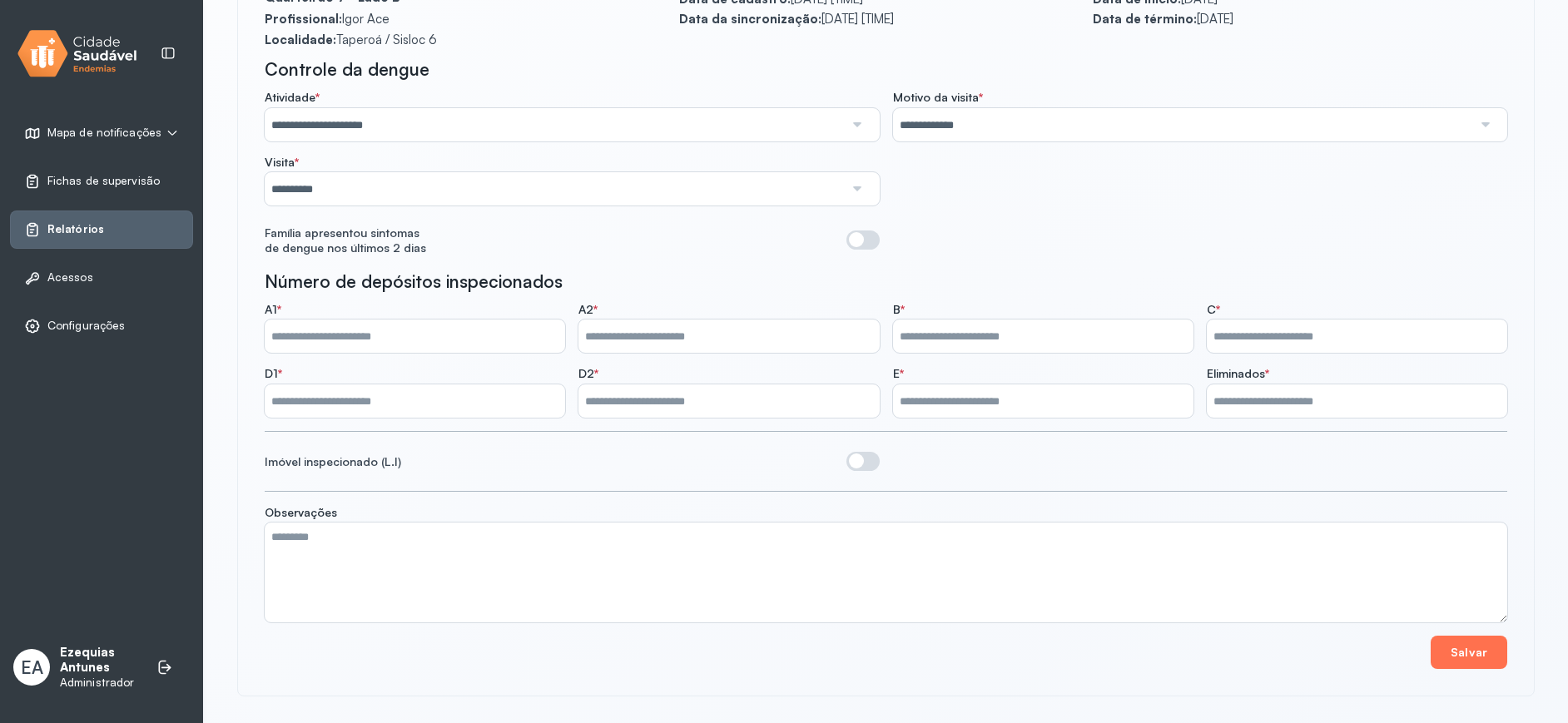 click on "Salvar" at bounding box center [1469, 652] 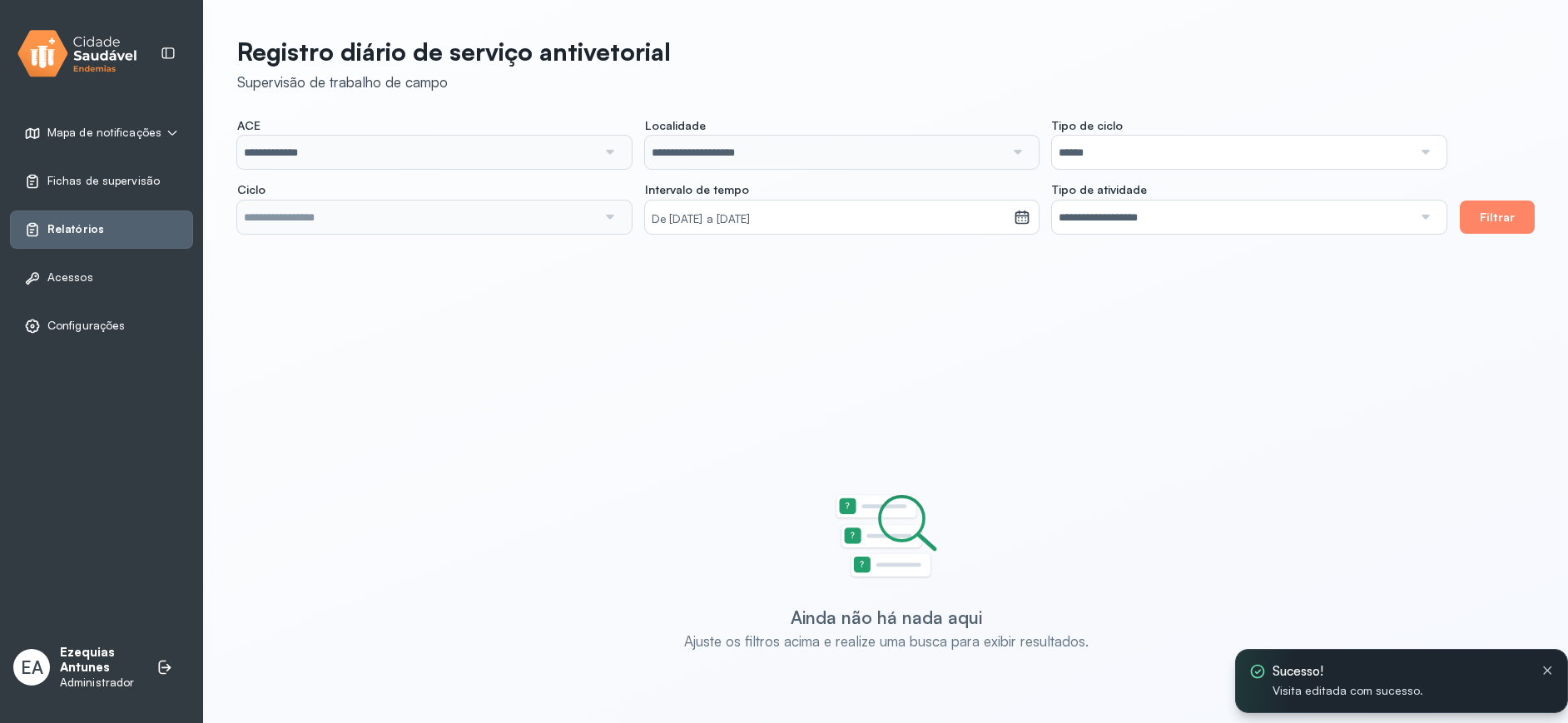 scroll, scrollTop: 0, scrollLeft: 0, axis: both 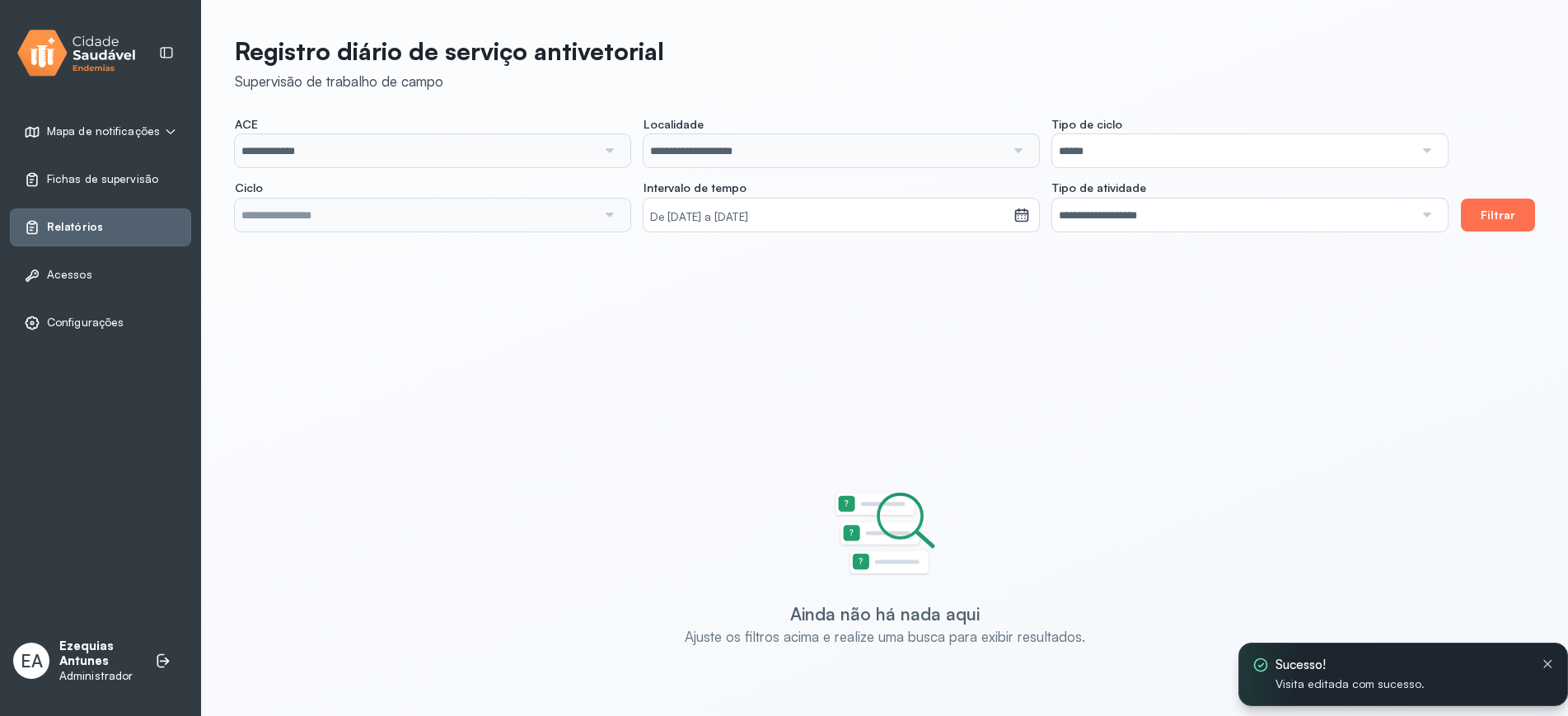 type on "**********" 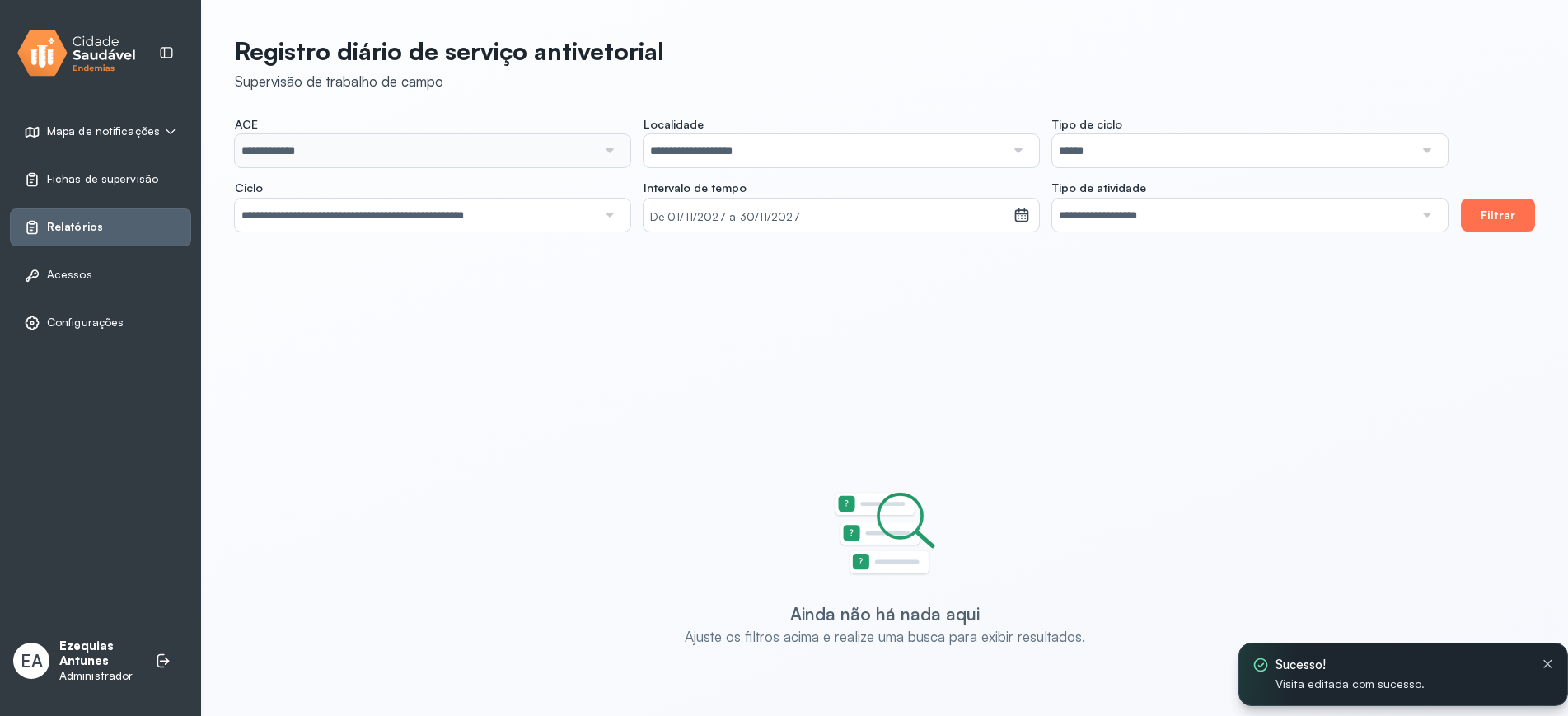 click on "Filtrar" at bounding box center (1498, 215) 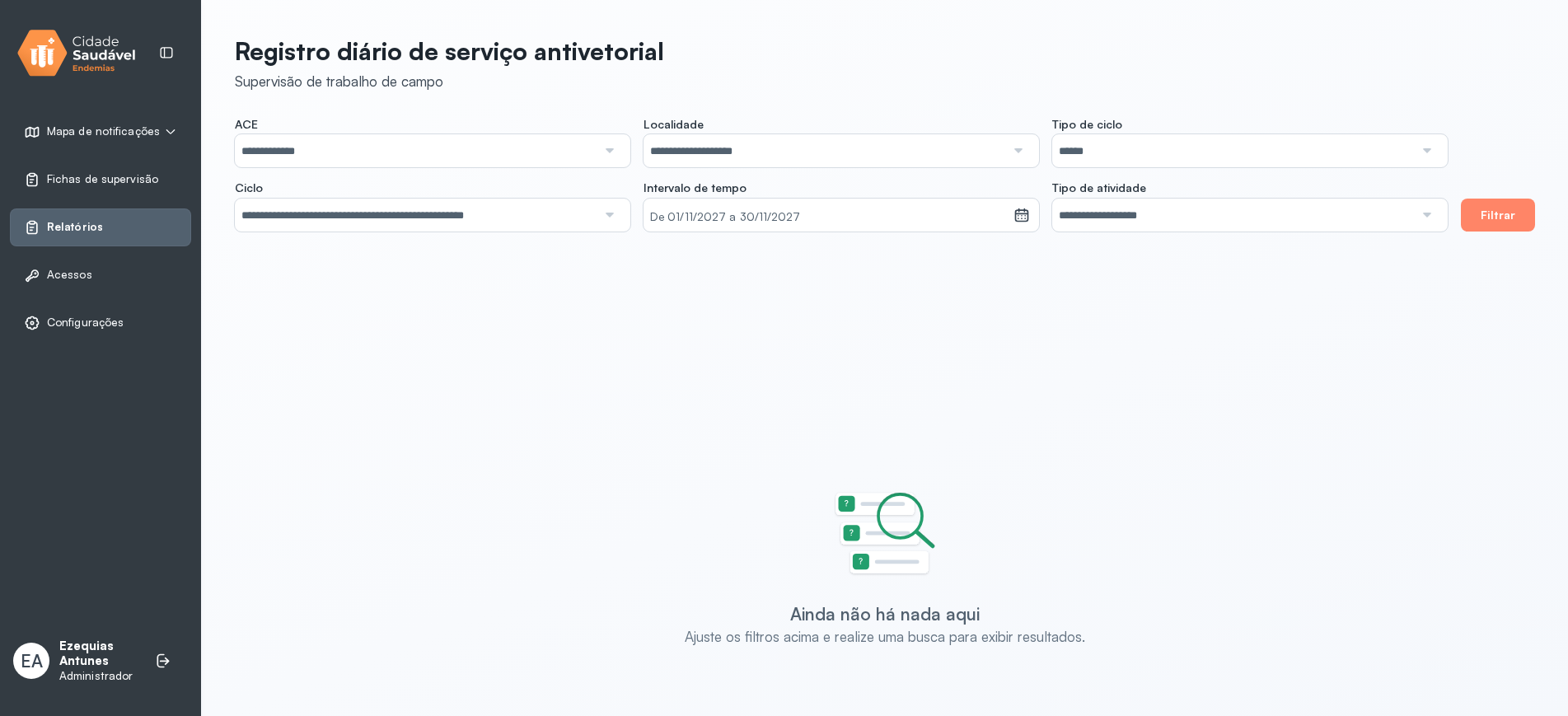 click at bounding box center (608, 215) 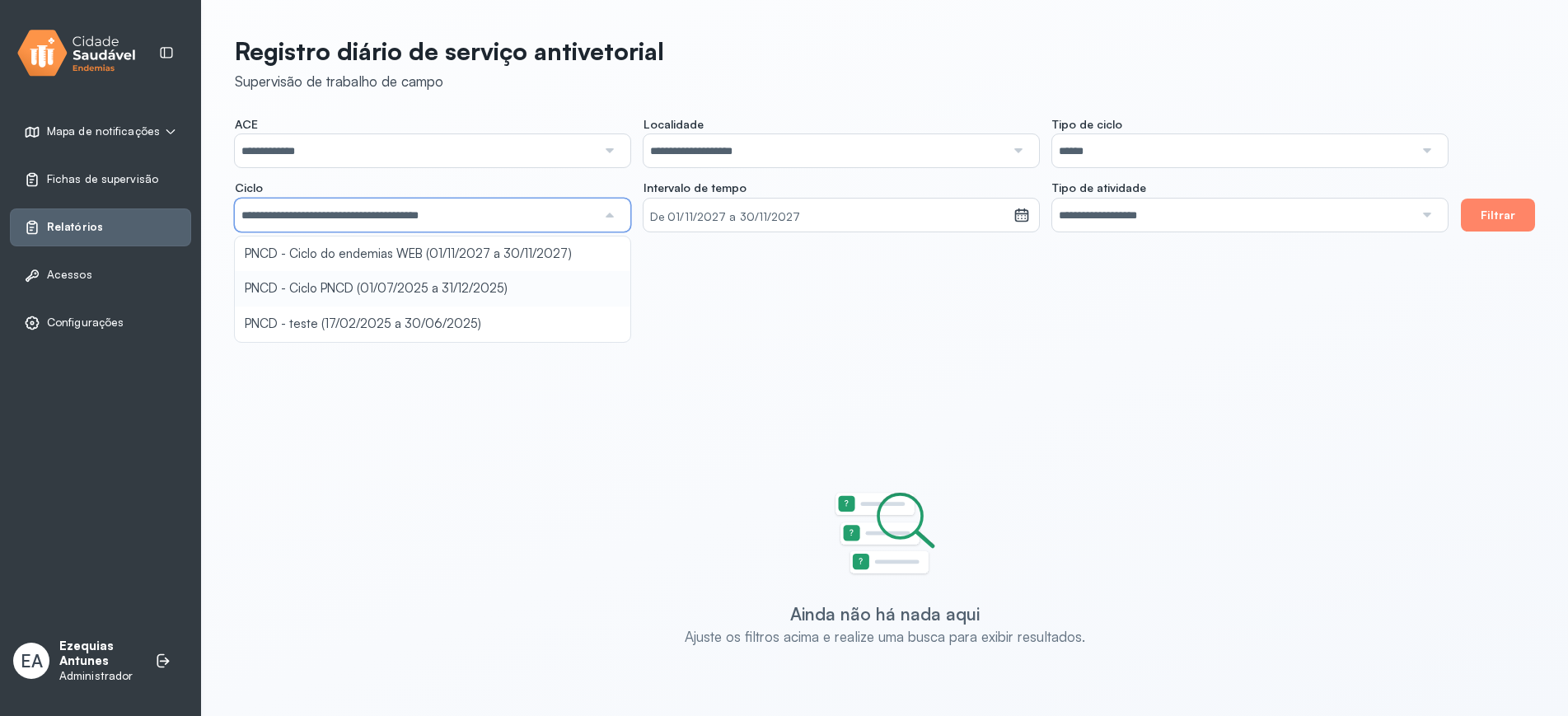 click on "**********" 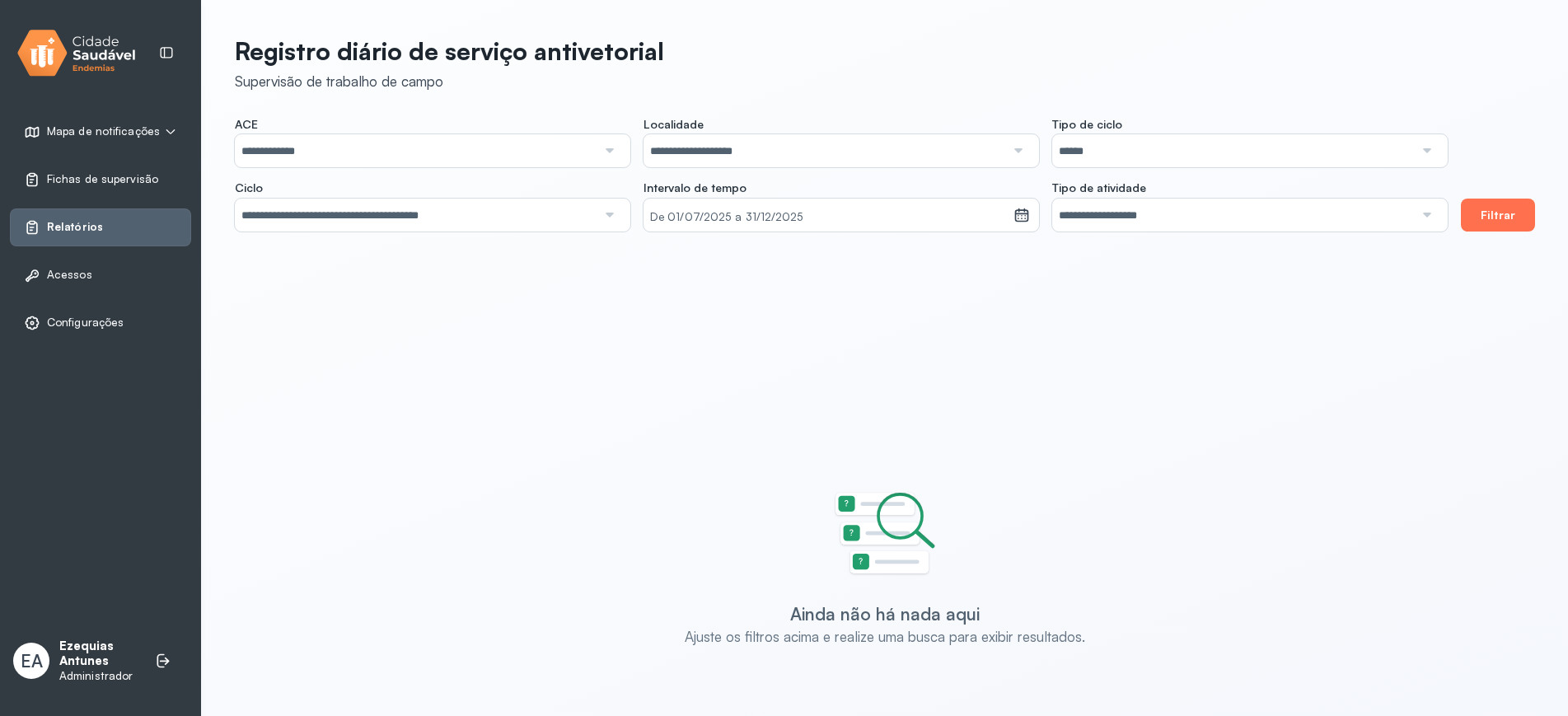click on "Filtrar" at bounding box center [1498, 215] 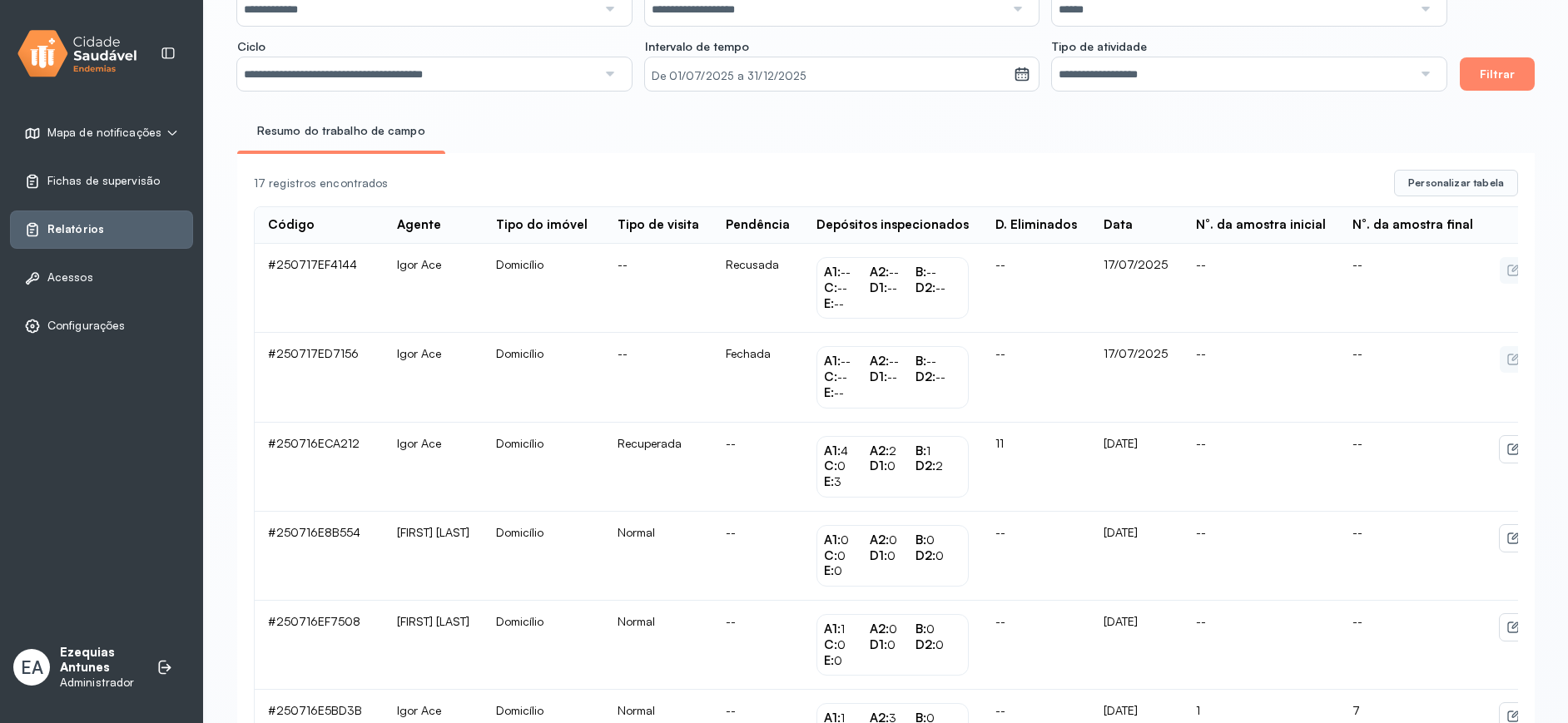 scroll, scrollTop: 0, scrollLeft: 0, axis: both 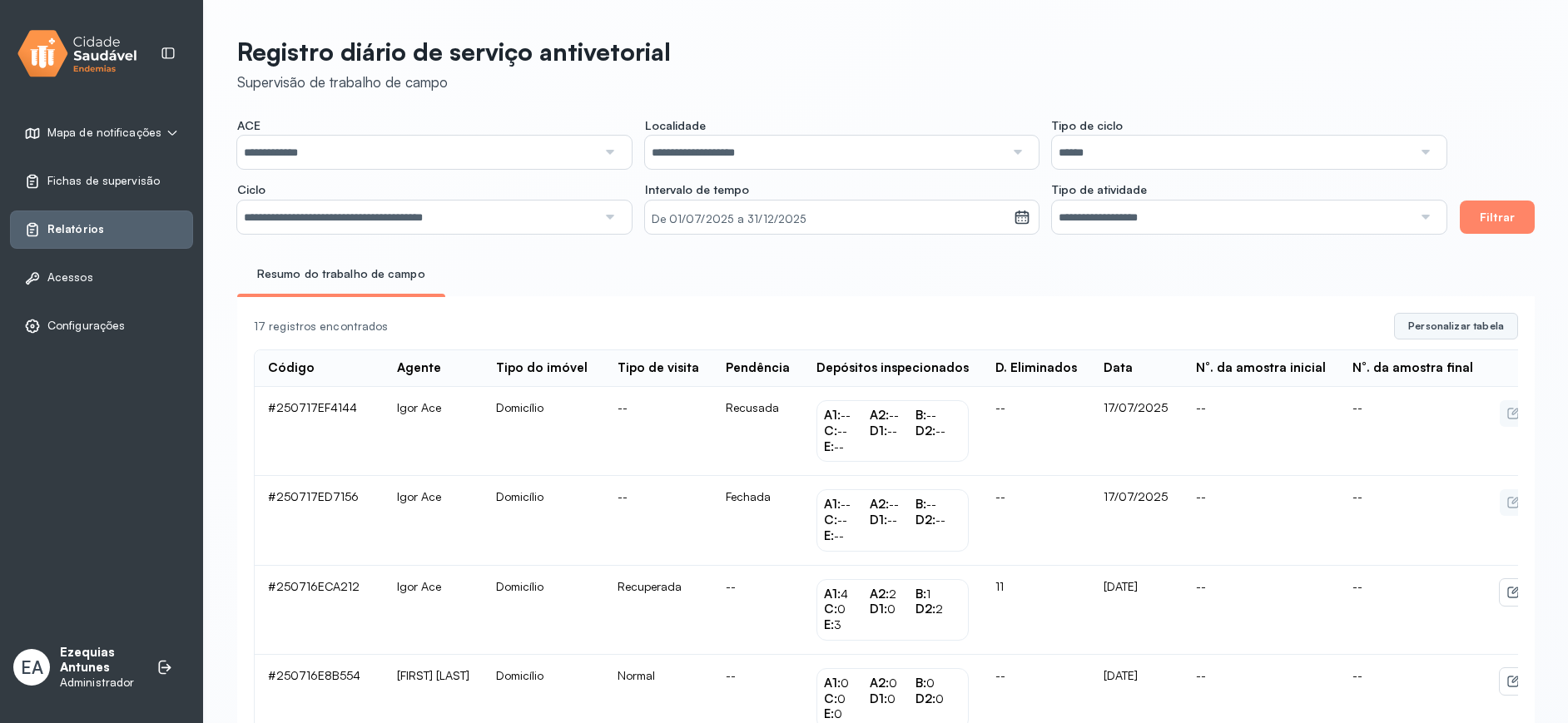 click on "Personalizar tabela" 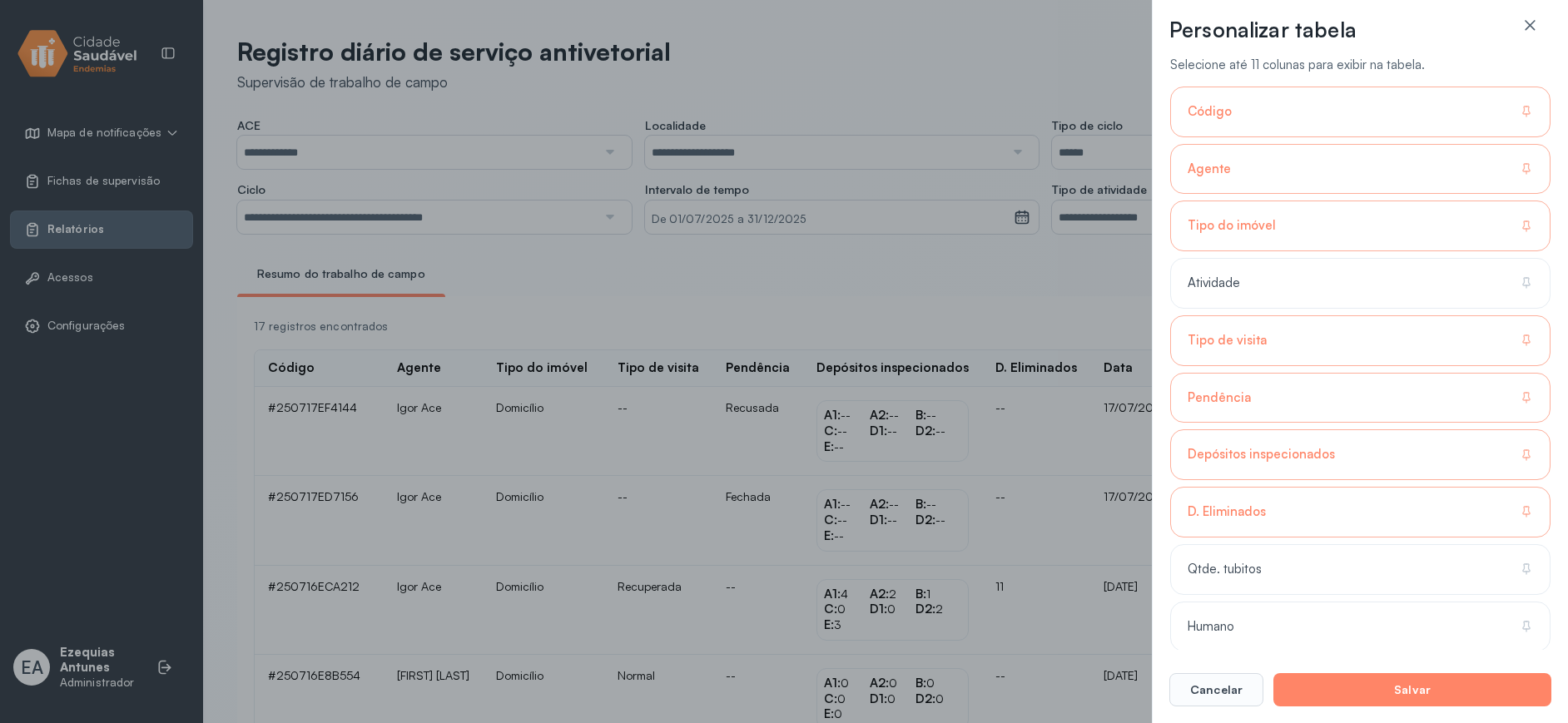 click on "Pendência" 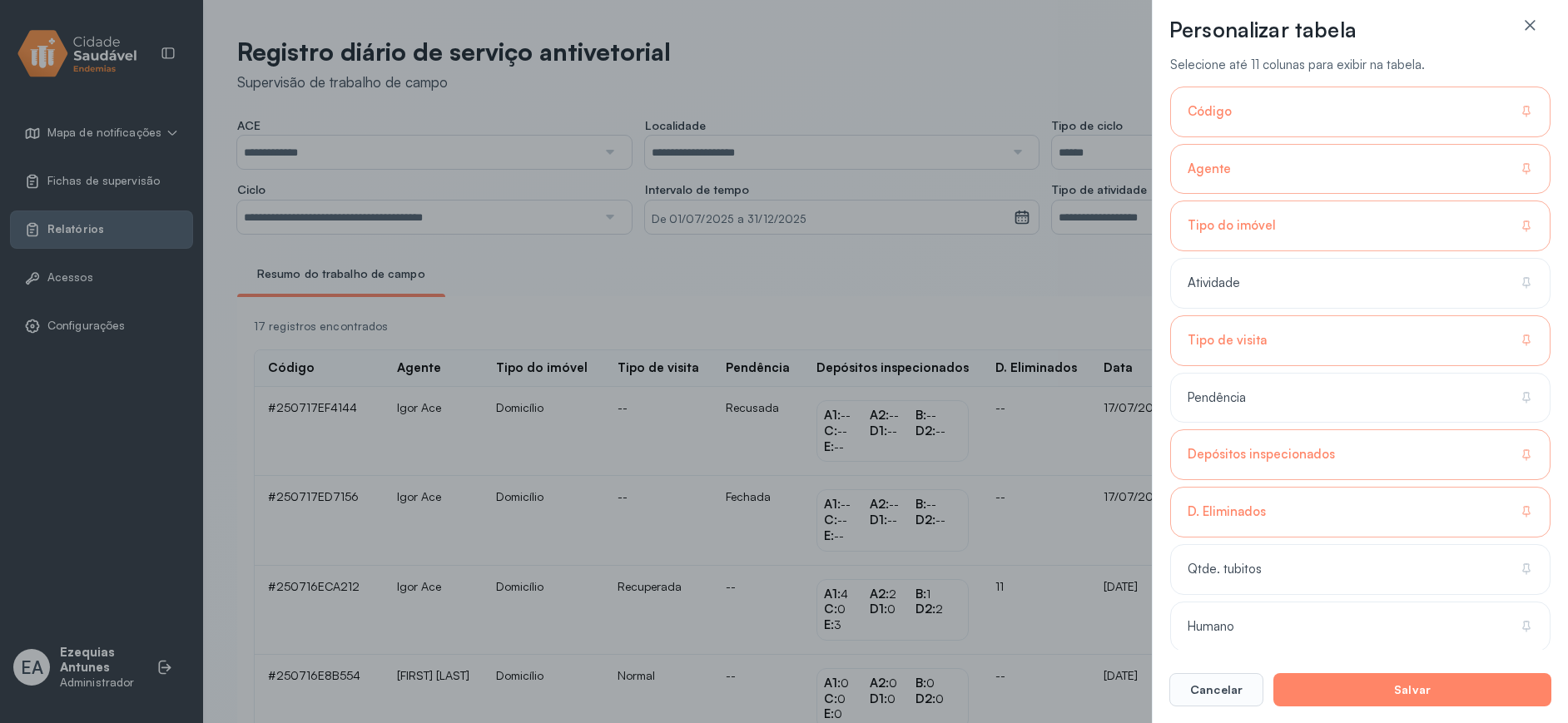 drag, startPoint x: 1344, startPoint y: 443, endPoint x: 1314, endPoint y: 475, distance: 43.86342 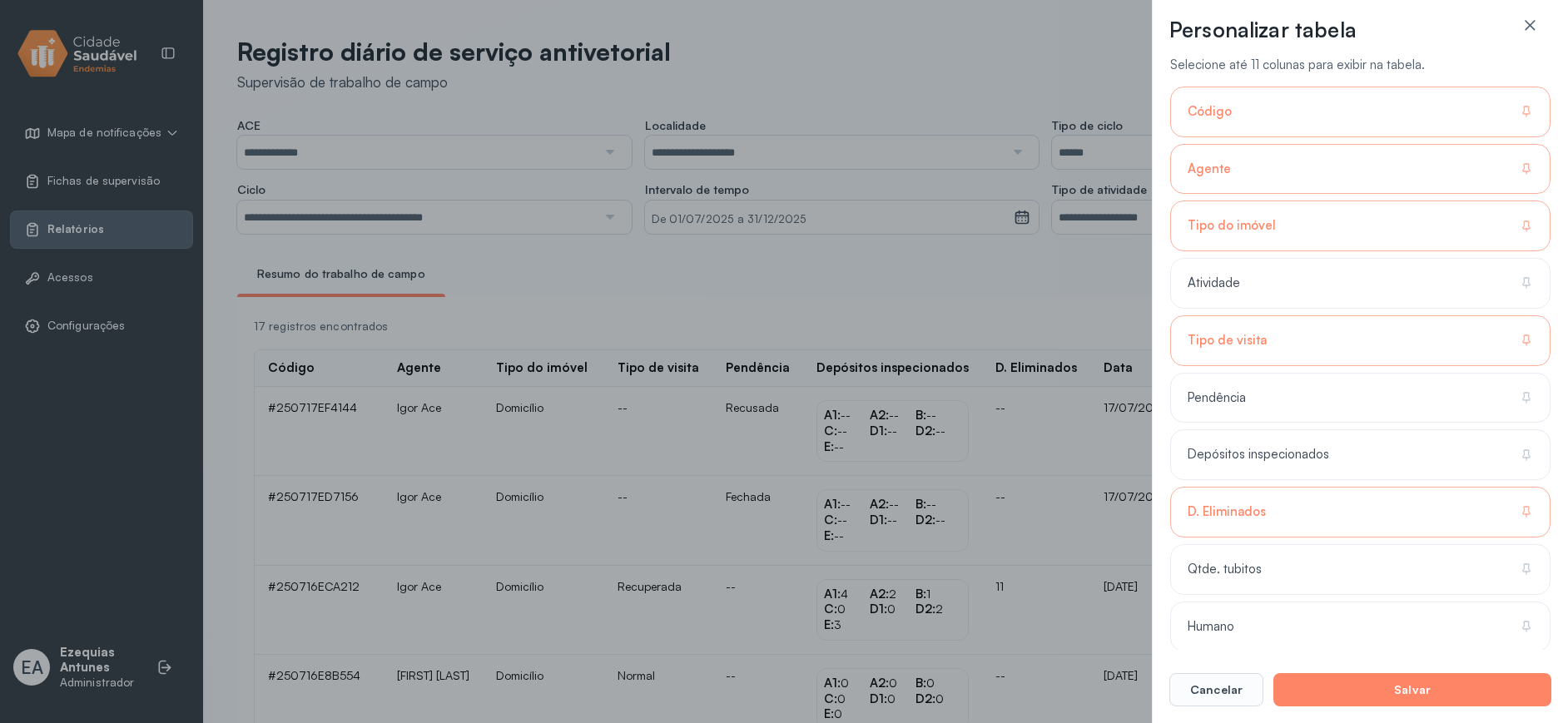 click on "D. Eliminados" 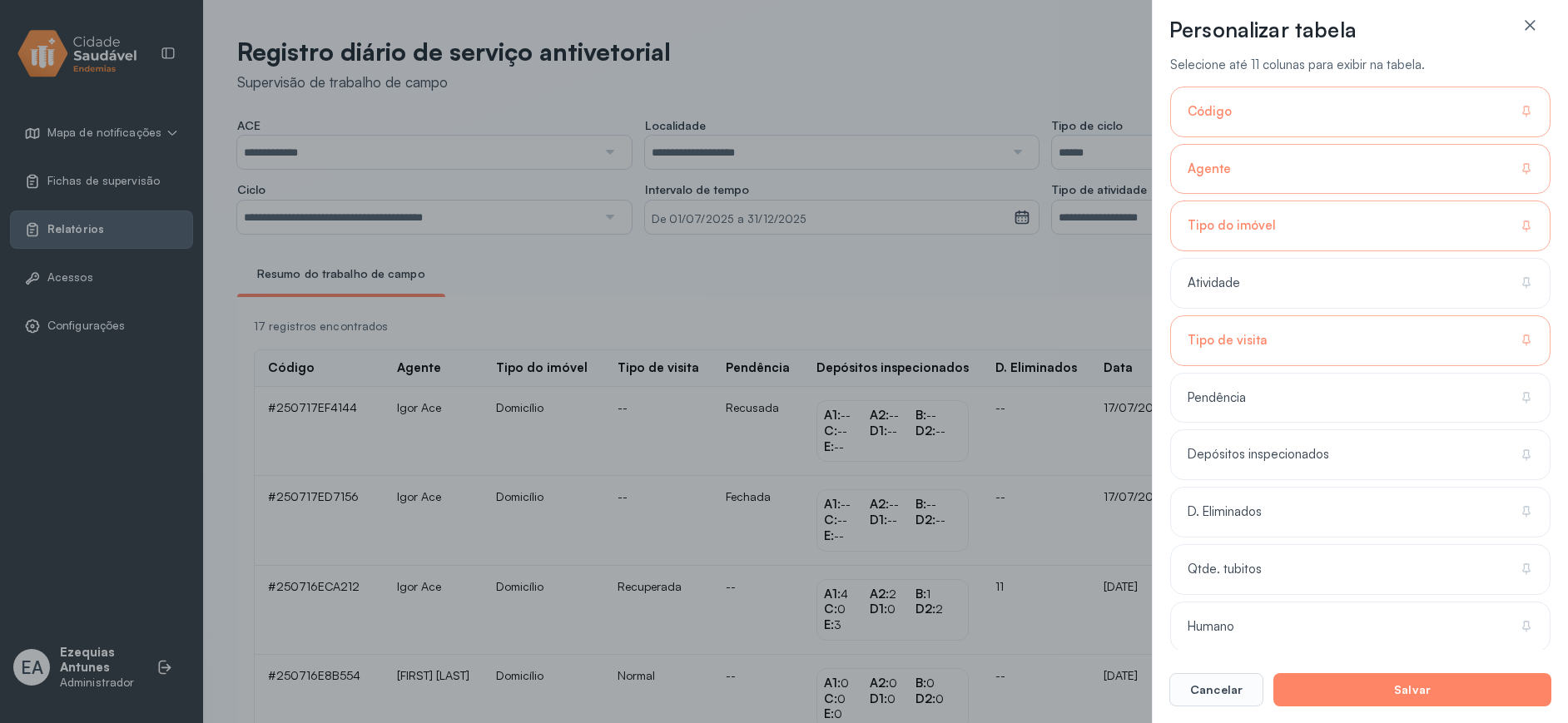 drag, startPoint x: 1311, startPoint y: 350, endPoint x: 1313, endPoint y: 359, distance: 9.219544 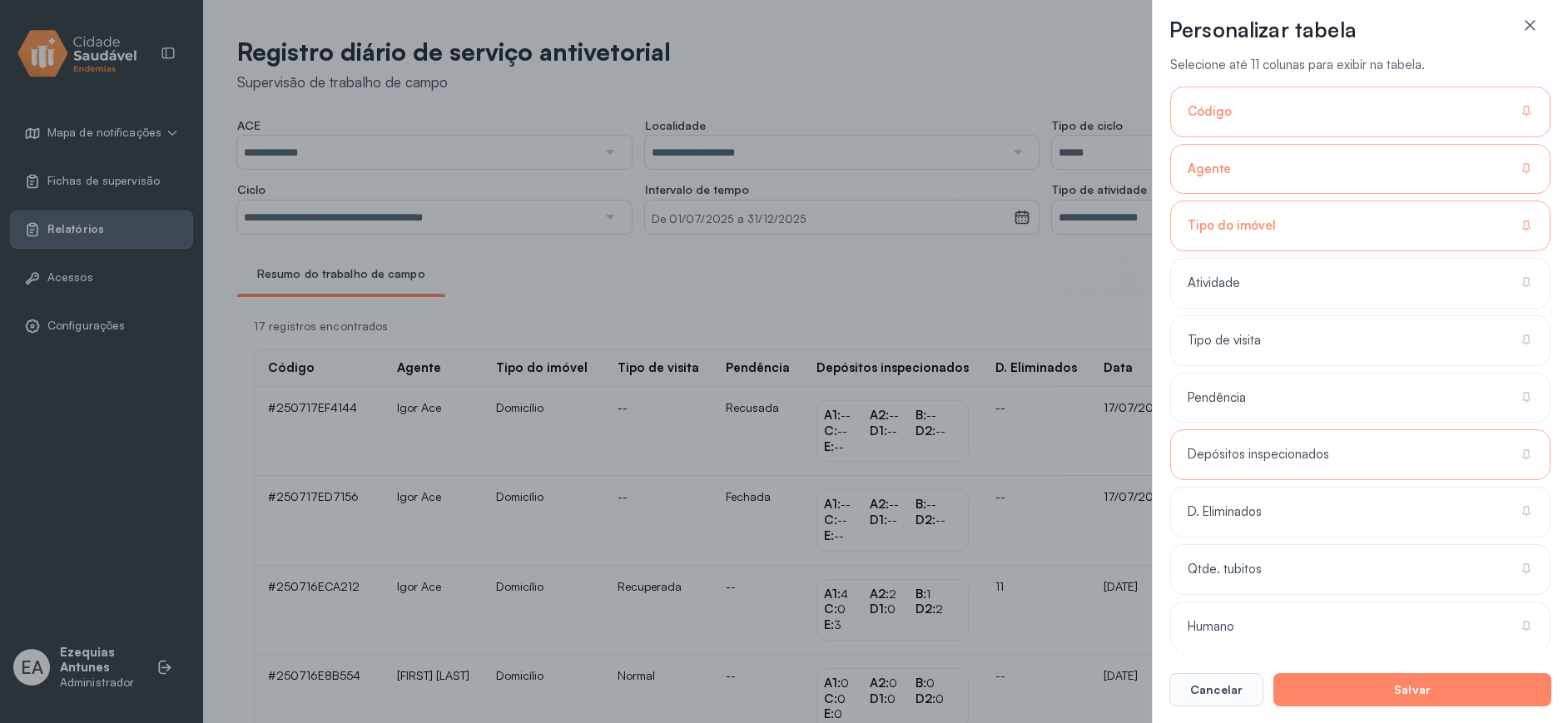 click on "Depósitos inspecionados" at bounding box center [1258, 454] 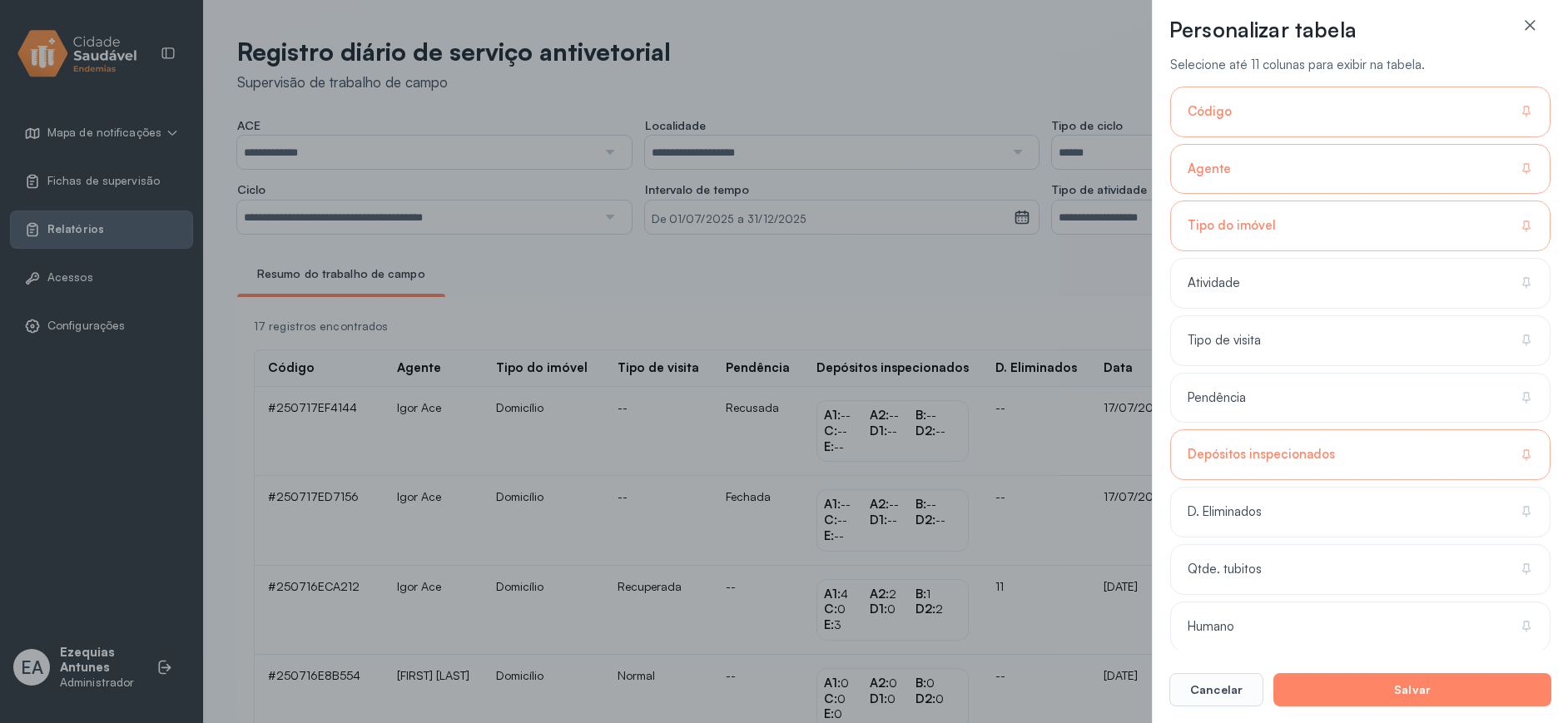 click on "Tipo do imóvel" 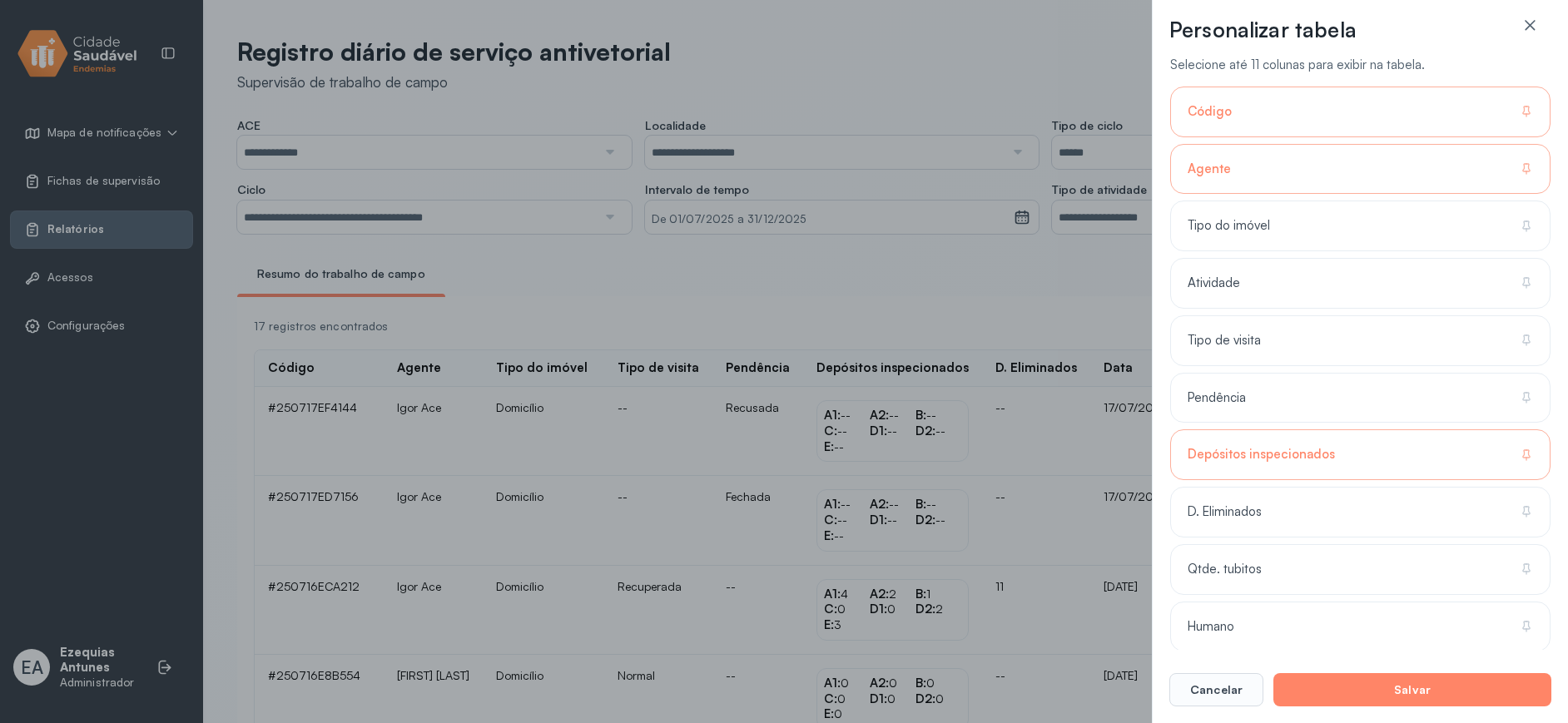 click on "Cancelar   Salvar" at bounding box center [1360, 678] 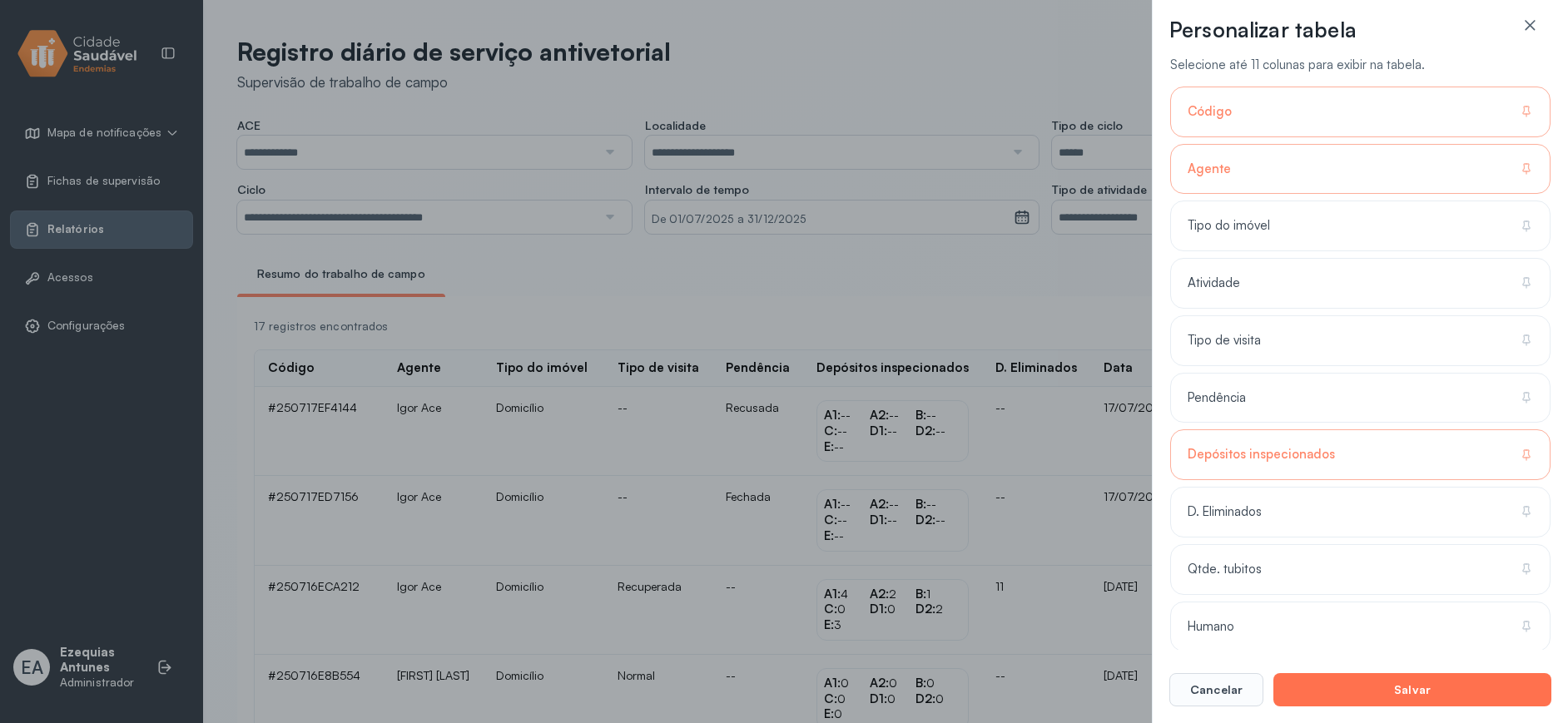 click on "Salvar" at bounding box center [1412, 690] 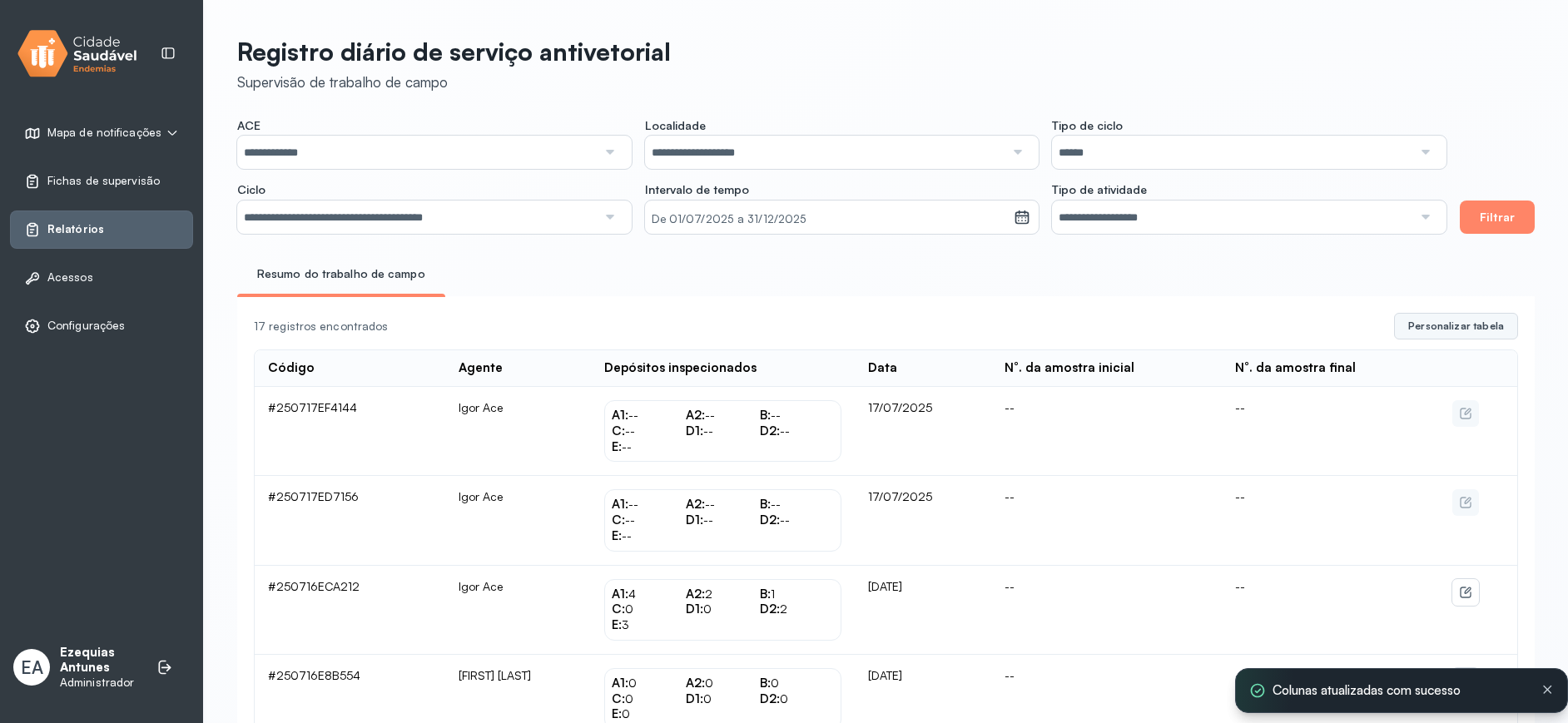click on "Personalizar tabela" 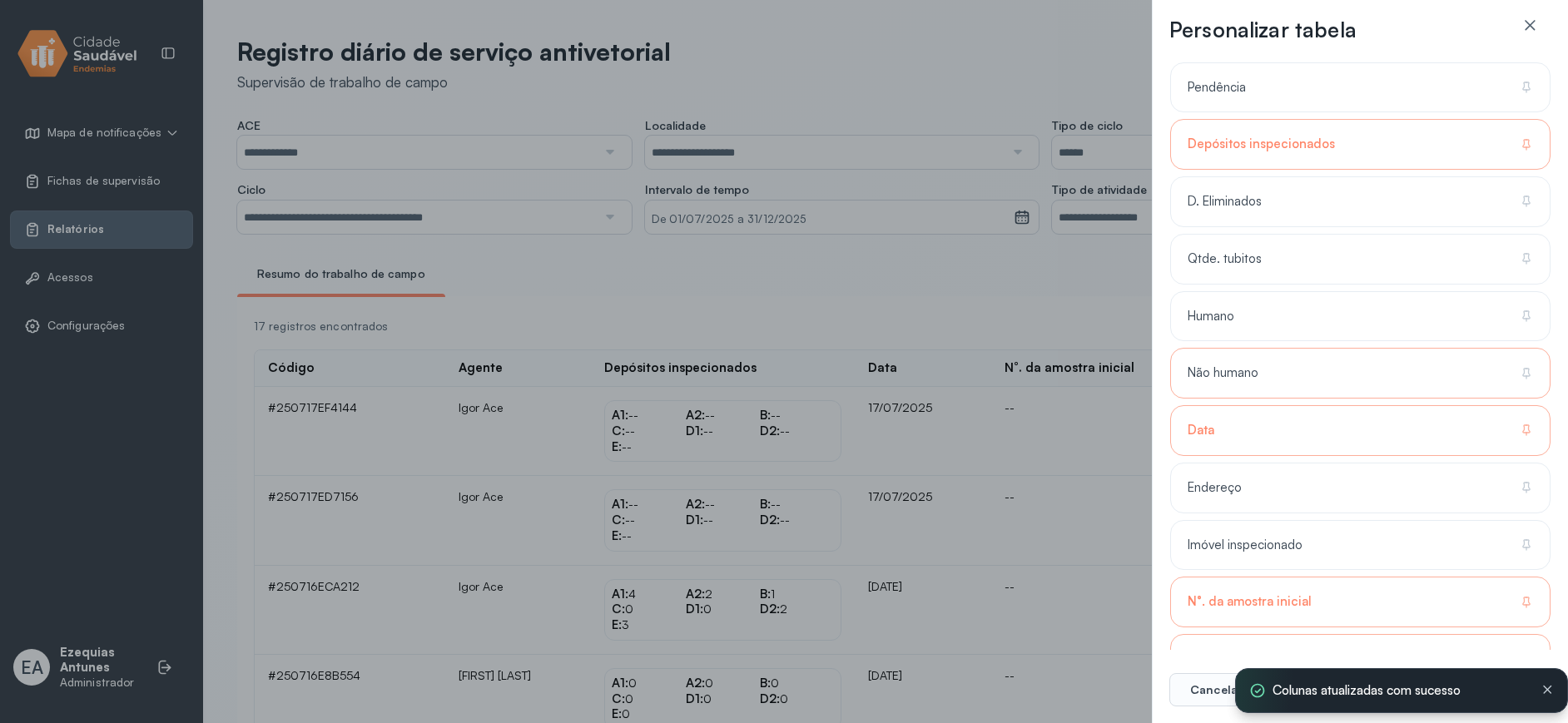 scroll, scrollTop: 416, scrollLeft: 0, axis: vertical 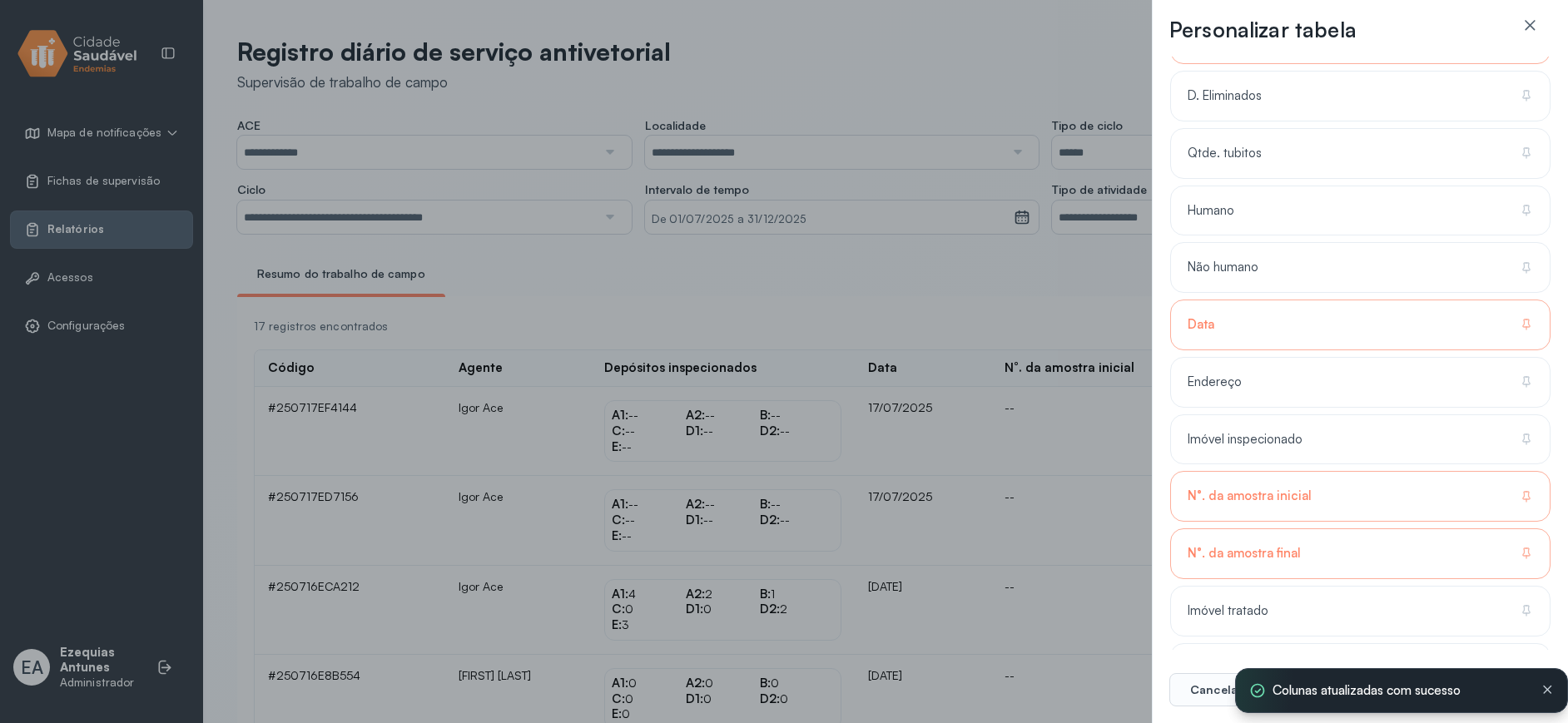 click on "Personalizar tabela Selecione até 11 colunas para exibir na tabela. Código Agente Tipo do imóvel Atividade Tipo de visita Pendência Depósitos inspecionados D. Eliminados Qtde. tubitos Humano Não humano Data Endereço Imóvel inspecionado N°. da amostra inicial N°. da amostra final Imóvel tratado Tipo de tratamento focal Tipo de tratamento perifocal Quantidade de cargas  Cancelar   Salvar" at bounding box center [1360, 361] 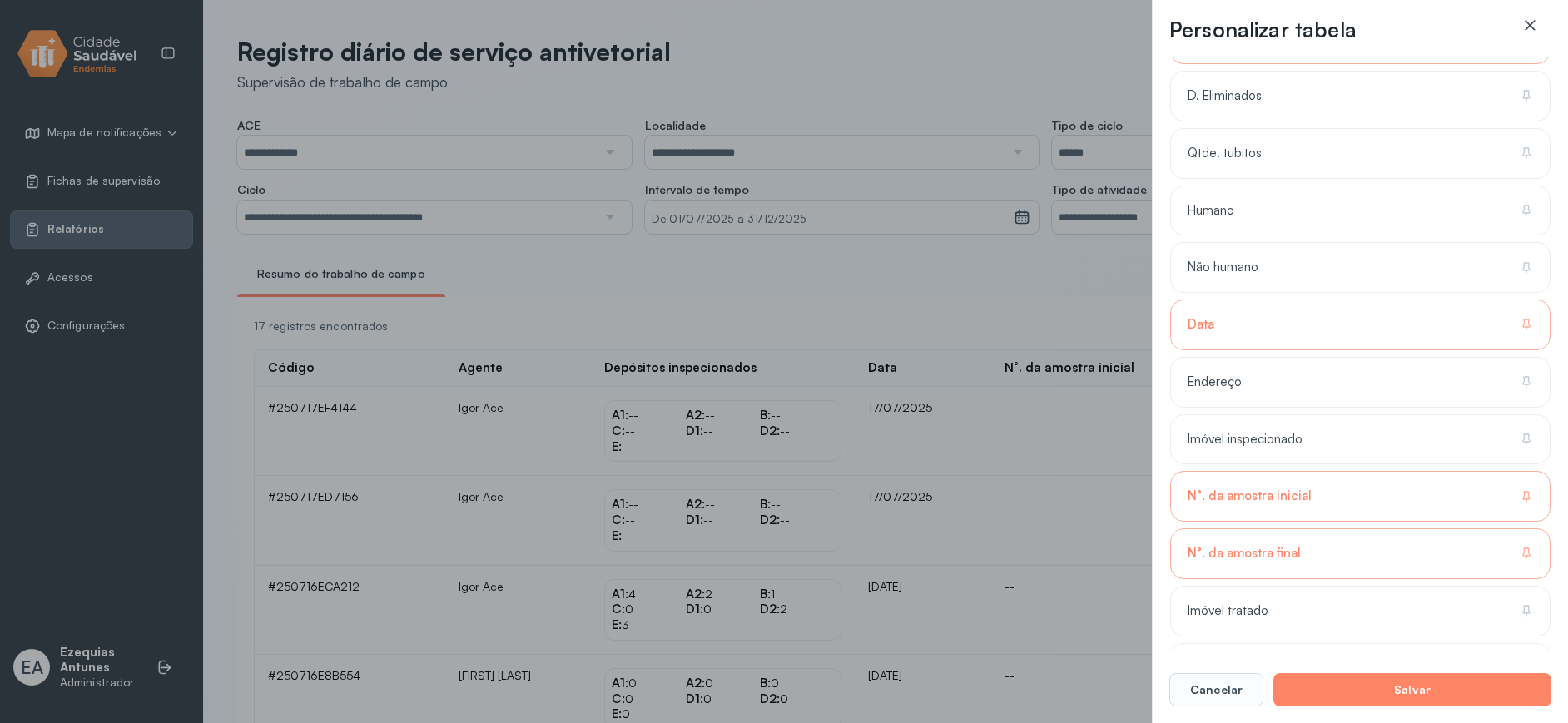 click 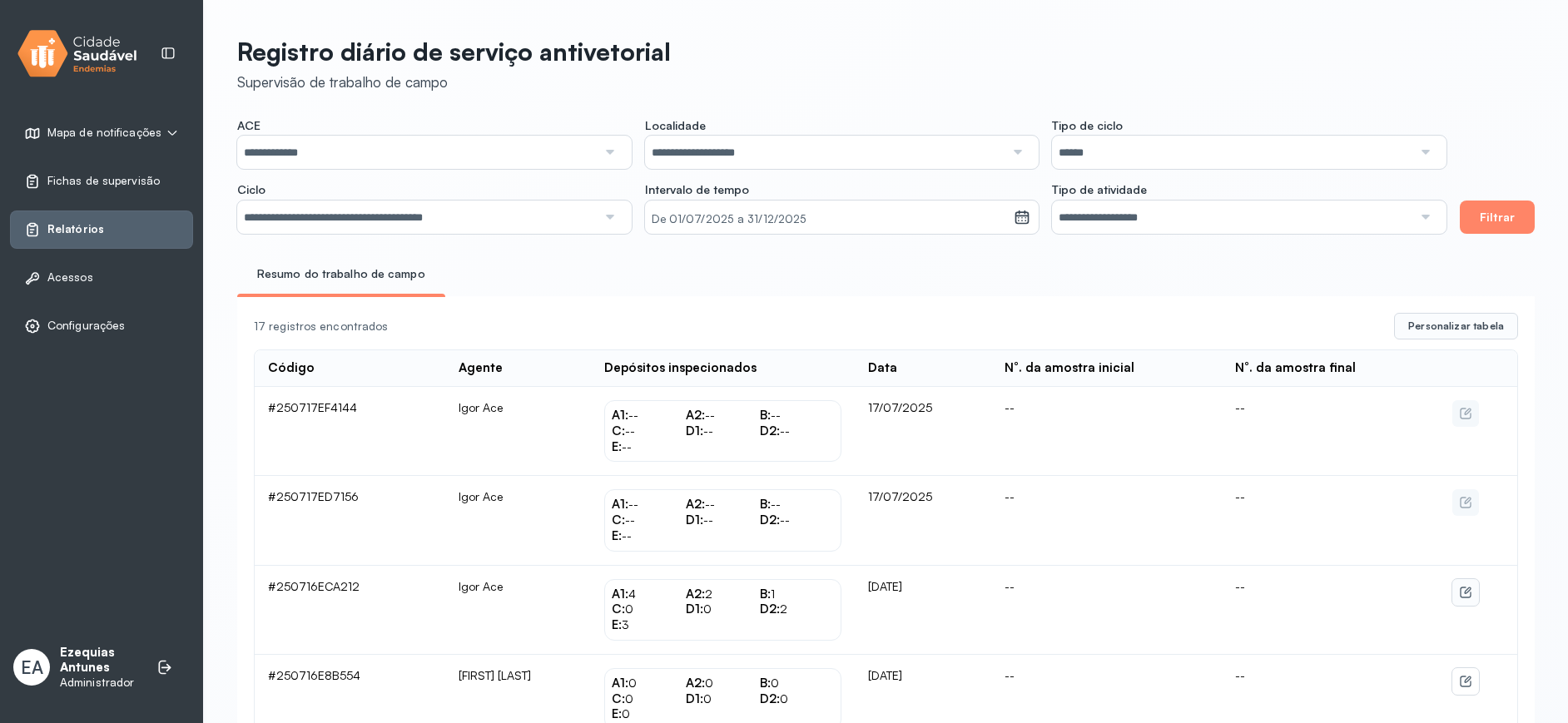 click 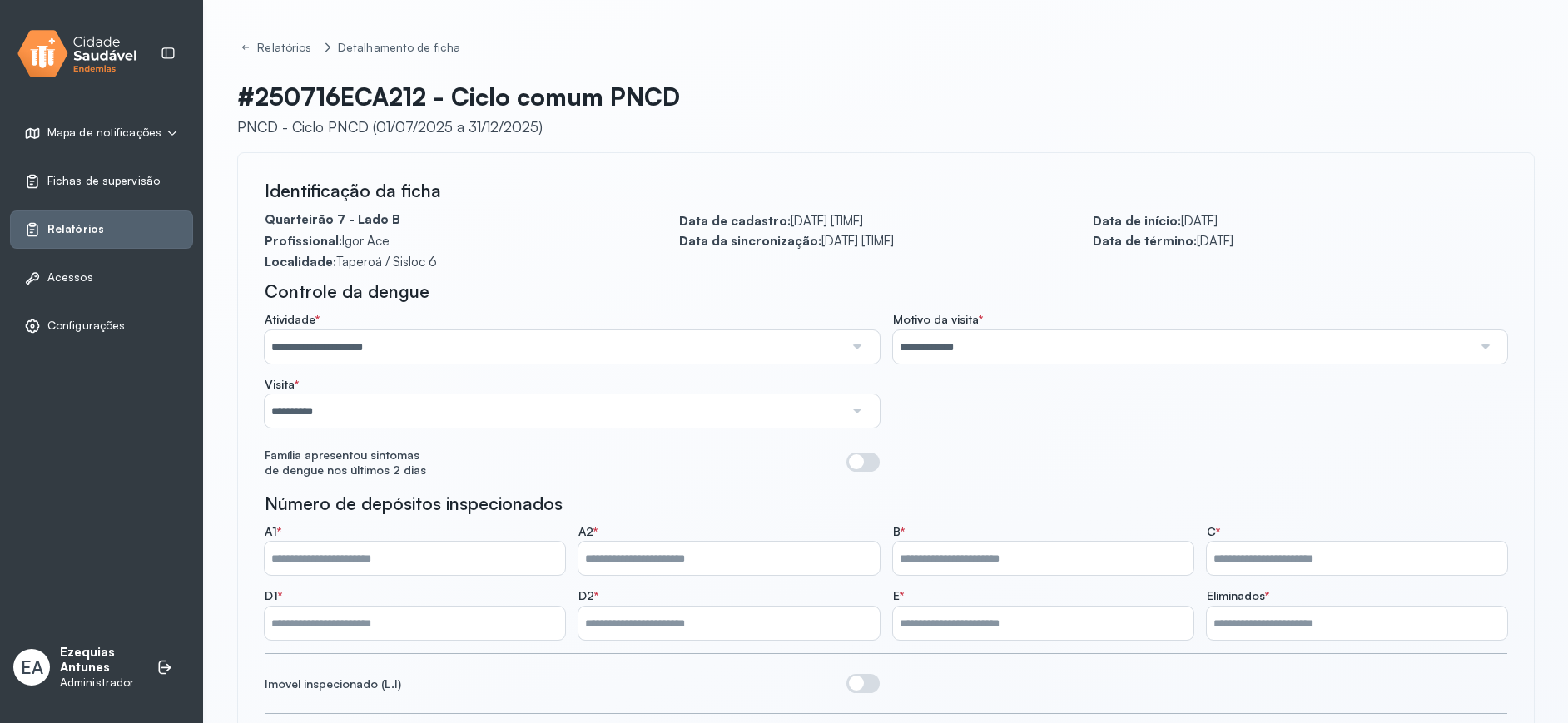 scroll, scrollTop: 0, scrollLeft: 0, axis: both 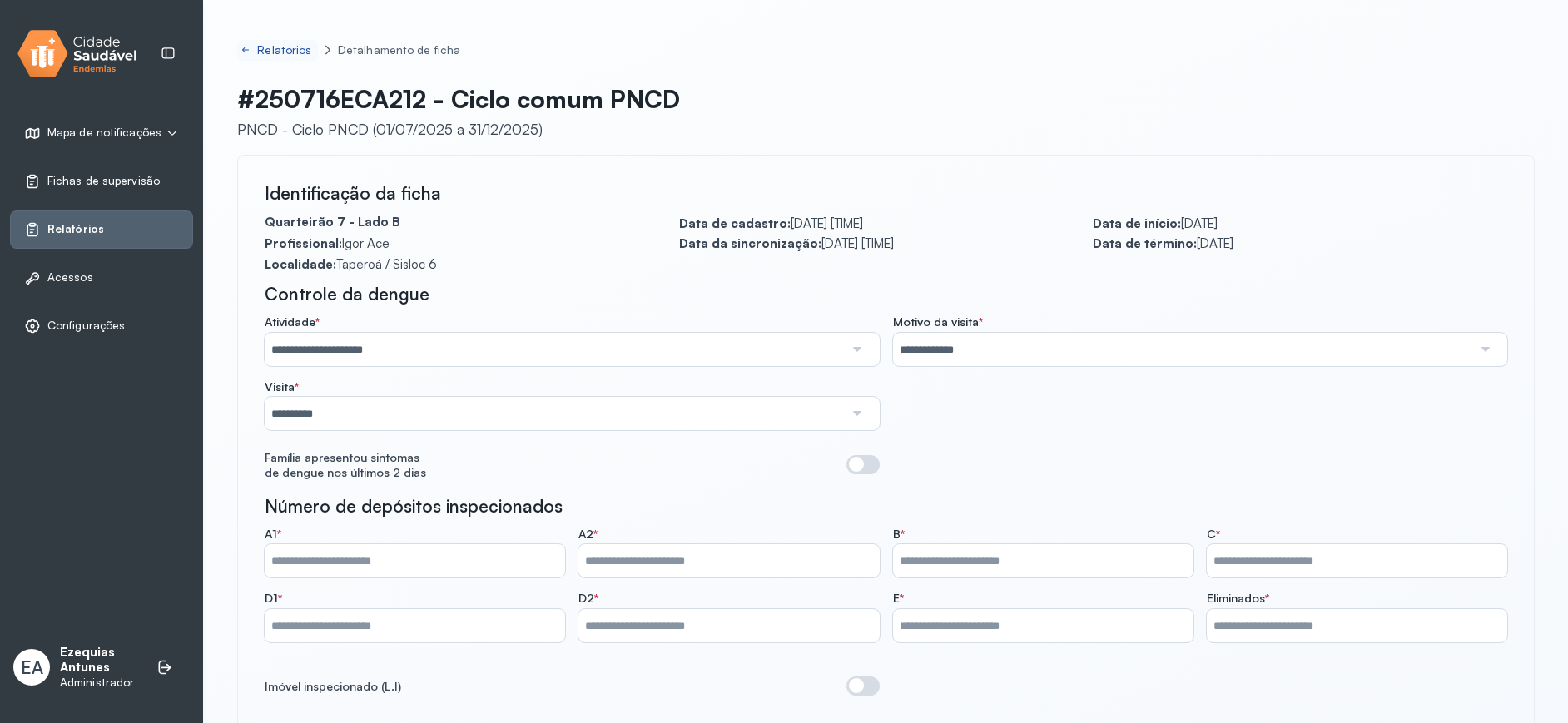 click on "Relatórios" at bounding box center [285, 50] 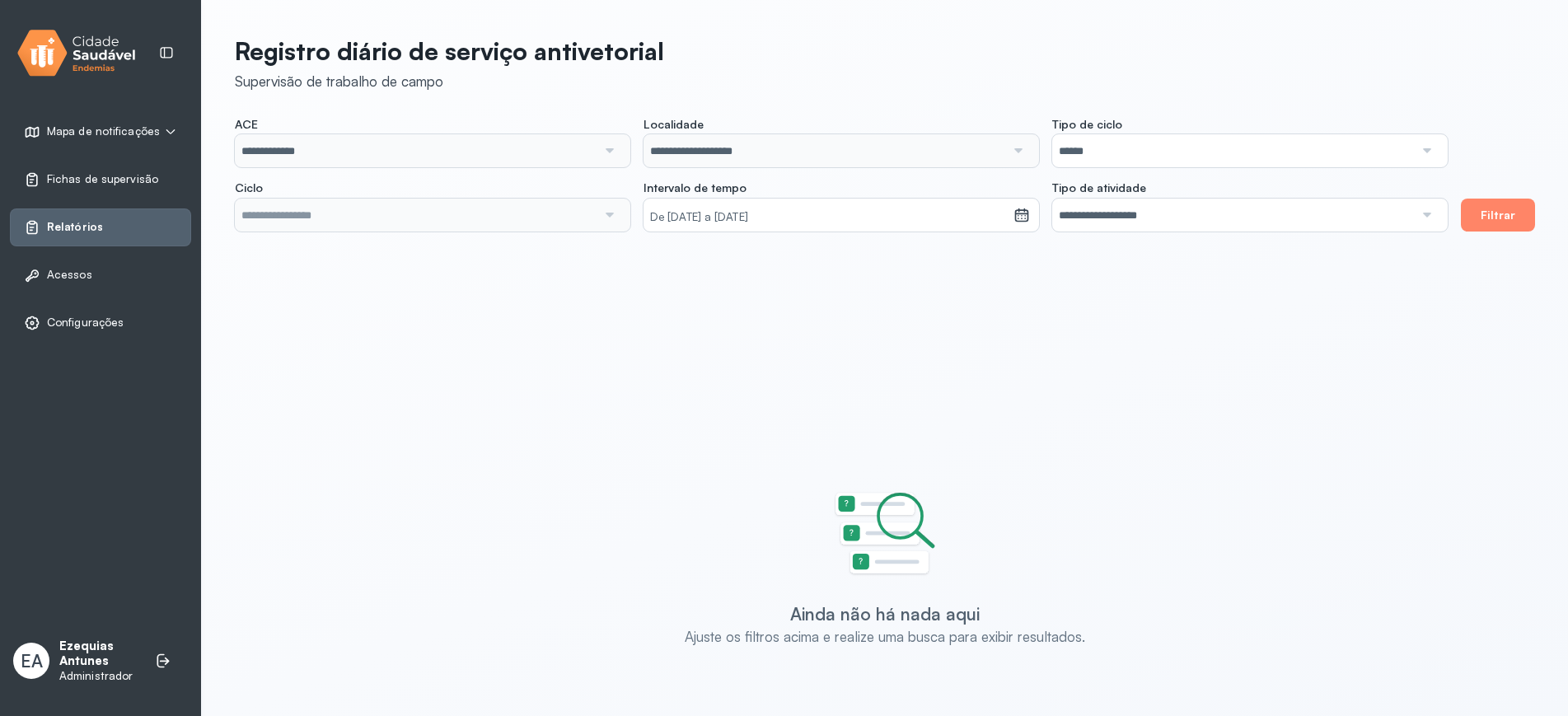 type on "**********" 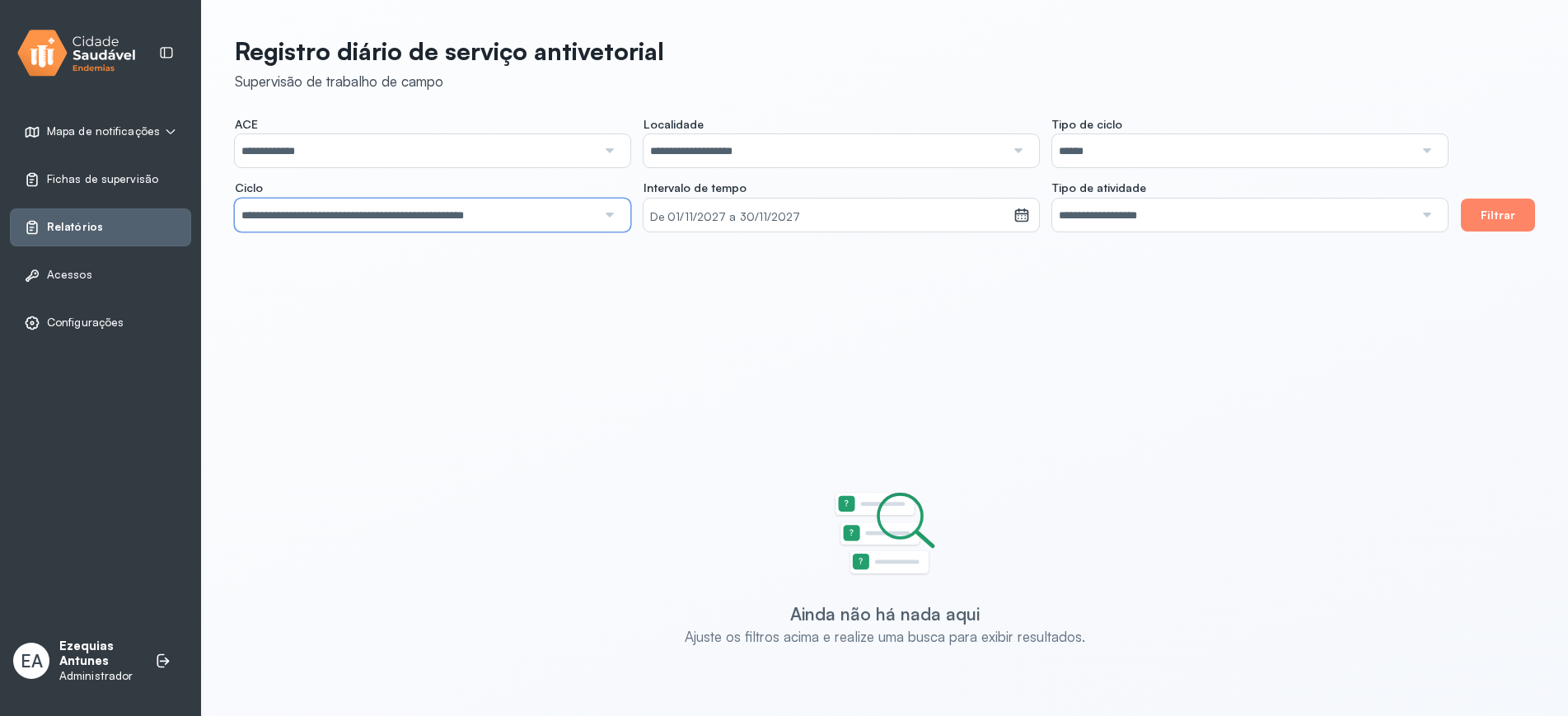 drag, startPoint x: 452, startPoint y: 211, endPoint x: 494, endPoint y: 250, distance: 57.31492 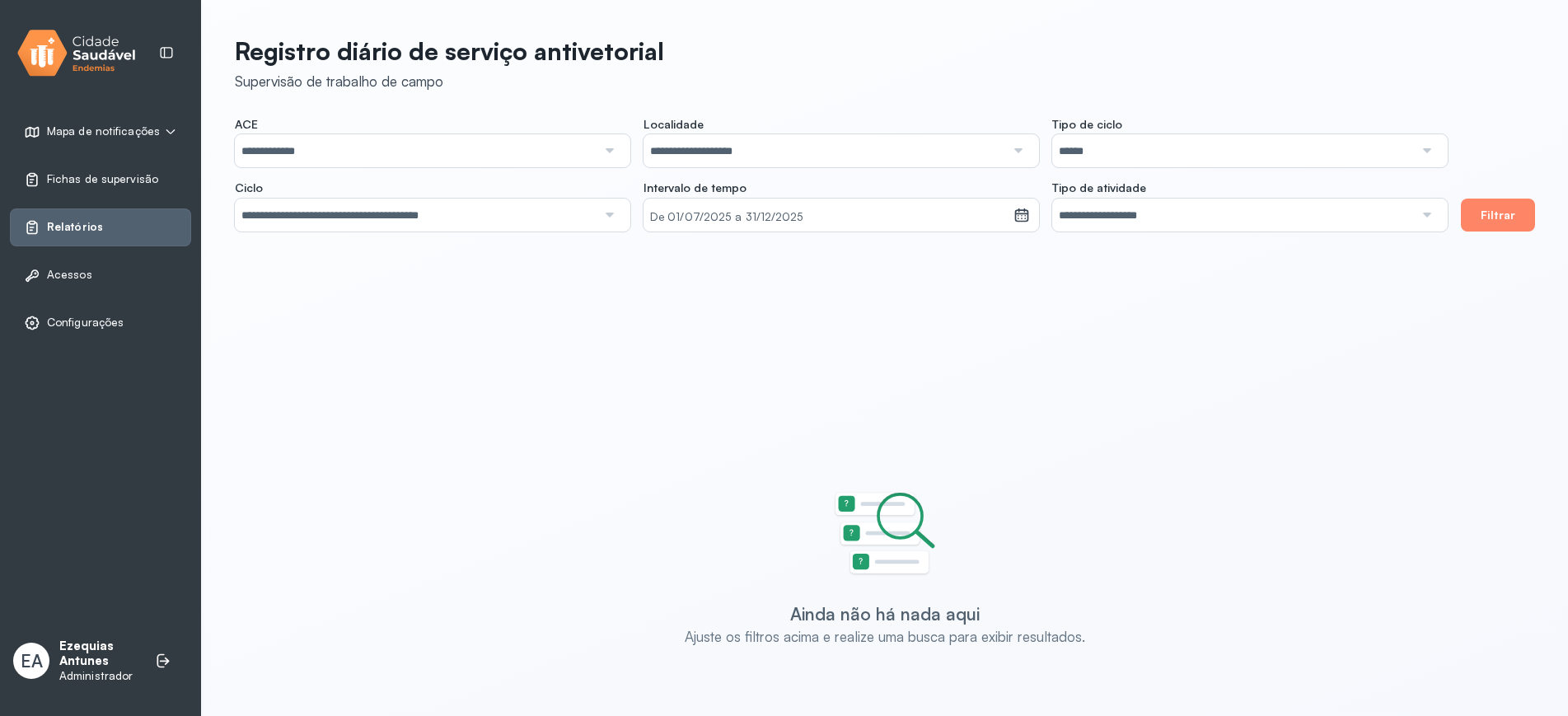 drag, startPoint x: 486, startPoint y: 283, endPoint x: 746, endPoint y: 279, distance: 260.0308 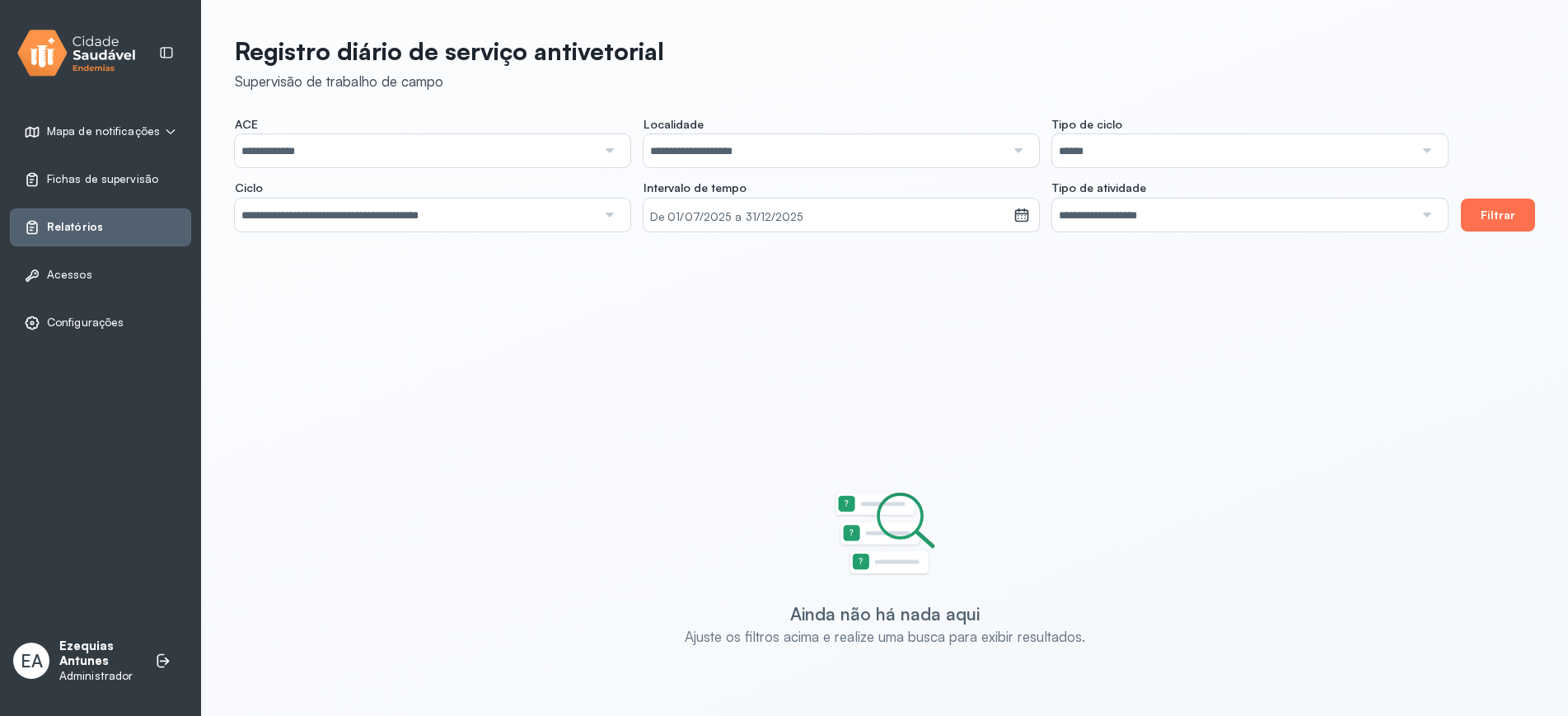 click on "Filtrar" at bounding box center [1498, 215] 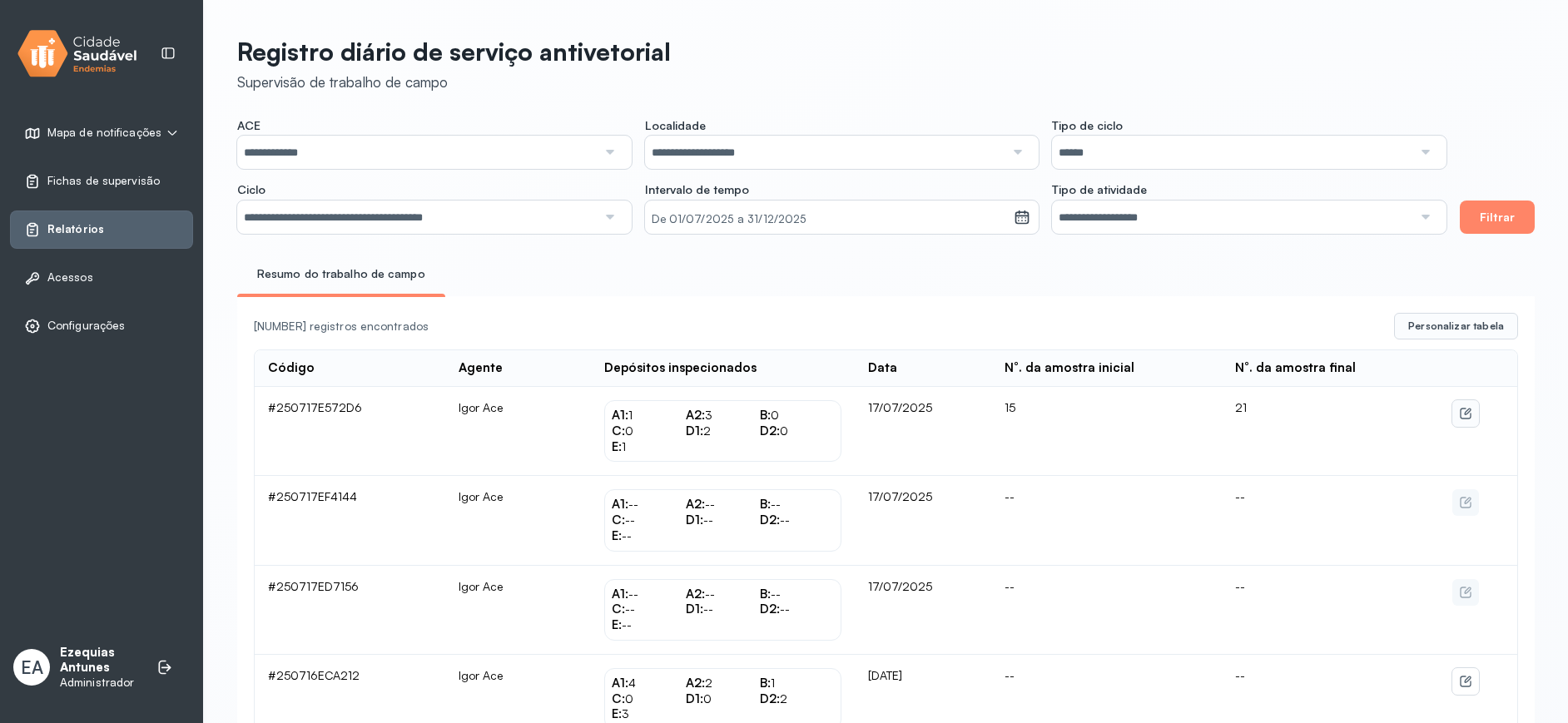 click 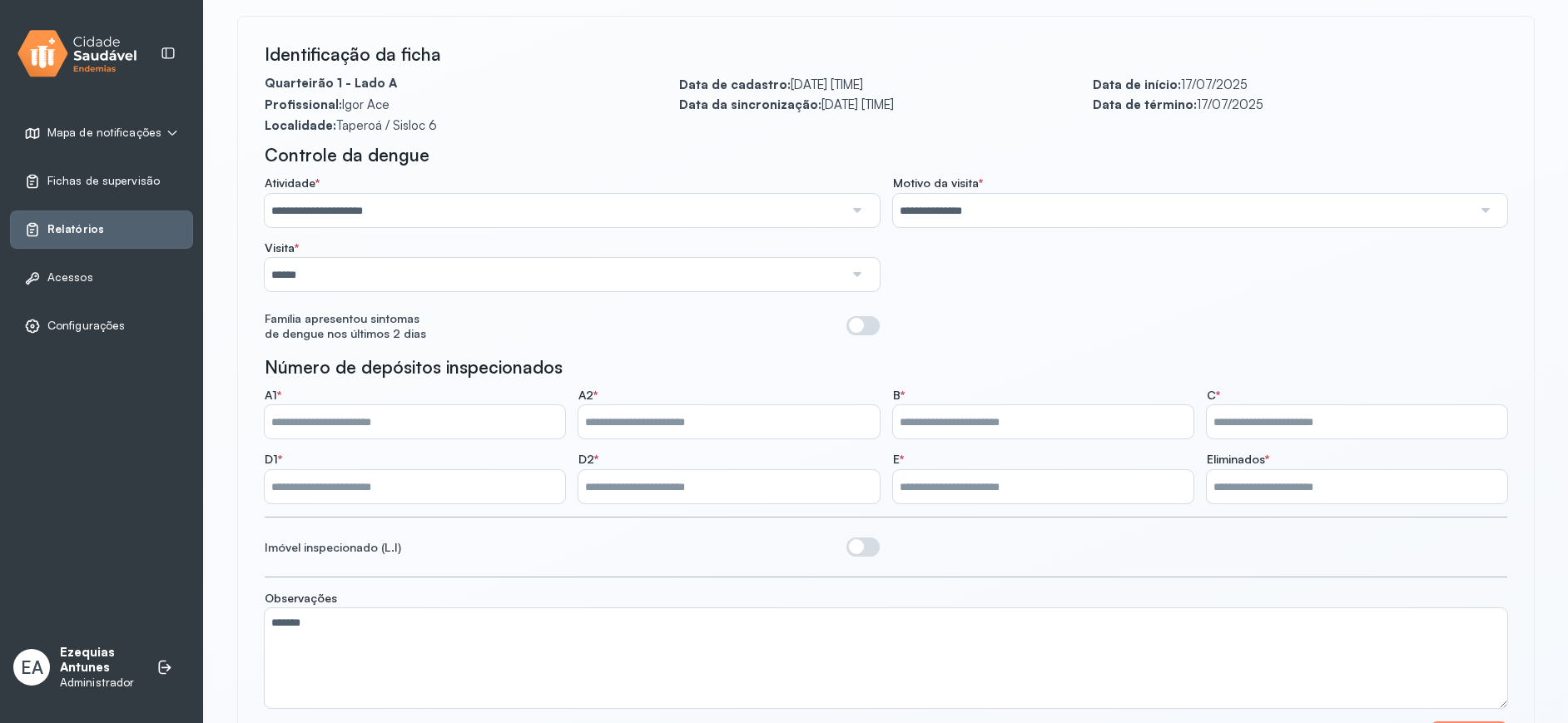 scroll, scrollTop: 17, scrollLeft: 0, axis: vertical 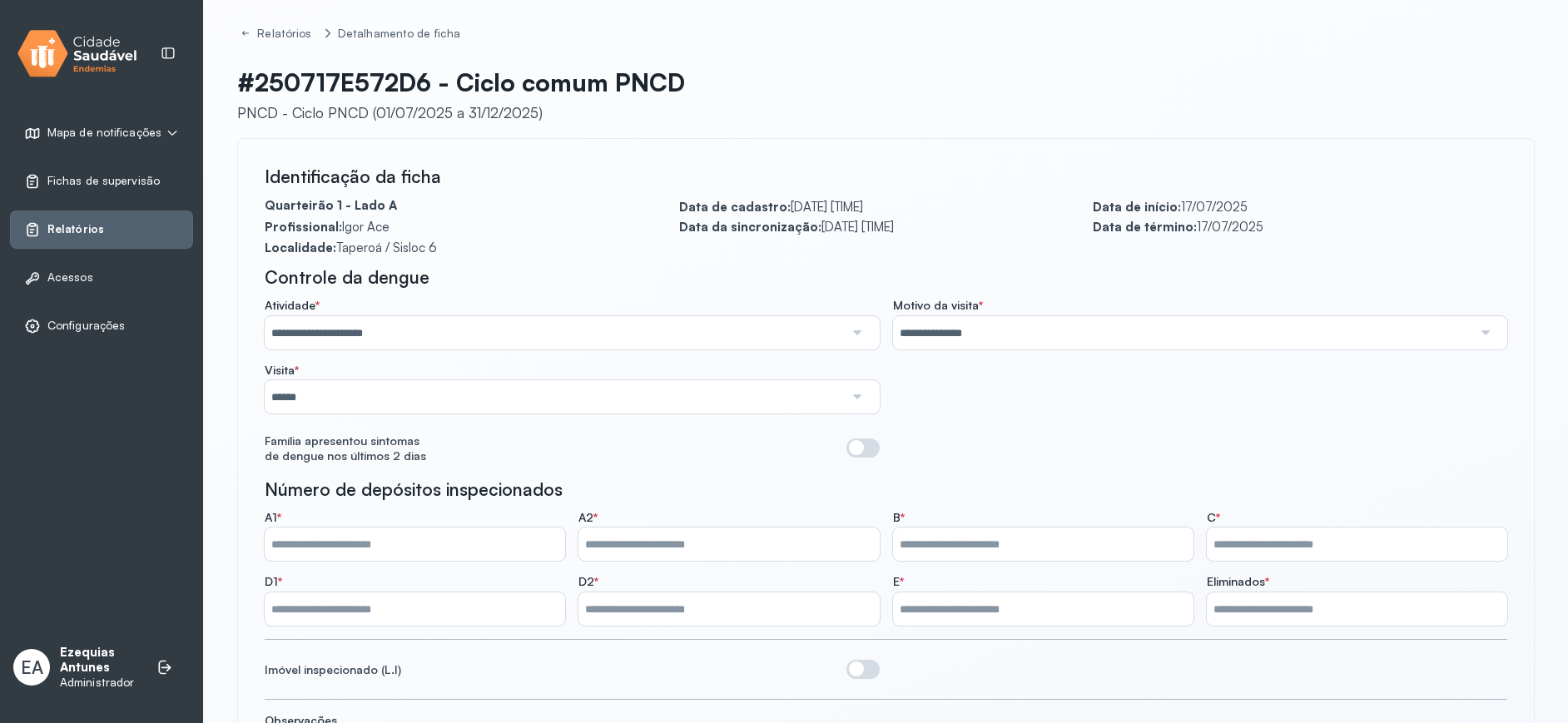 drag, startPoint x: 1337, startPoint y: 211, endPoint x: 1302, endPoint y: 198, distance: 37.33631 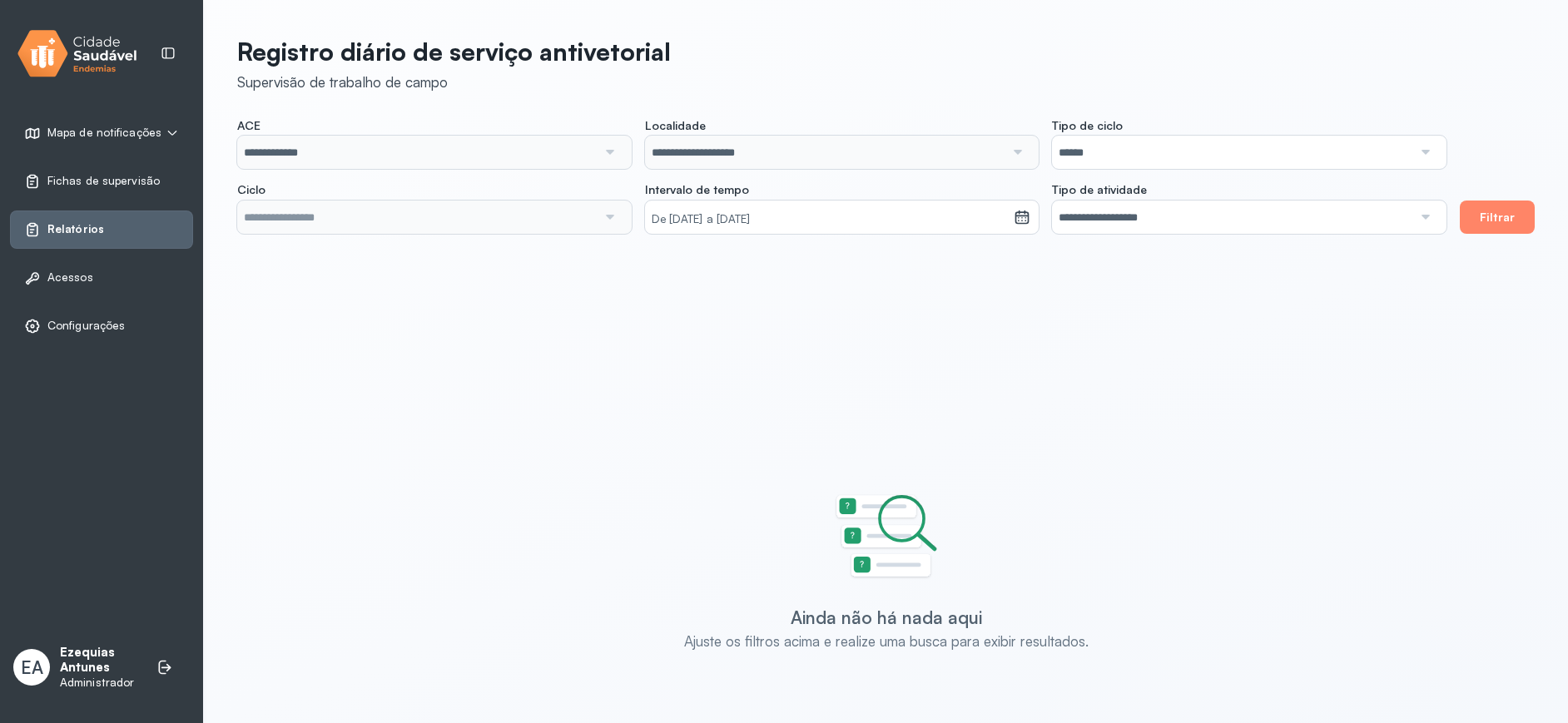 scroll, scrollTop: 0, scrollLeft: 0, axis: both 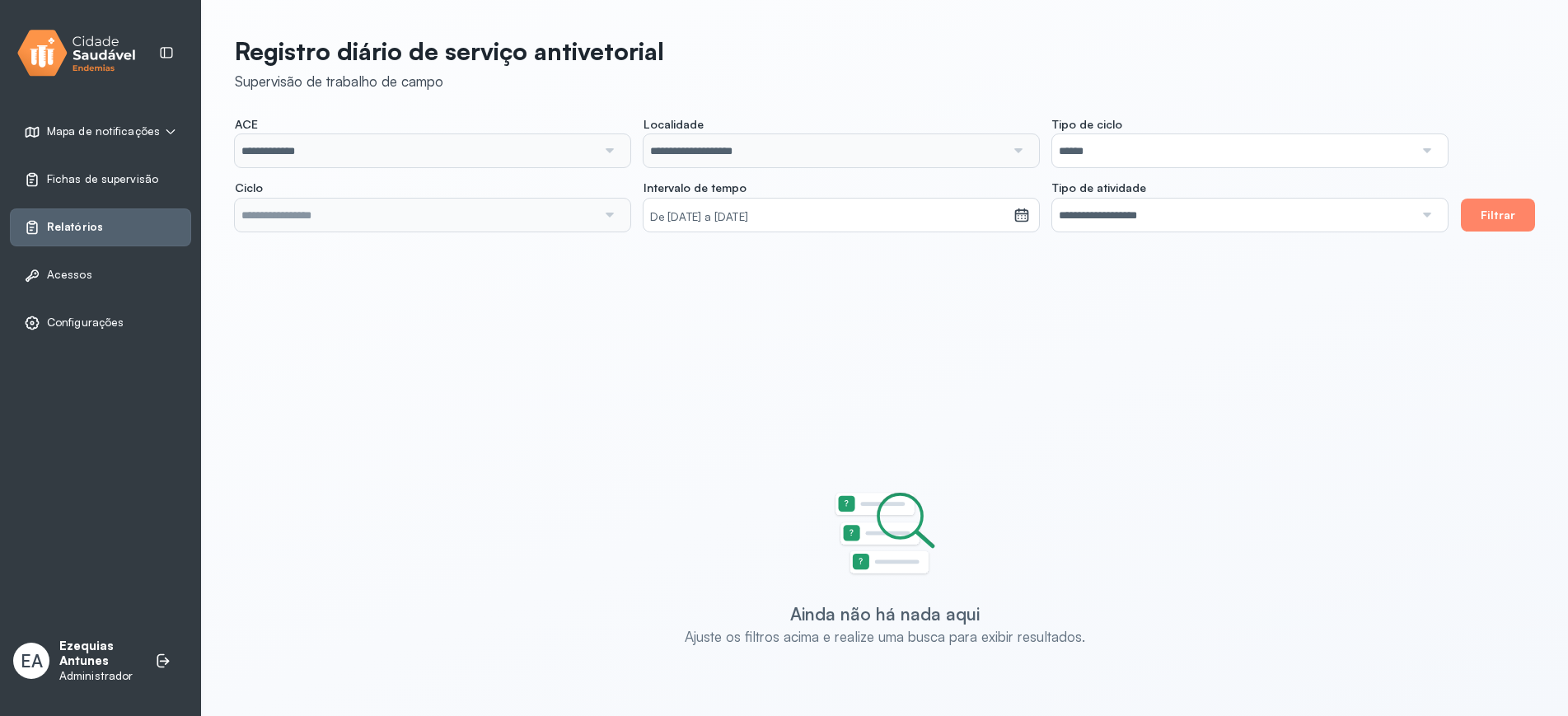 type on "**********" 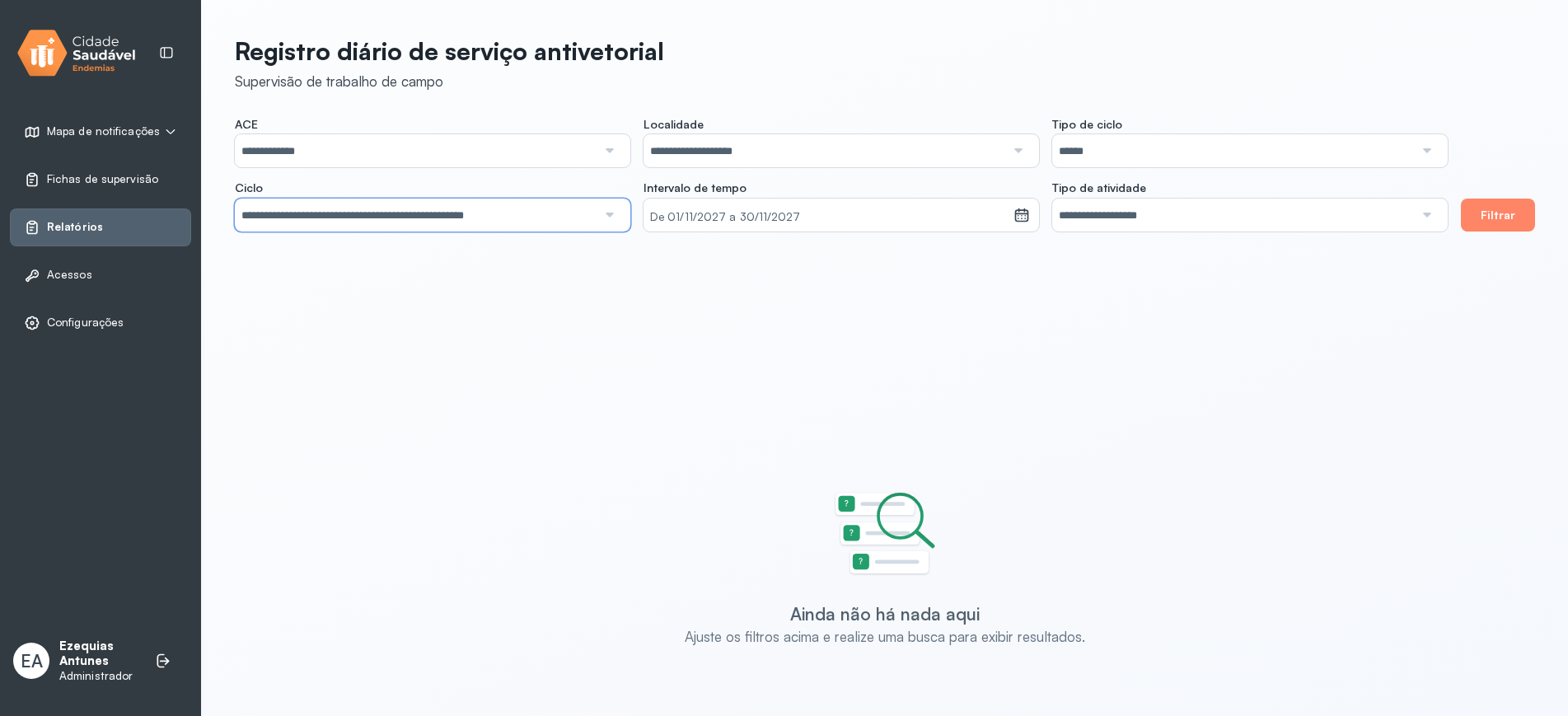 click on "**********" at bounding box center (415, 215) 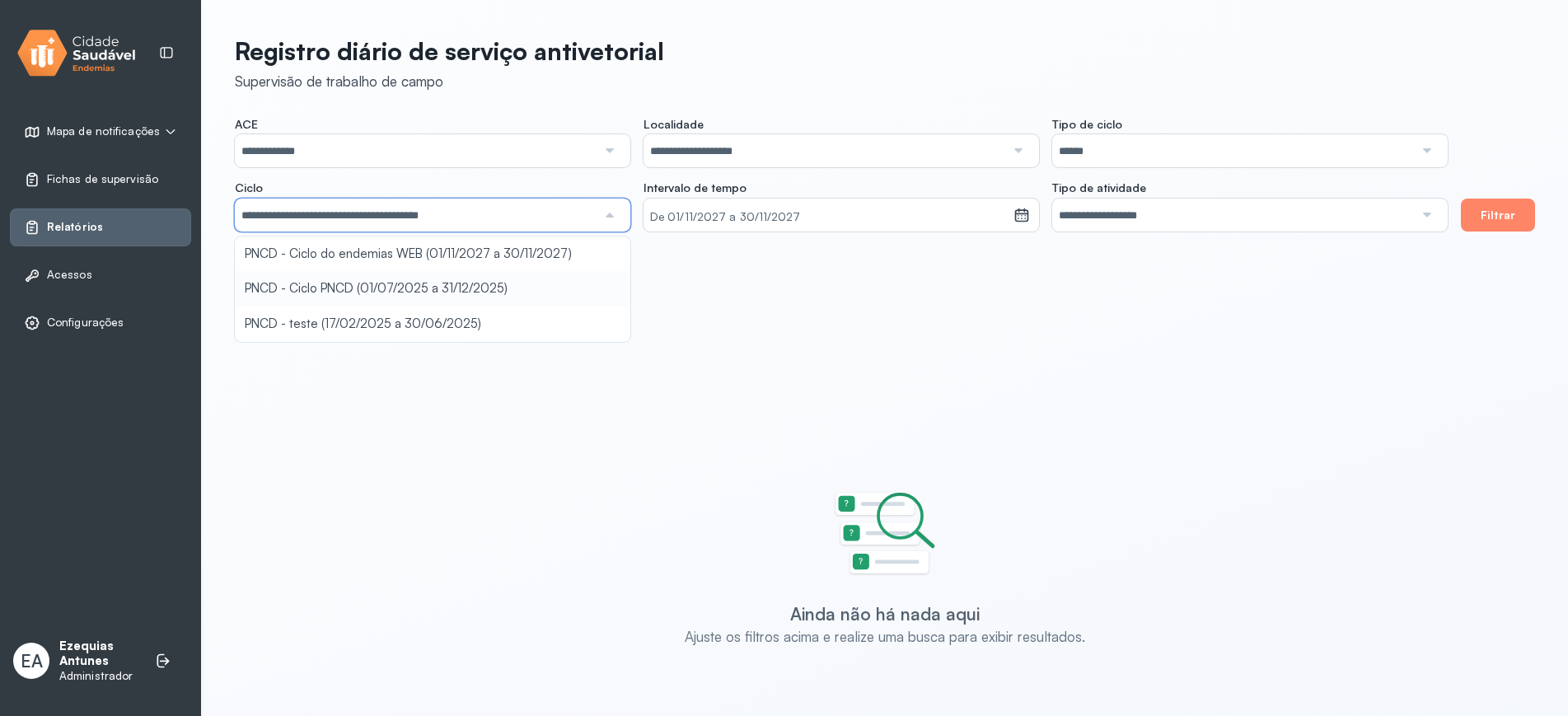 click on "**********" 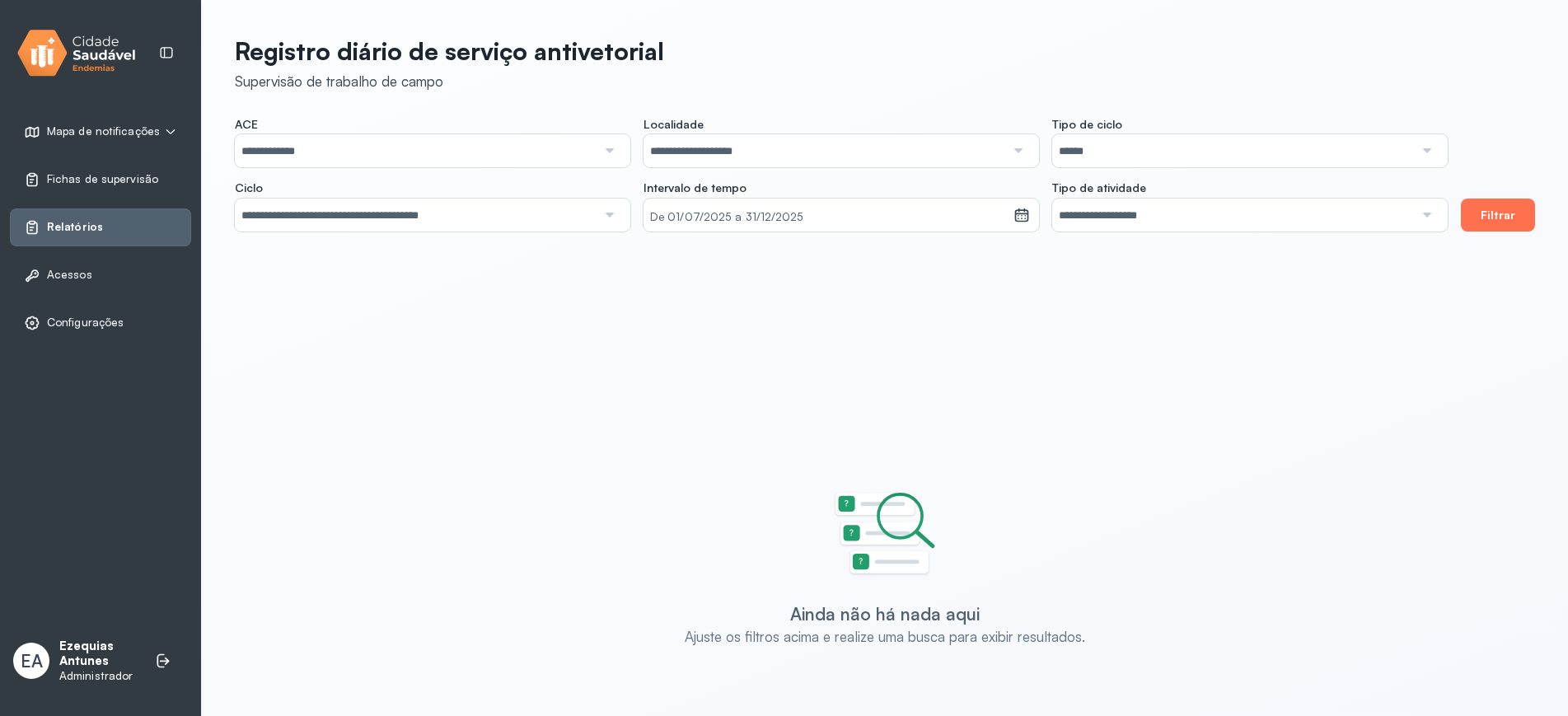 click on "Filtrar" at bounding box center [1498, 215] 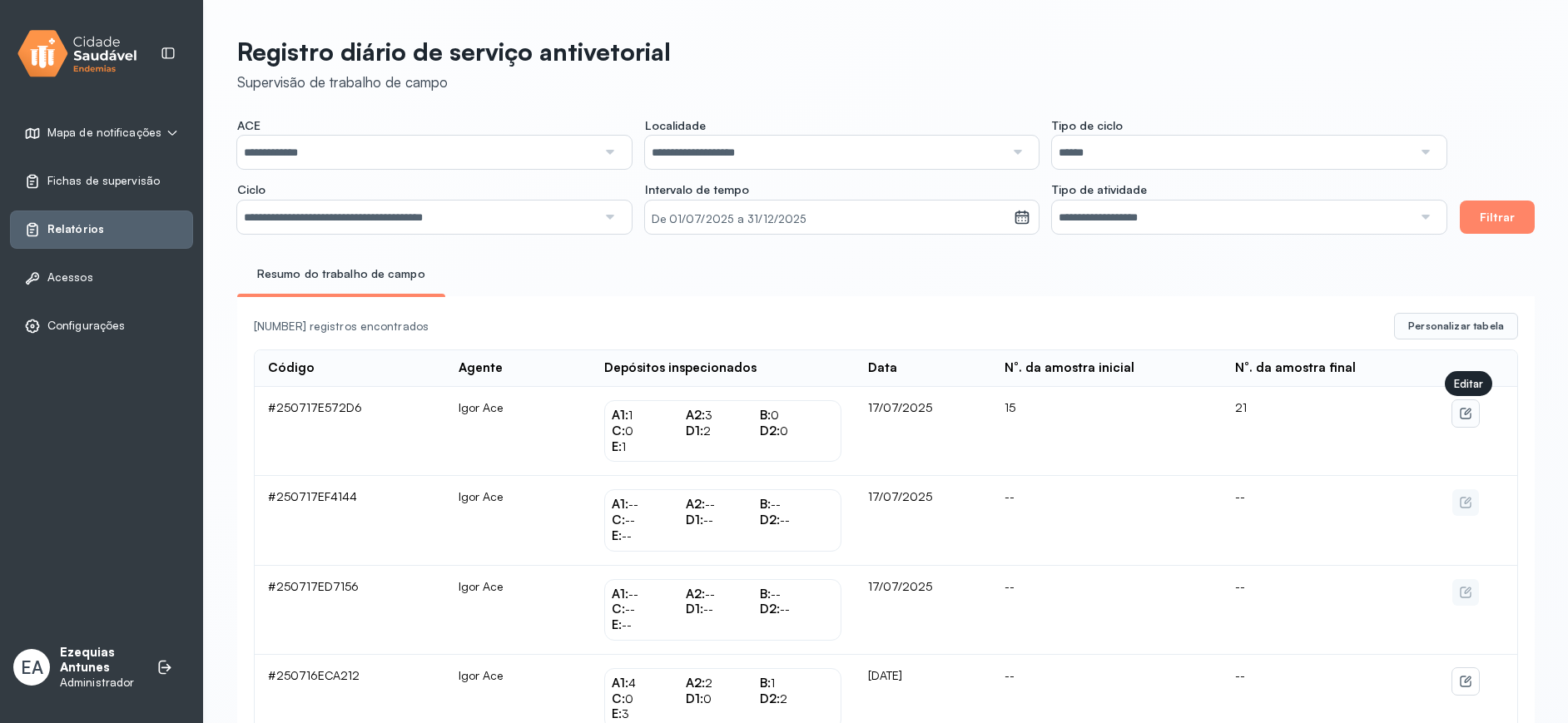 click 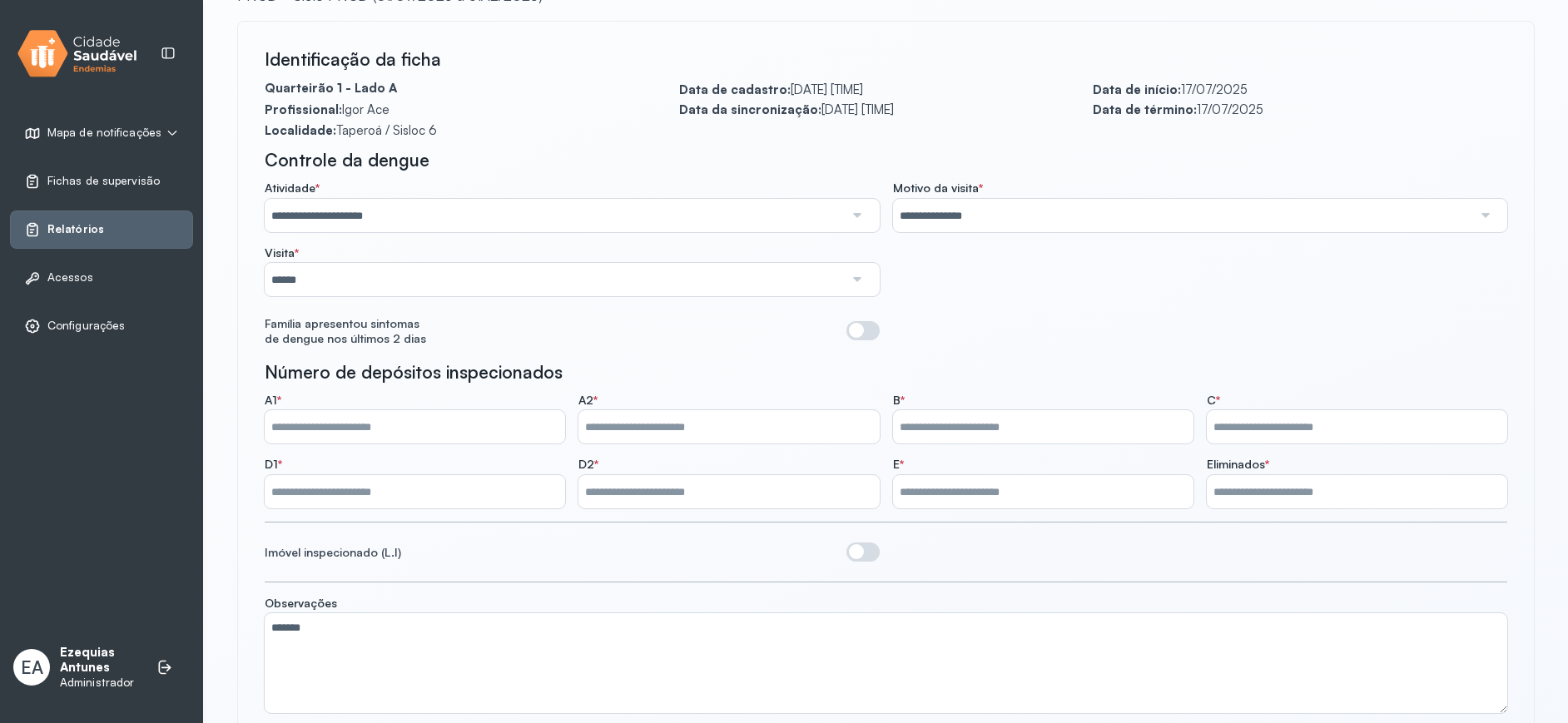 scroll, scrollTop: 225, scrollLeft: 0, axis: vertical 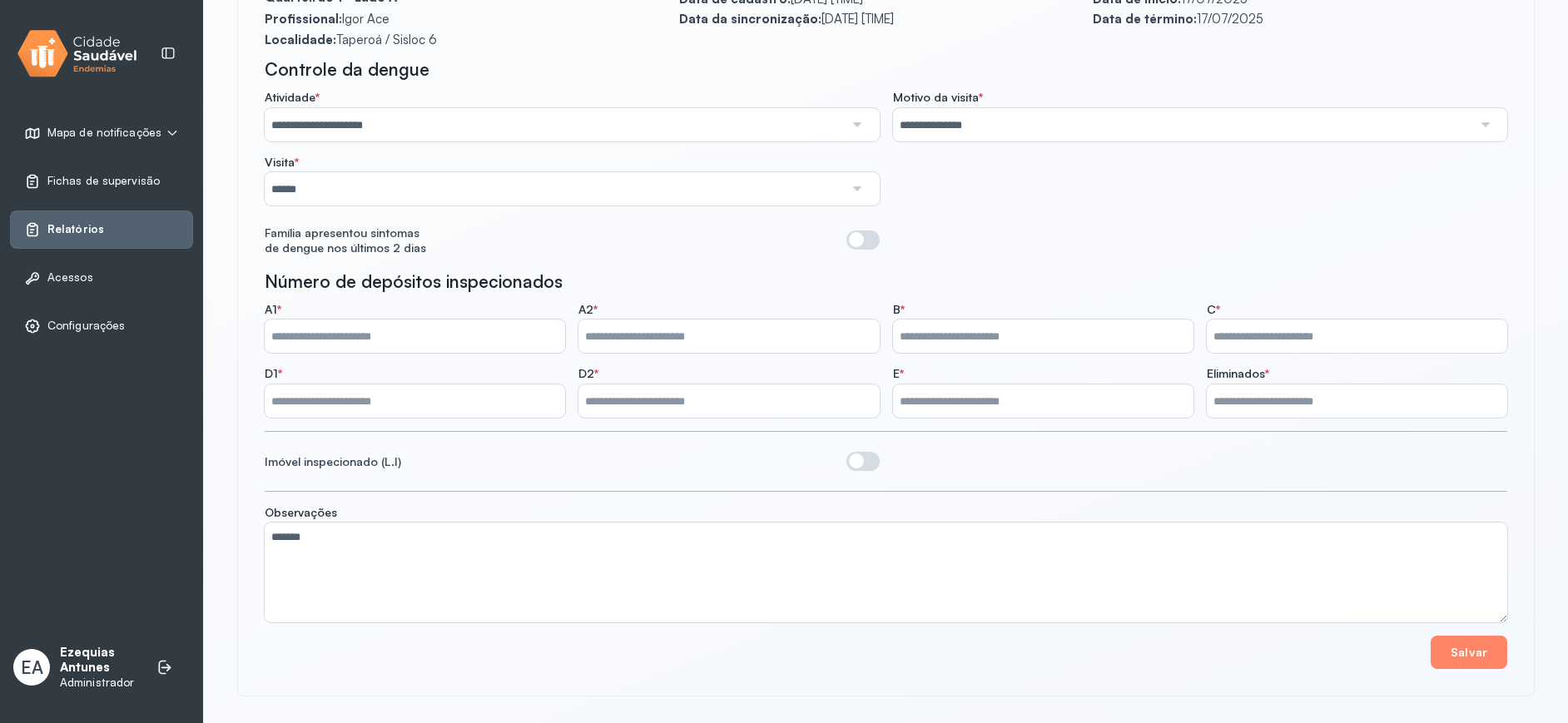 click on "Ezequias Antunes" at bounding box center (100, 661) 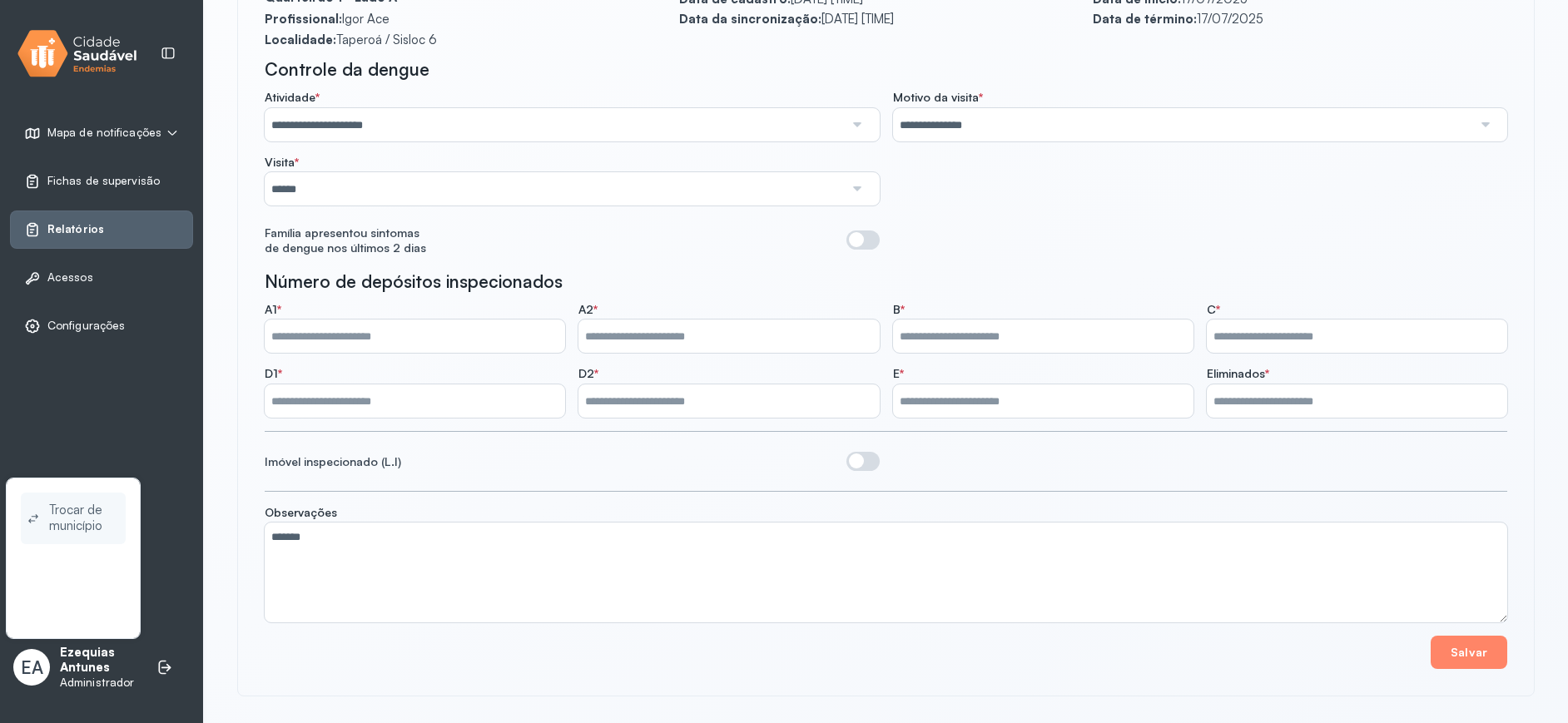 click on "Trocar de município" at bounding box center (84, 518) 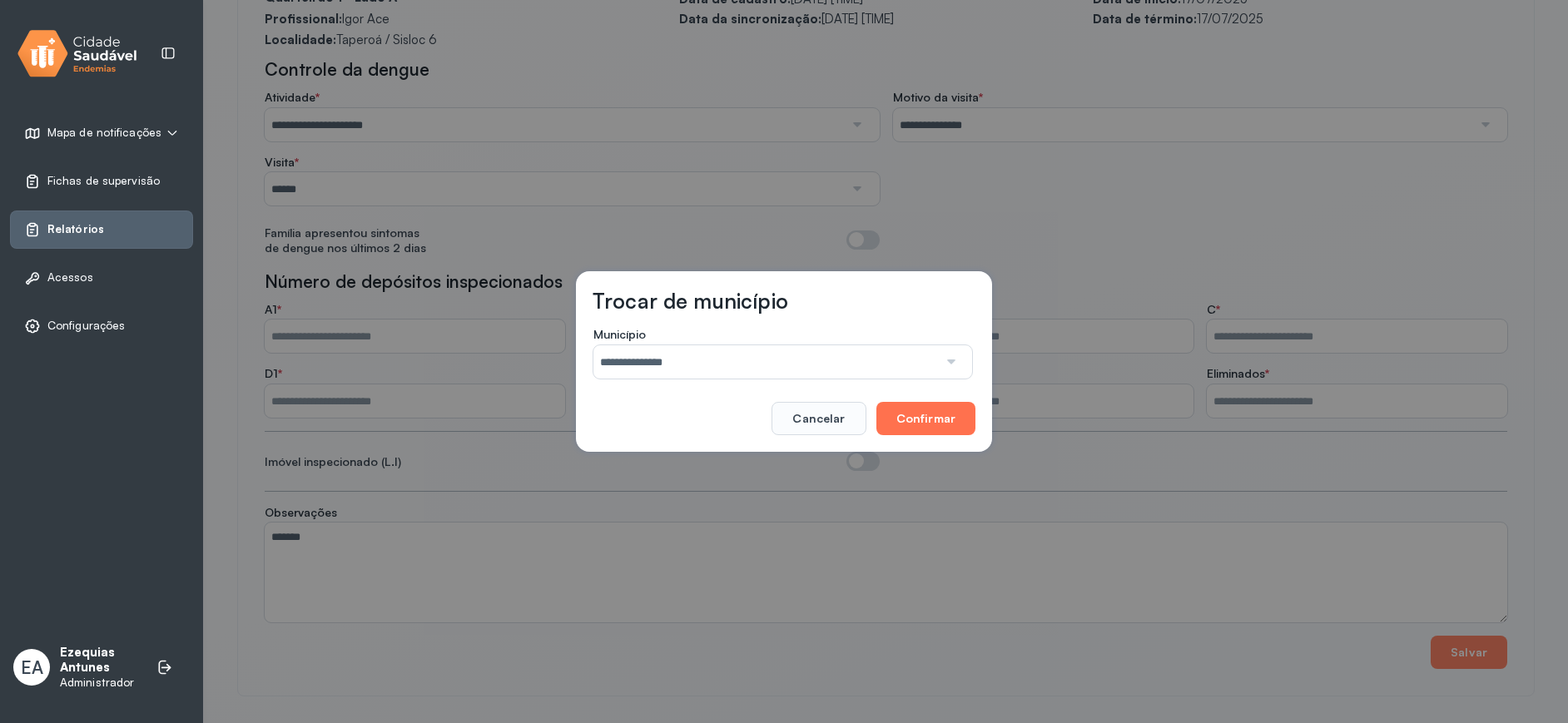 click on "Confirmar" at bounding box center (925, 418) 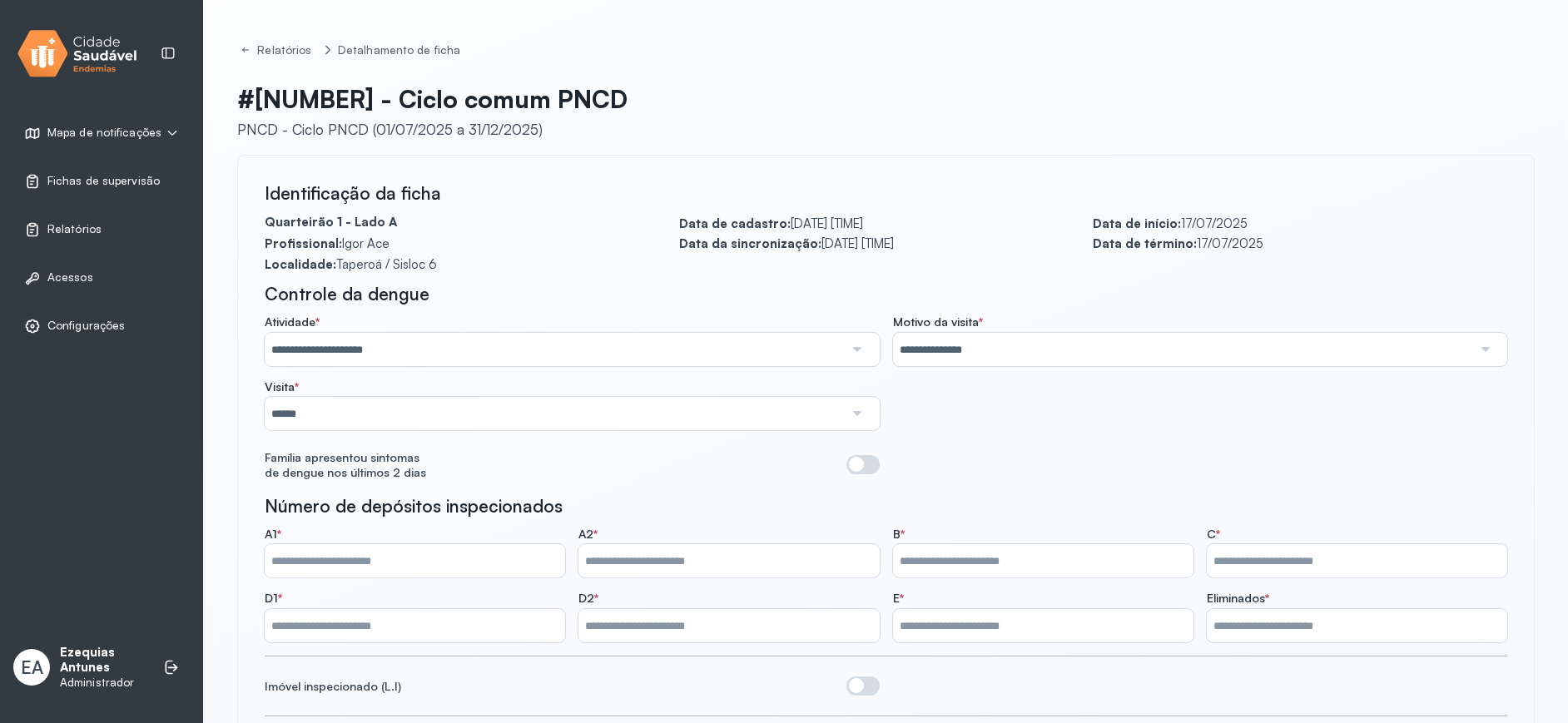 scroll, scrollTop: 225, scrollLeft: 0, axis: vertical 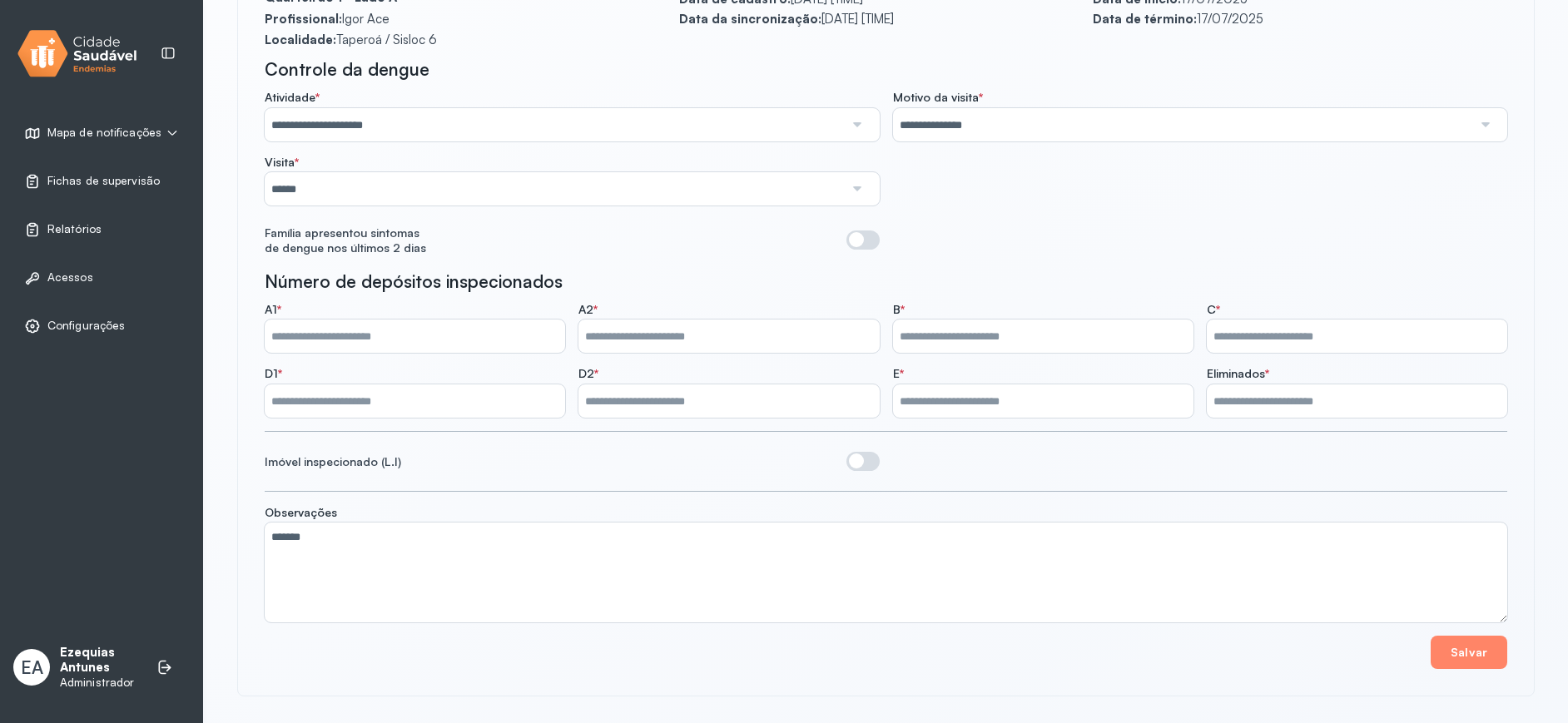 click on "Relatórios" at bounding box center [102, 230] 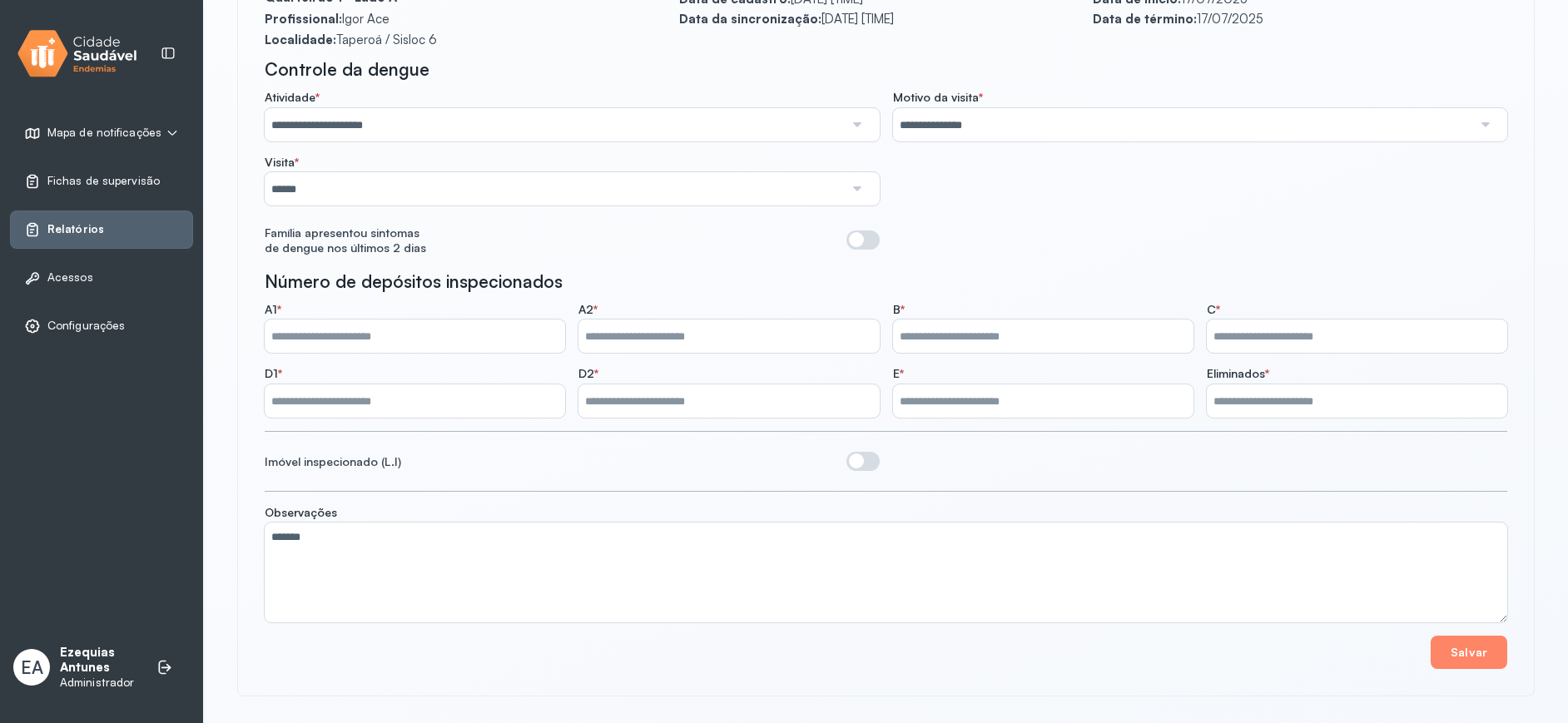 click on "Relatórios" at bounding box center [76, 229] 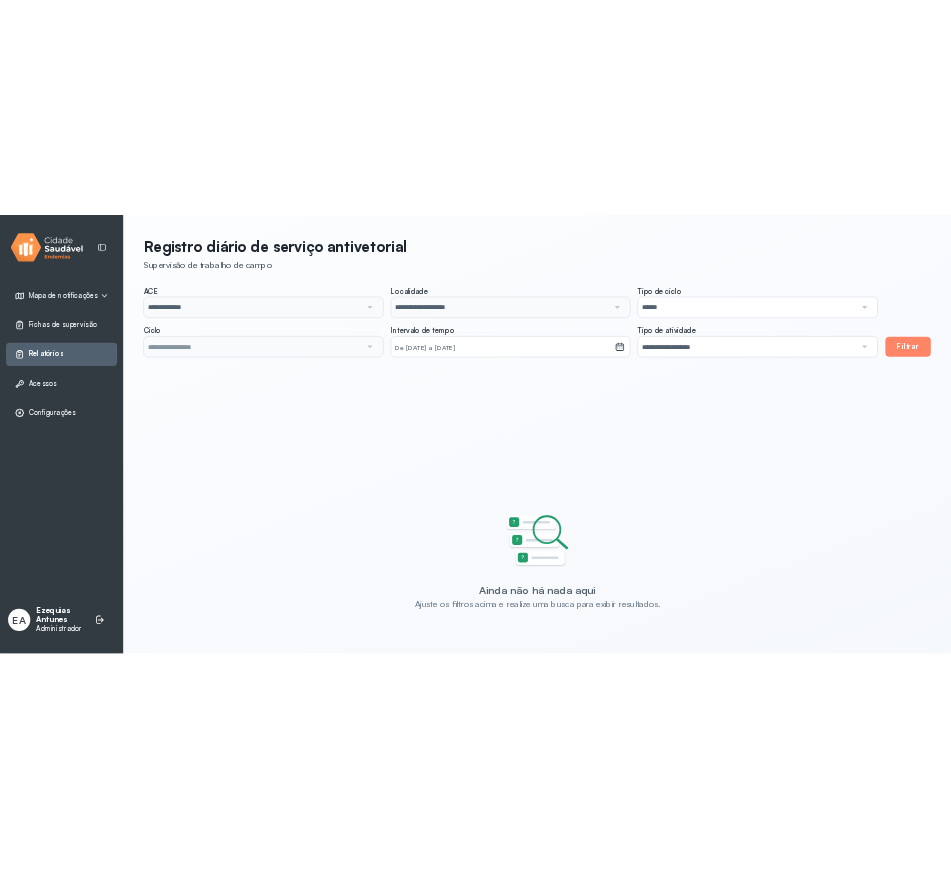 scroll, scrollTop: 0, scrollLeft: 0, axis: both 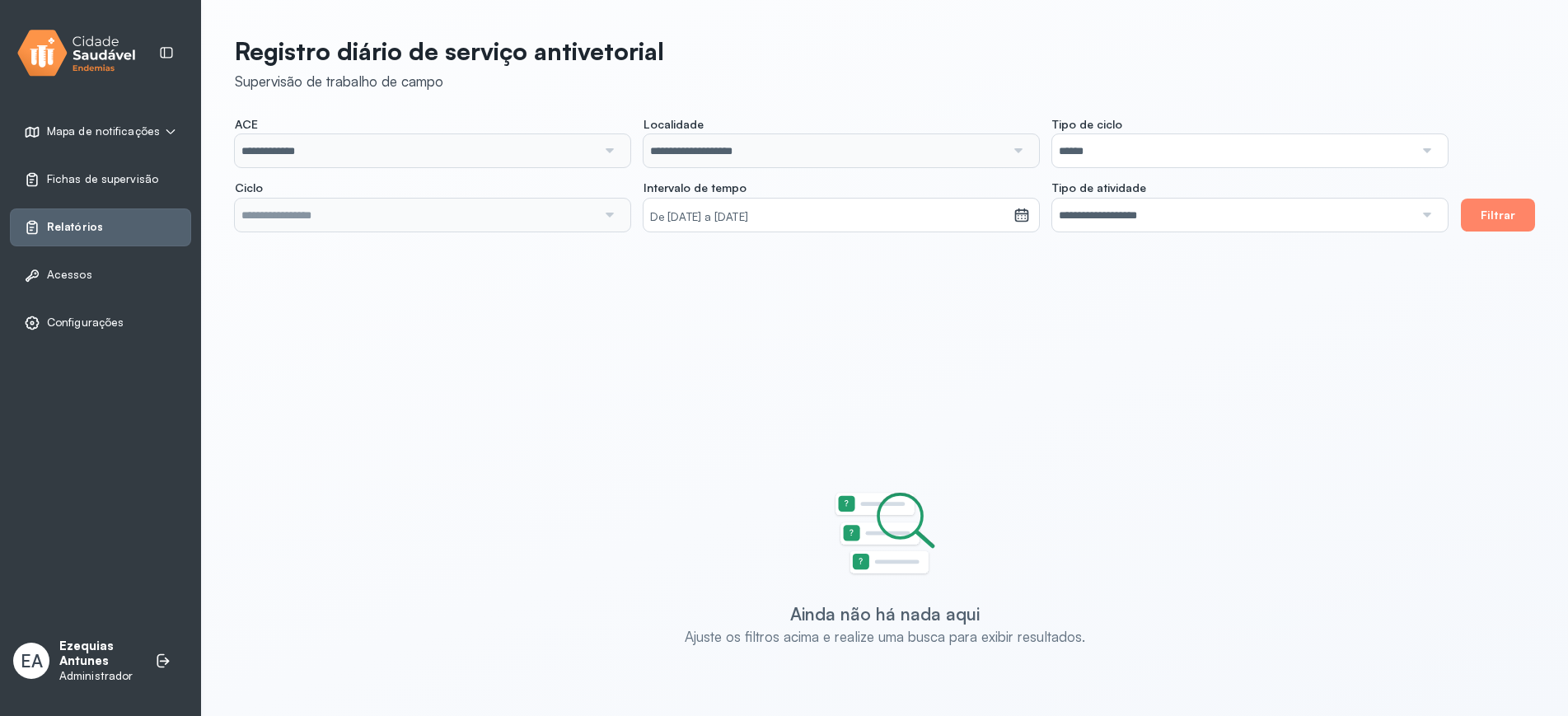 type on "**********" 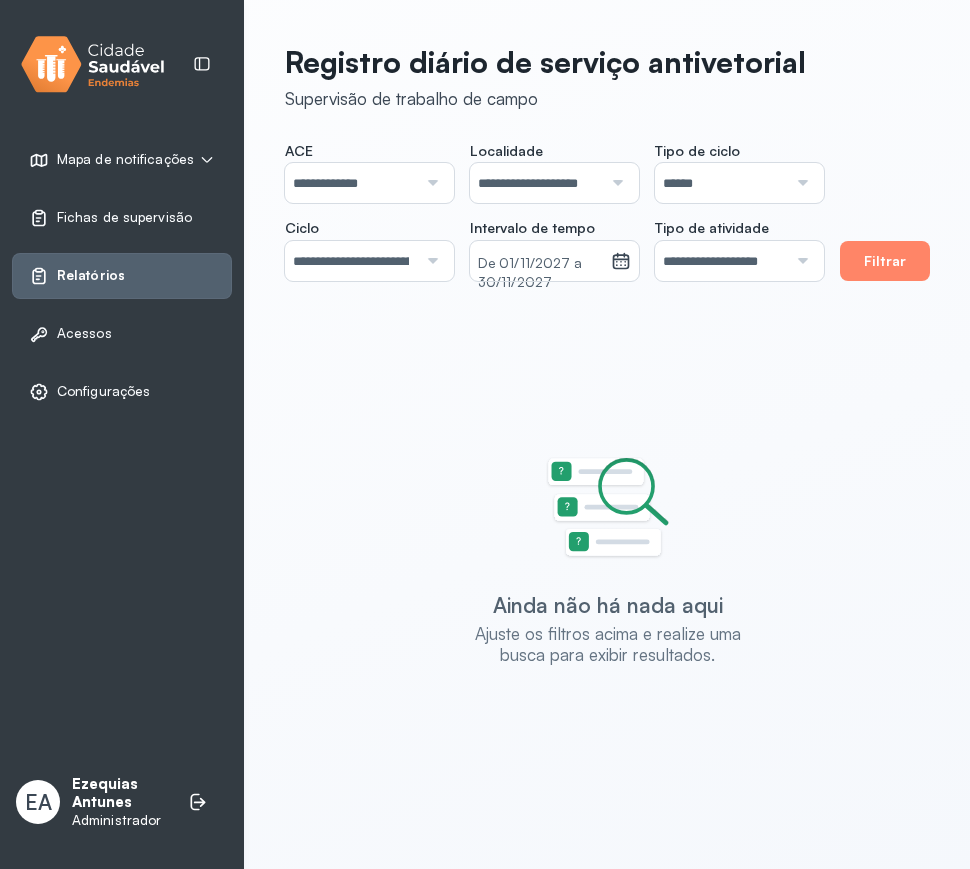 click on "**********" at bounding box center (351, 261) 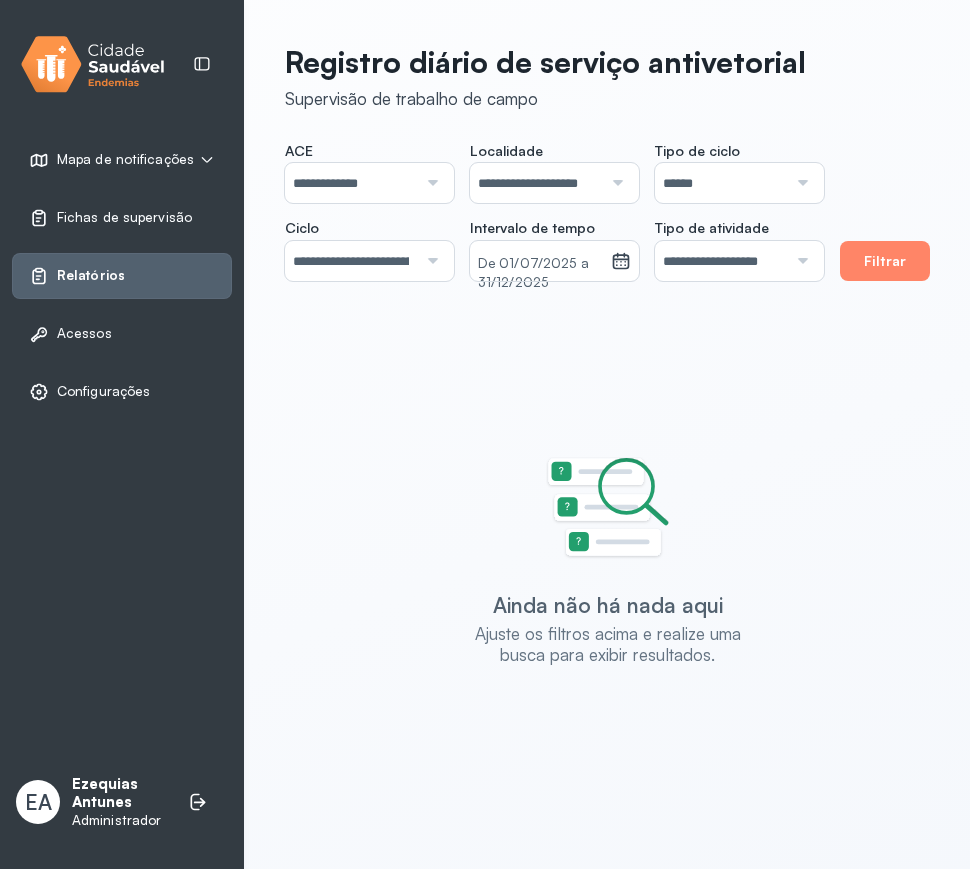 drag, startPoint x: 365, startPoint y: 427, endPoint x: 753, endPoint y: 372, distance: 391.8788 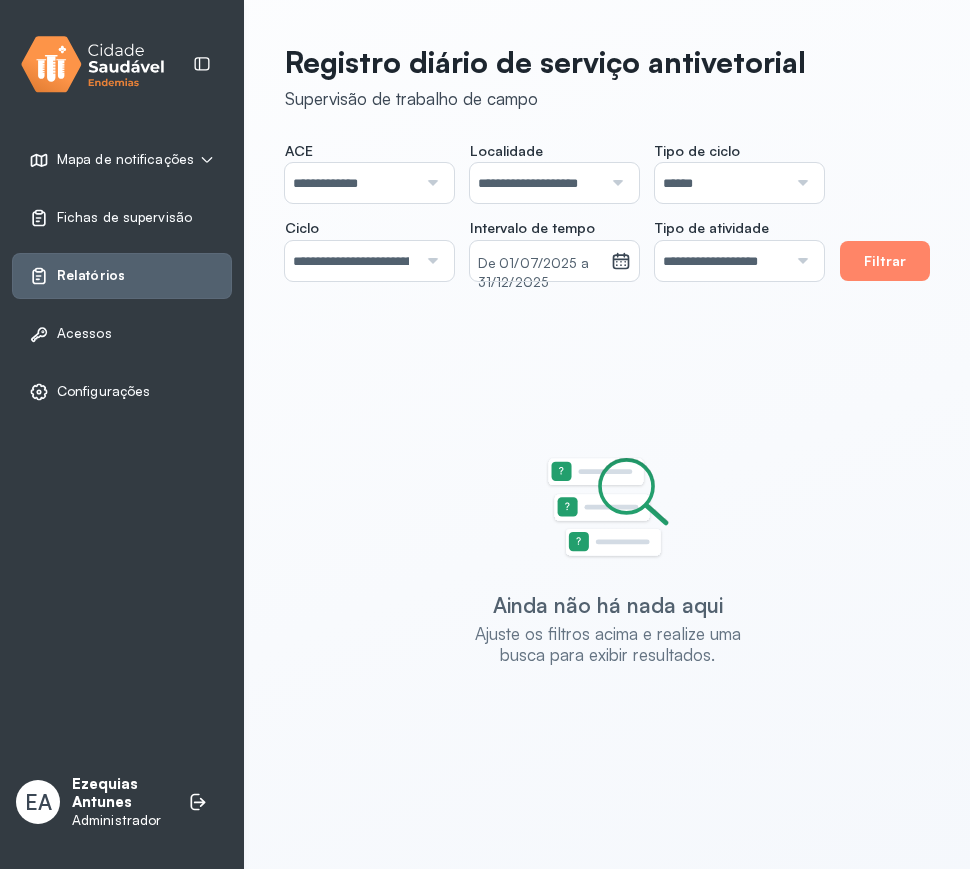 click on "**********" 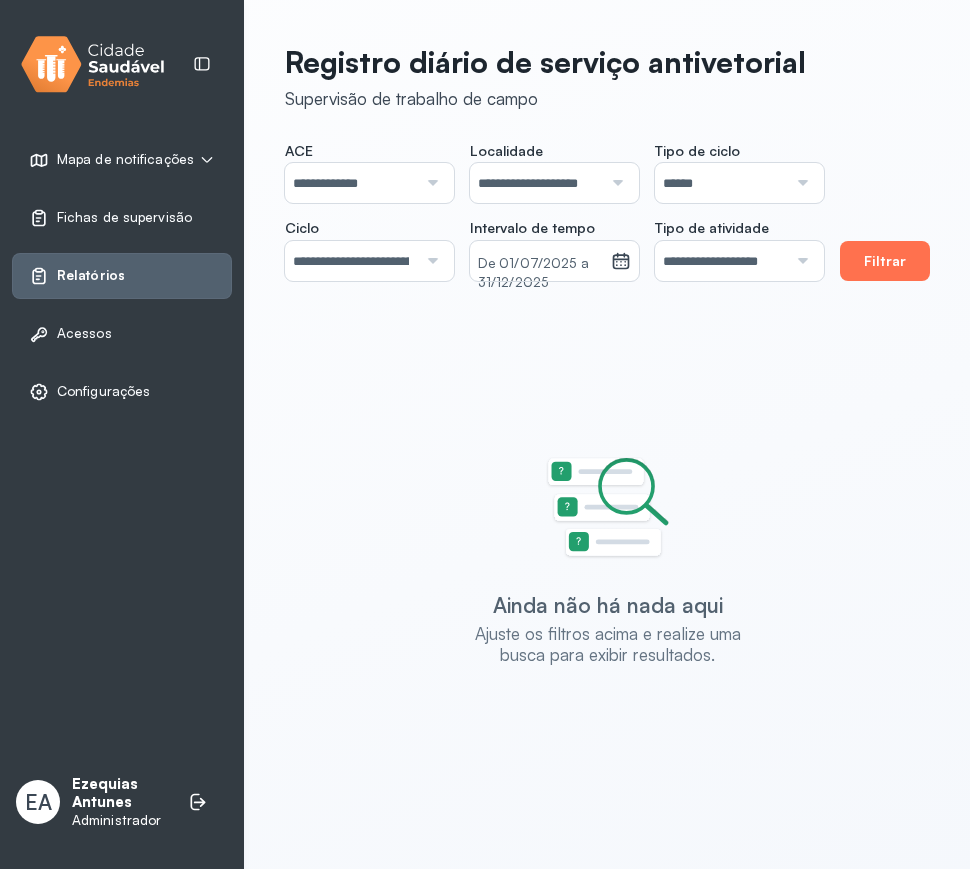 click on "Filtrar" at bounding box center [885, 261] 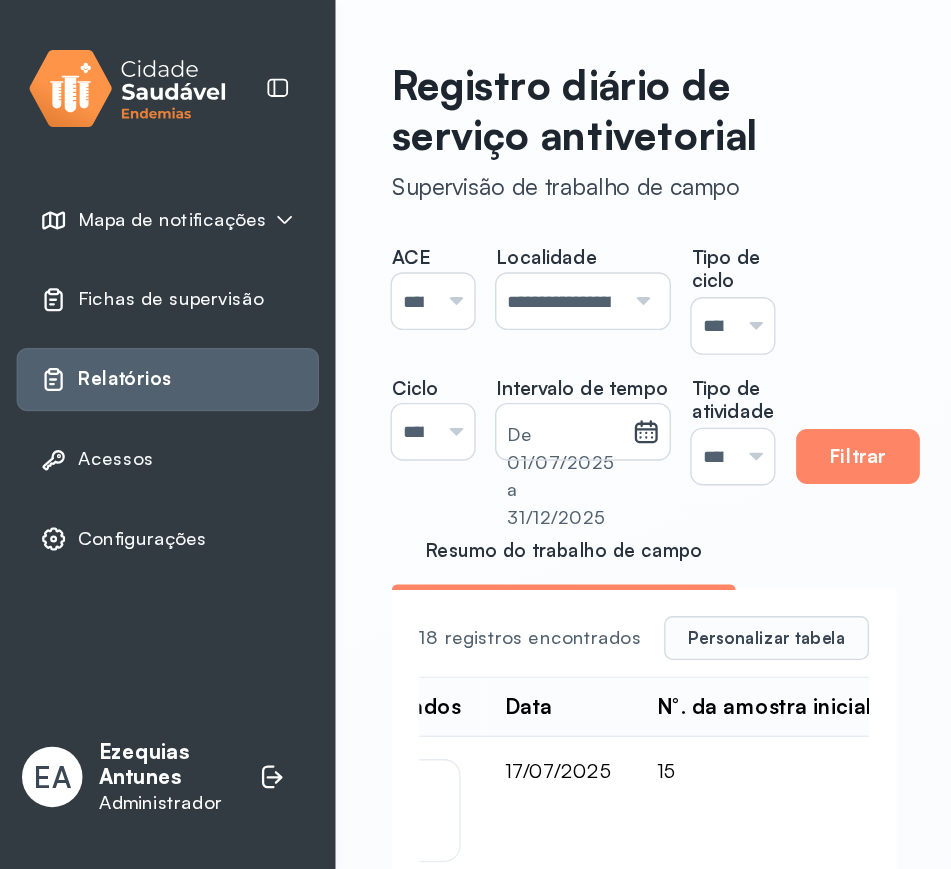 scroll, scrollTop: 0, scrollLeft: 489, axis: horizontal 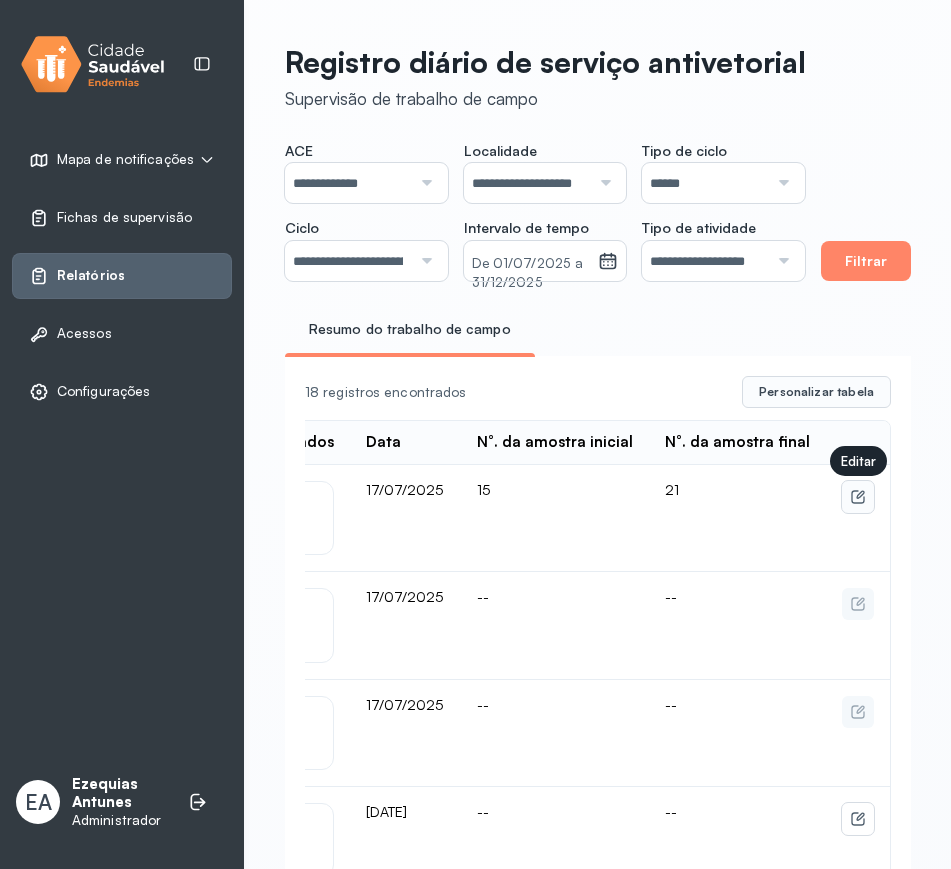 click 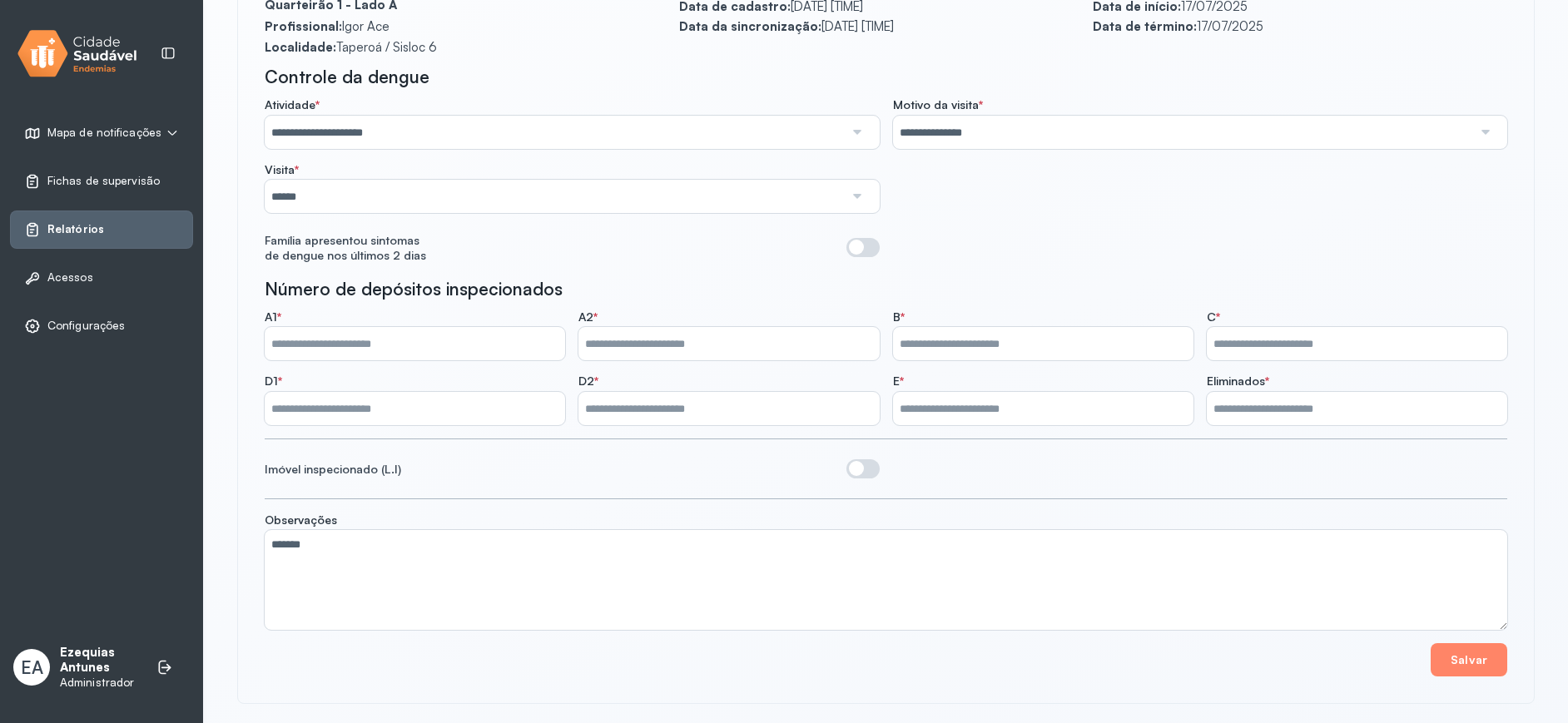 scroll, scrollTop: 225, scrollLeft: 0, axis: vertical 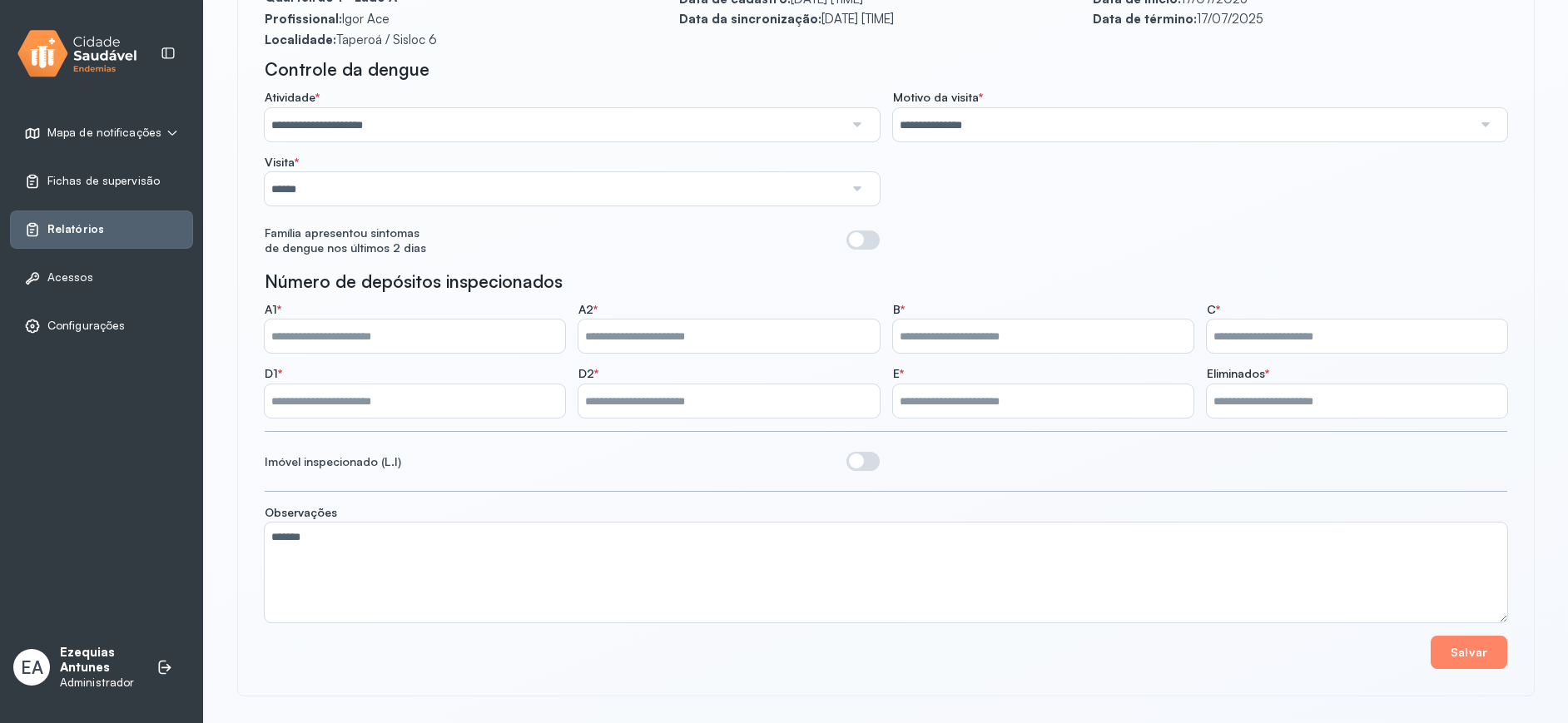 click on "**********" 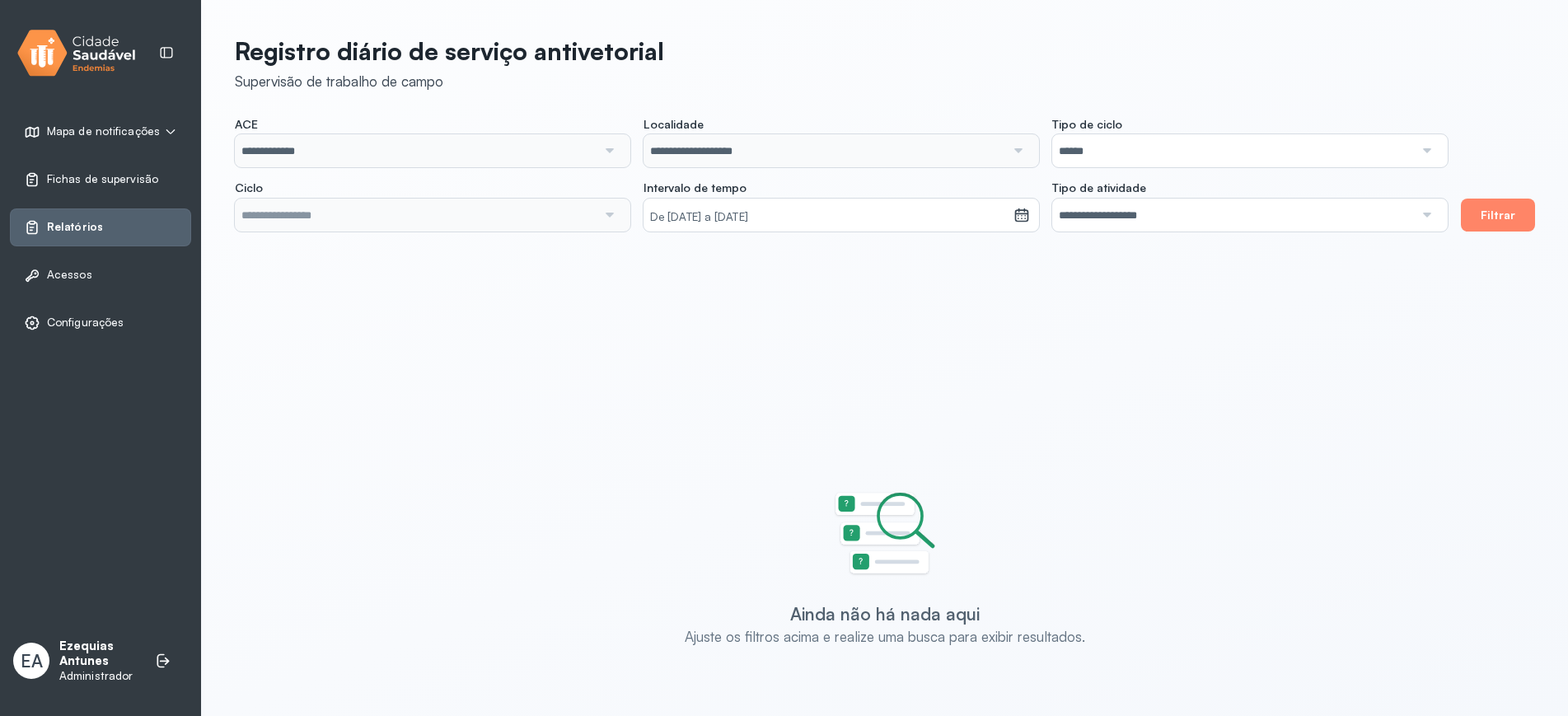 type on "**********" 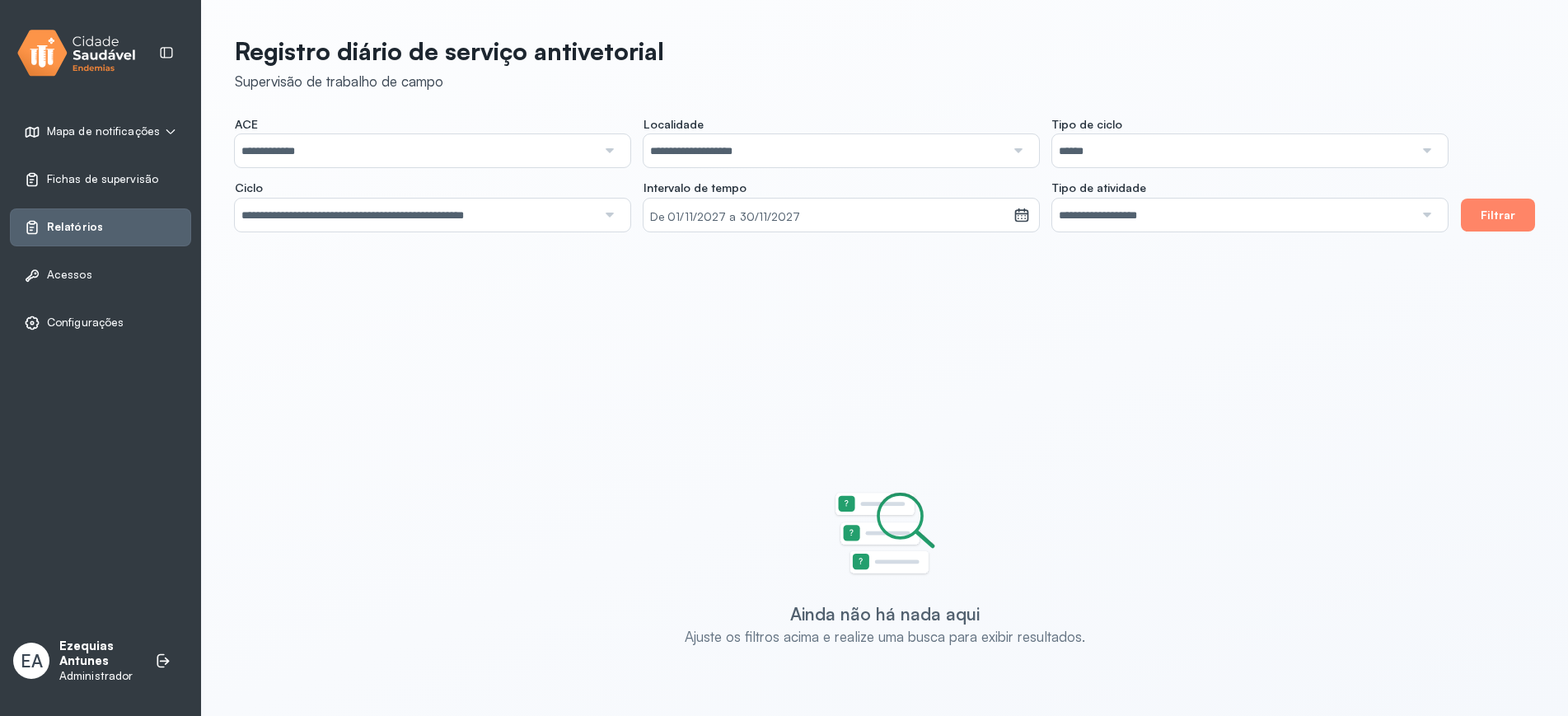 click at bounding box center [608, 215] 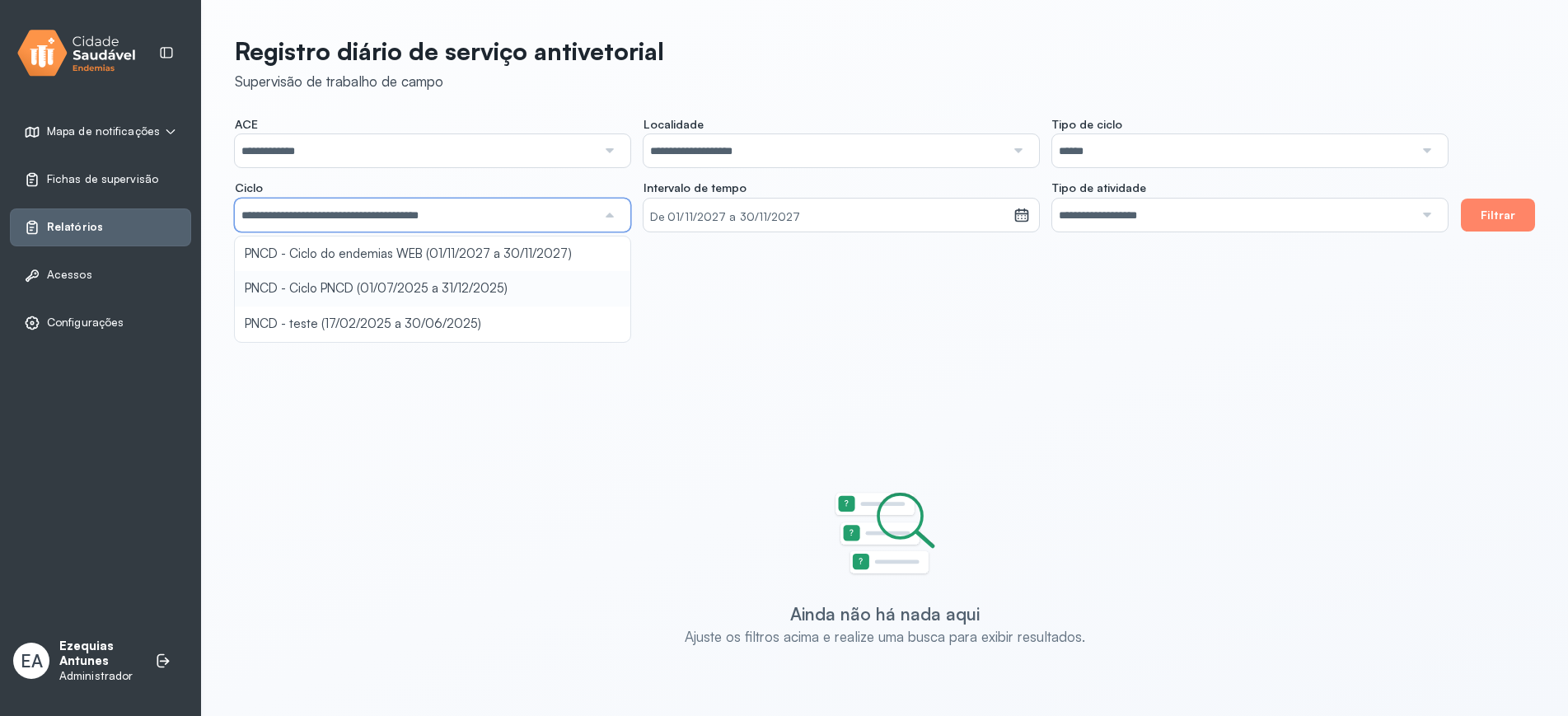click on "**********" 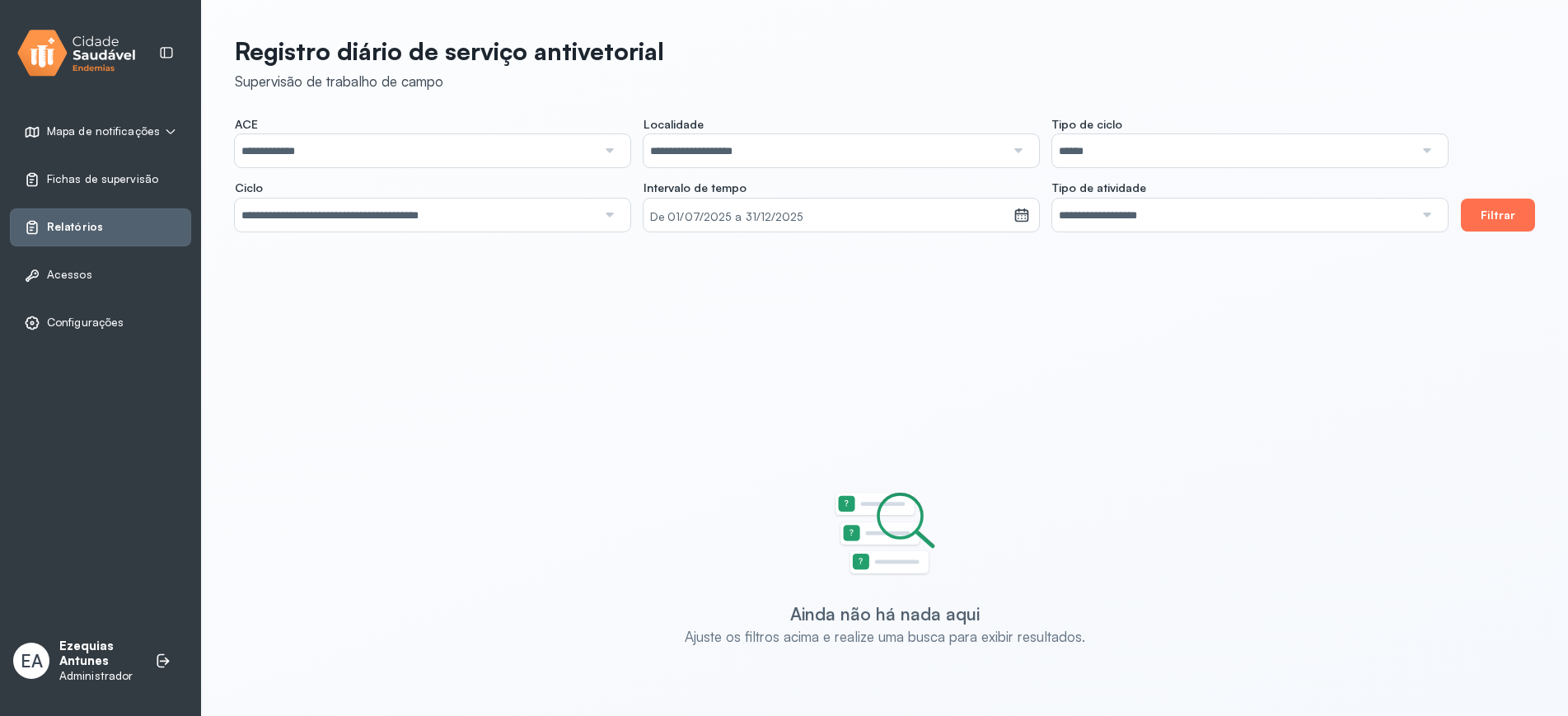 click on "Filtrar" at bounding box center (1498, 215) 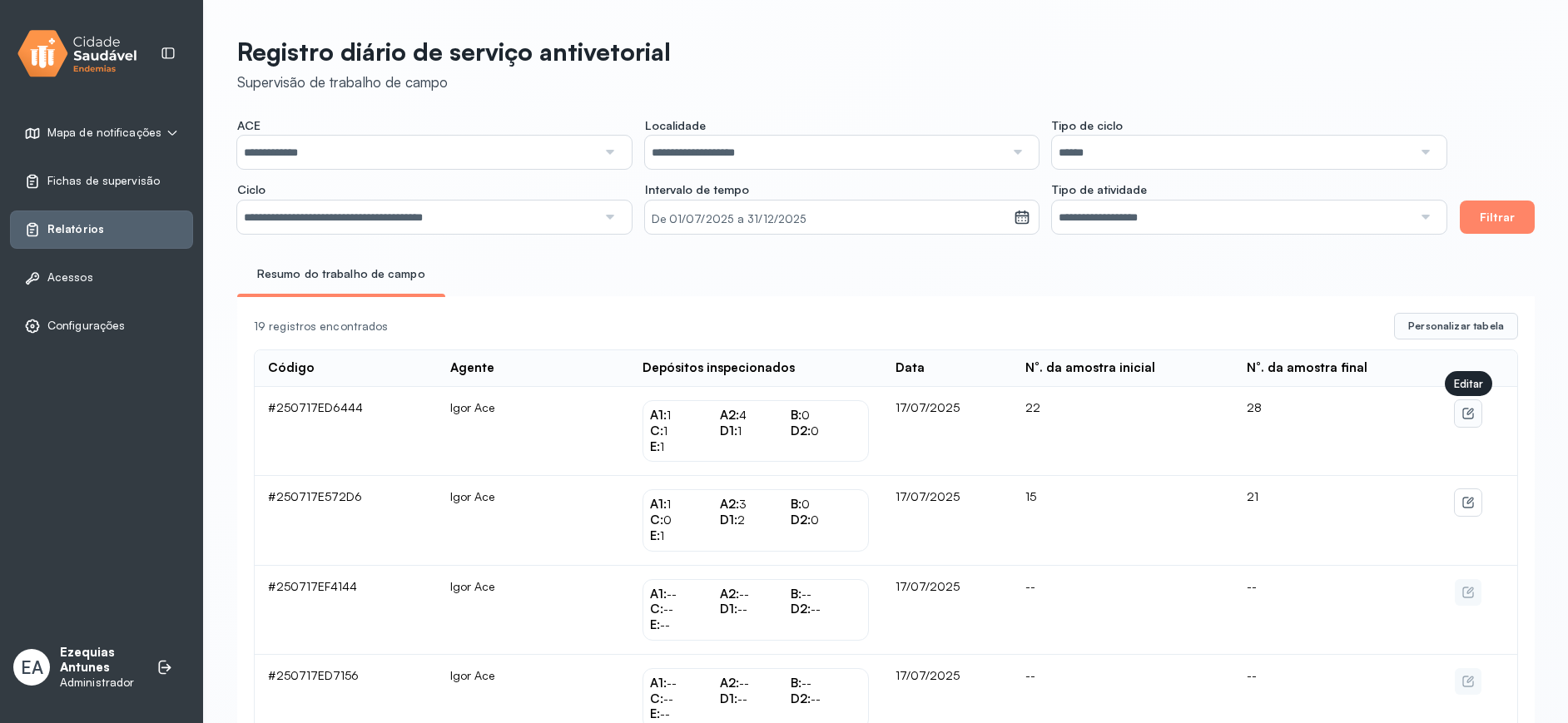 click 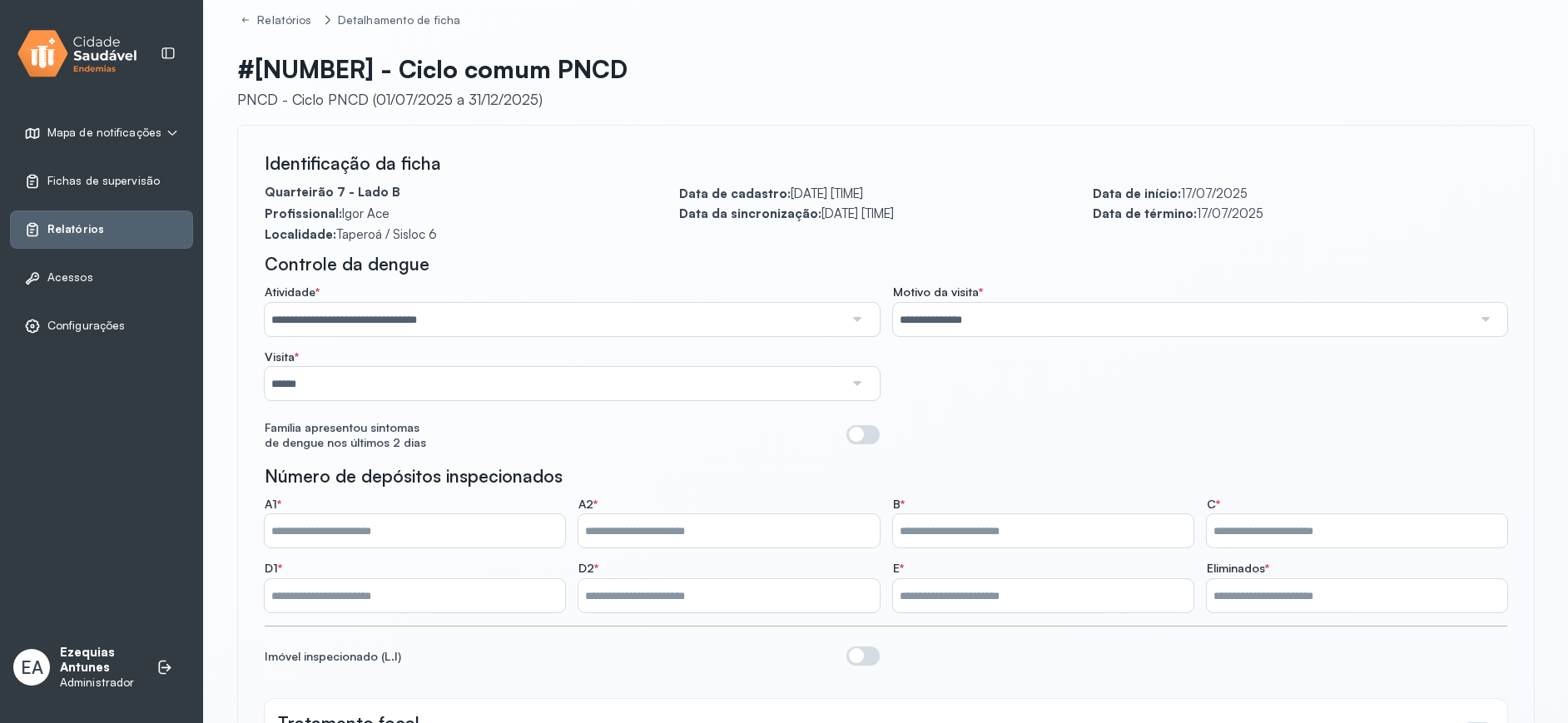 scroll, scrollTop: 0, scrollLeft: 0, axis: both 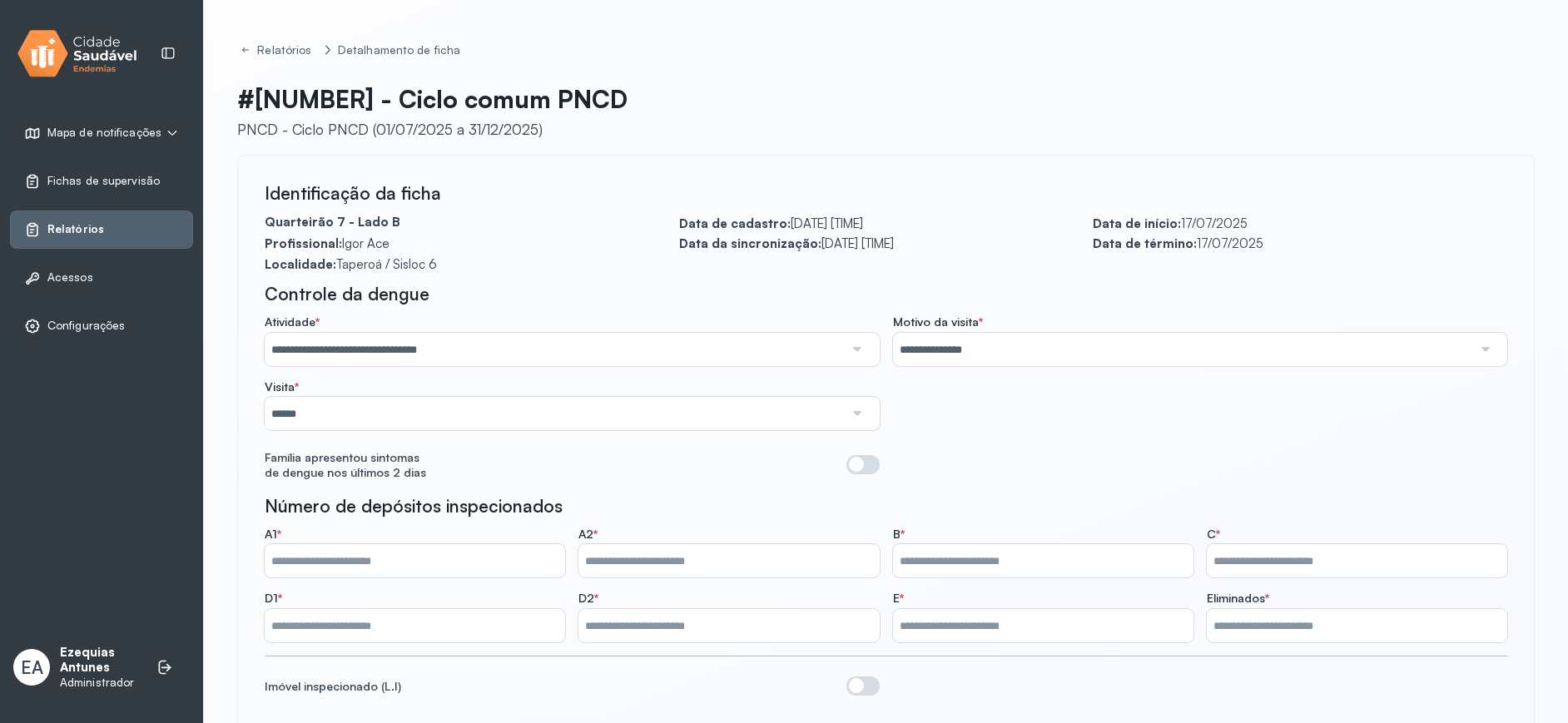 click on "**********" 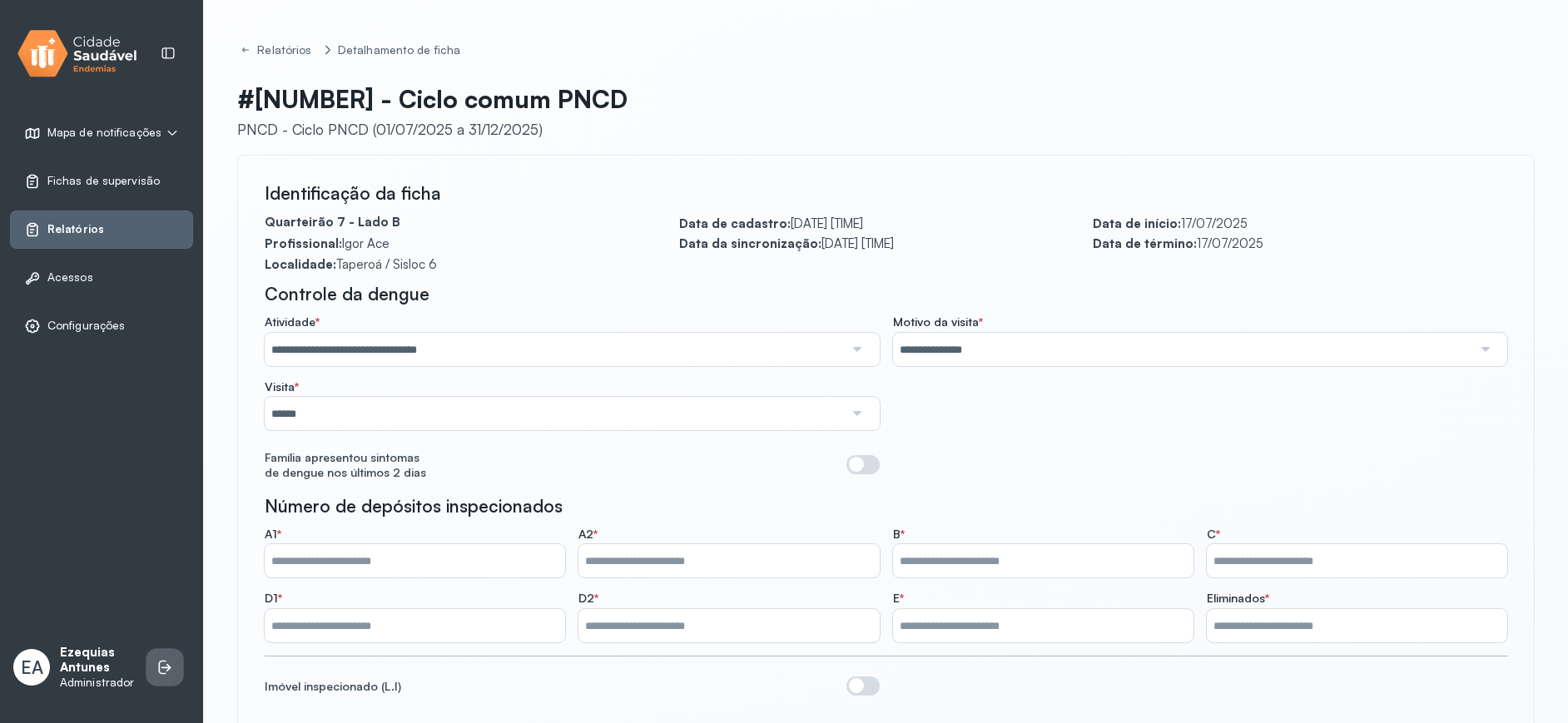 click 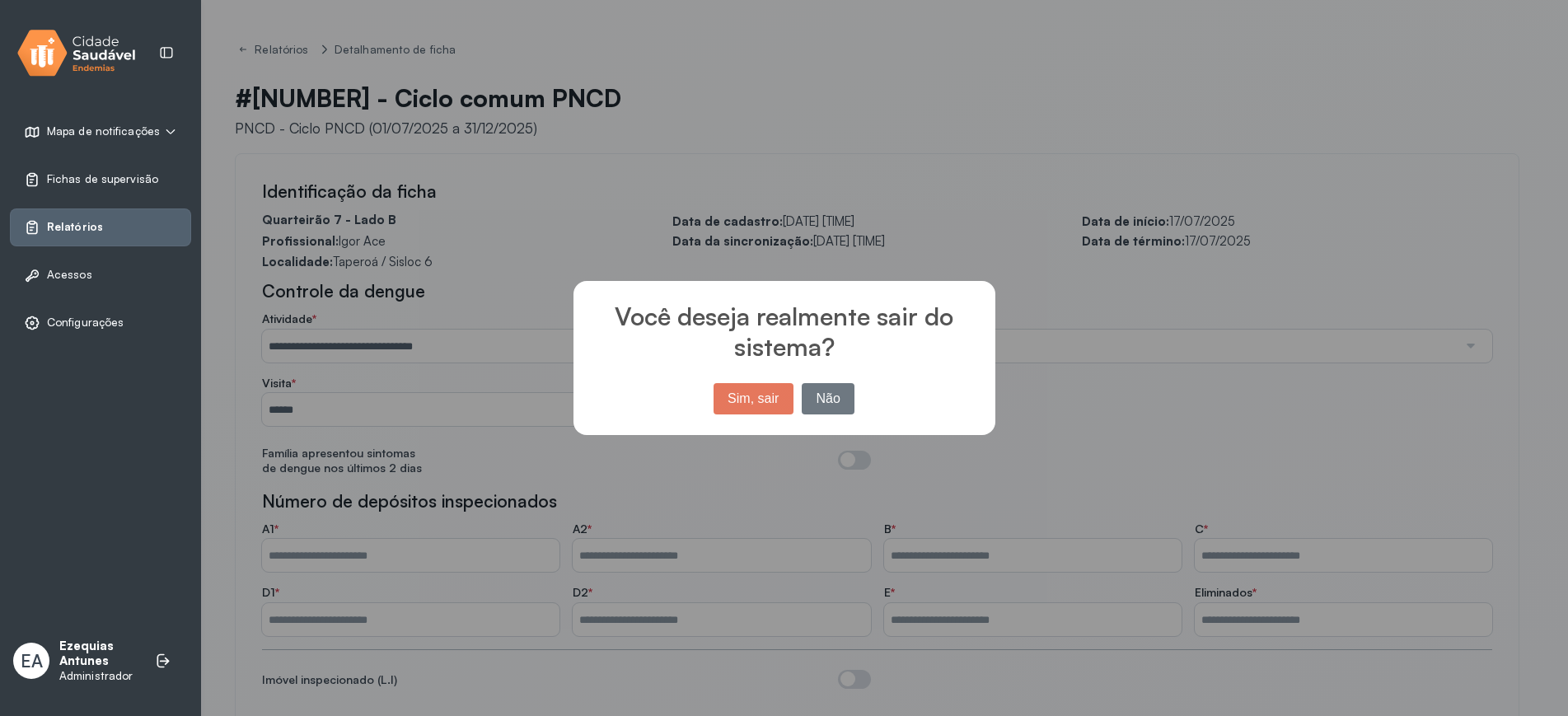 click on "Sim, sair" at bounding box center [753, 399] 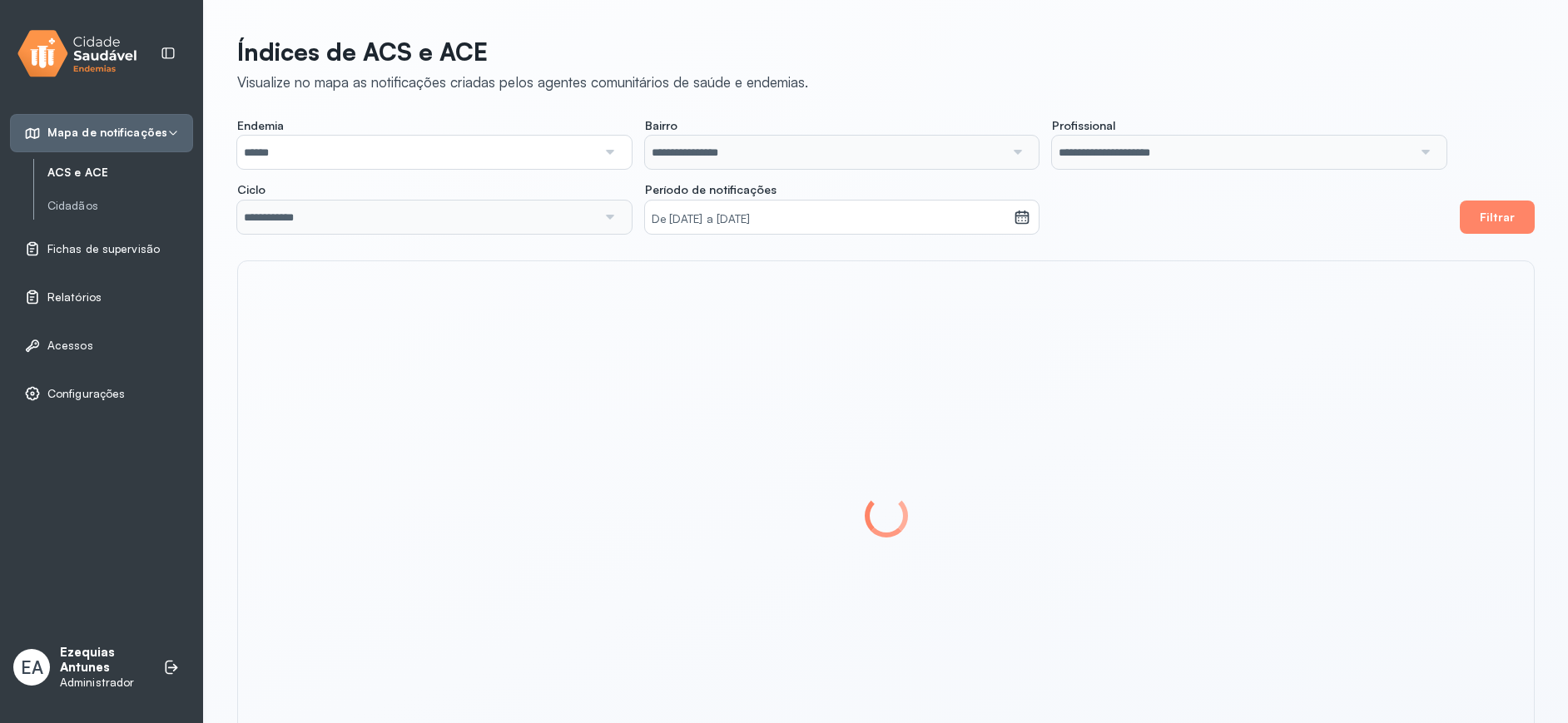 scroll, scrollTop: 0, scrollLeft: 0, axis: both 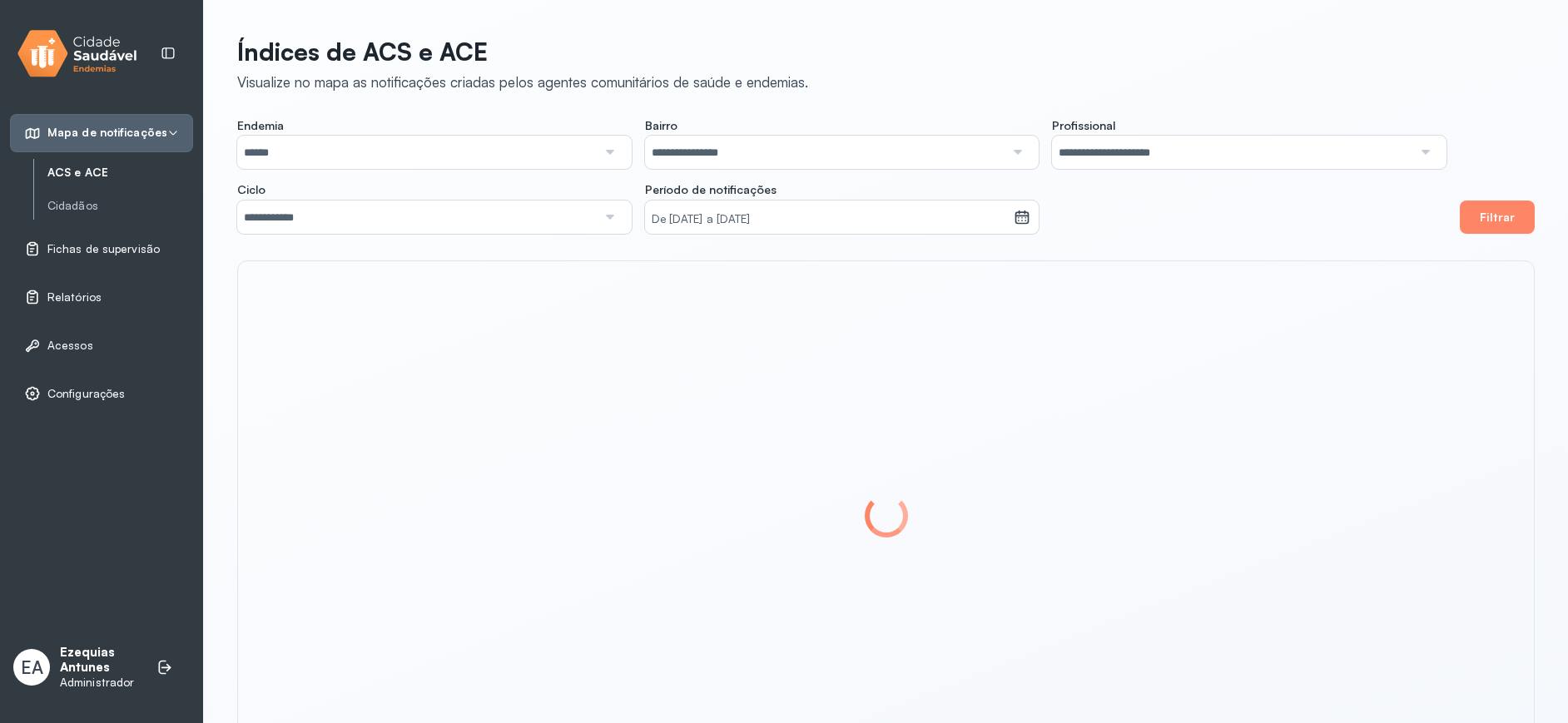 click on "Fichas de supervisão" at bounding box center [102, 249] 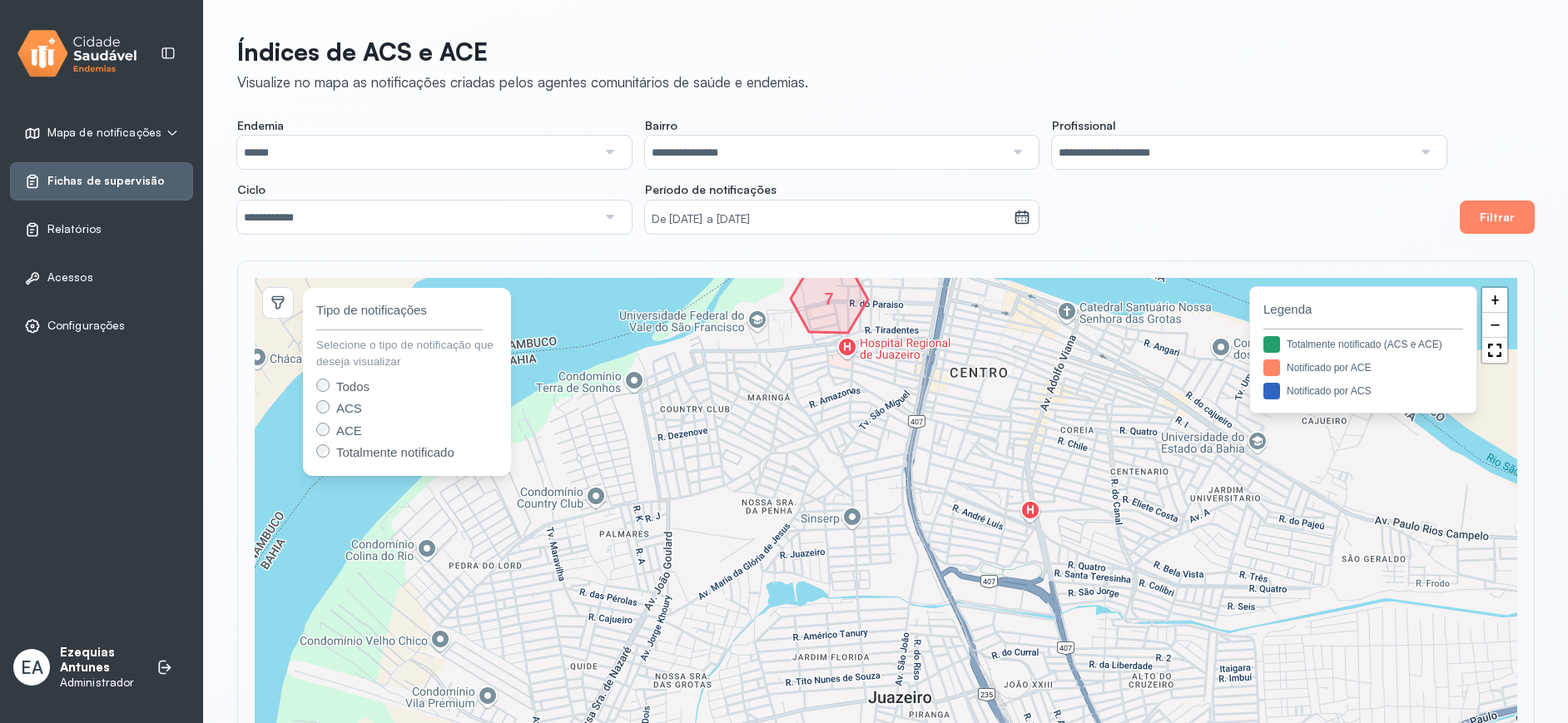 click on "Relatórios" at bounding box center [102, 230] 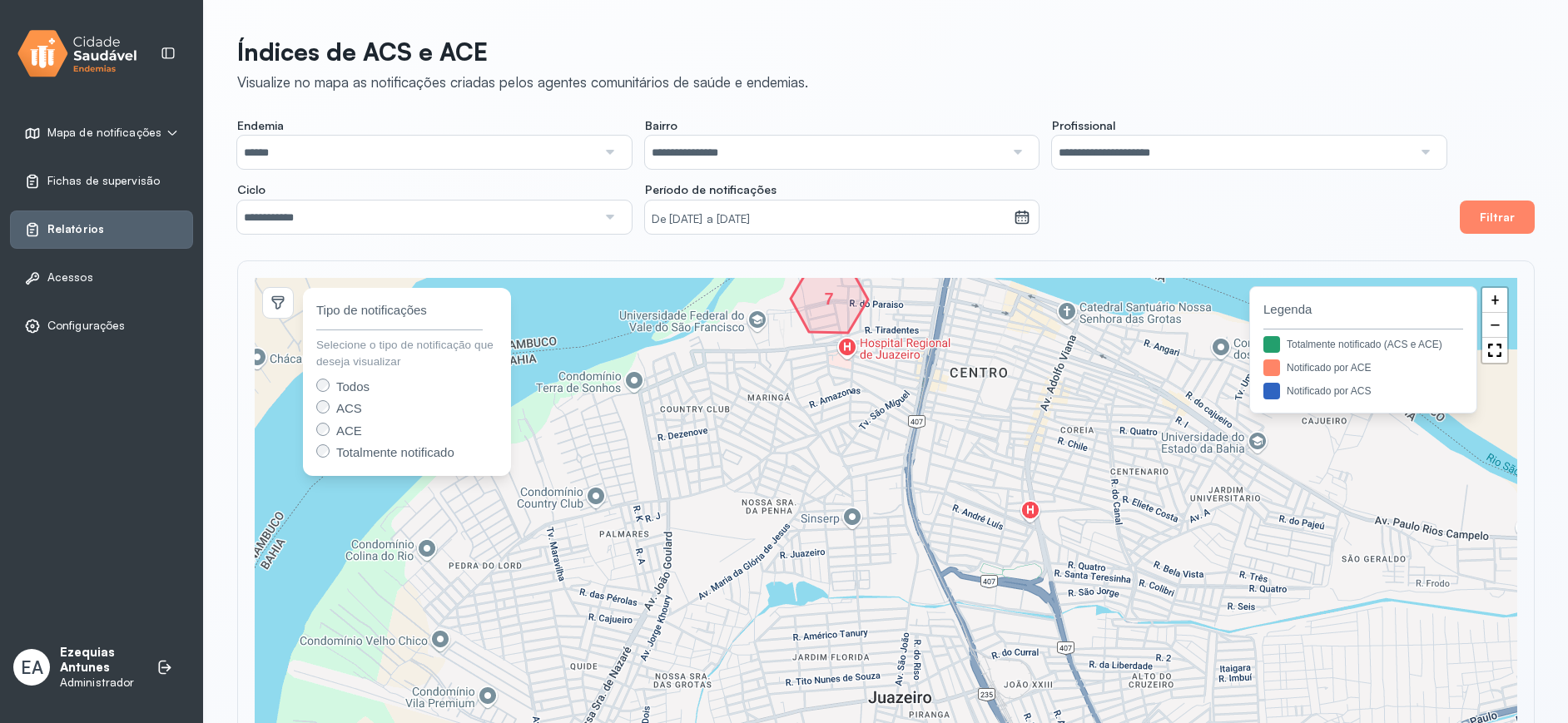 click on "Relatórios" at bounding box center (76, 229) 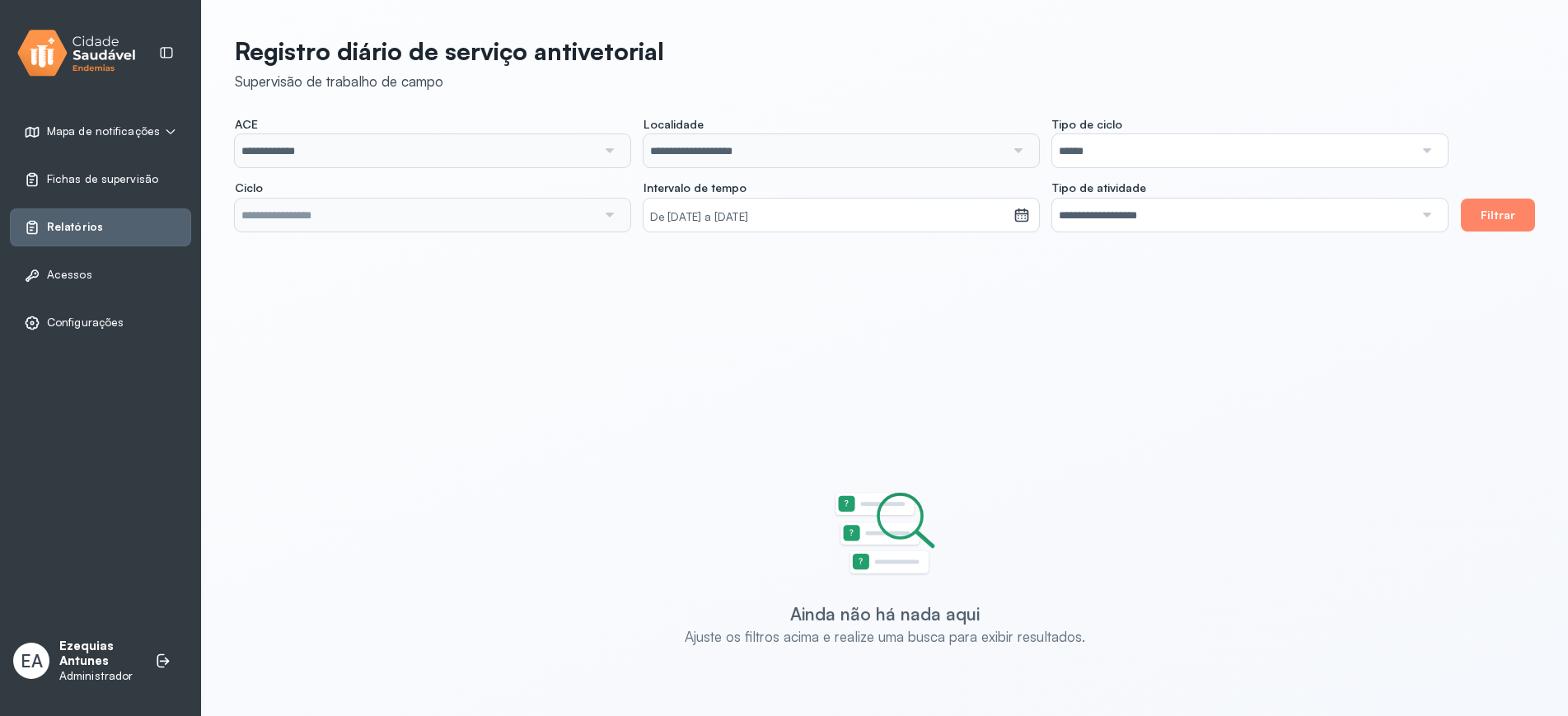 type on "**********" 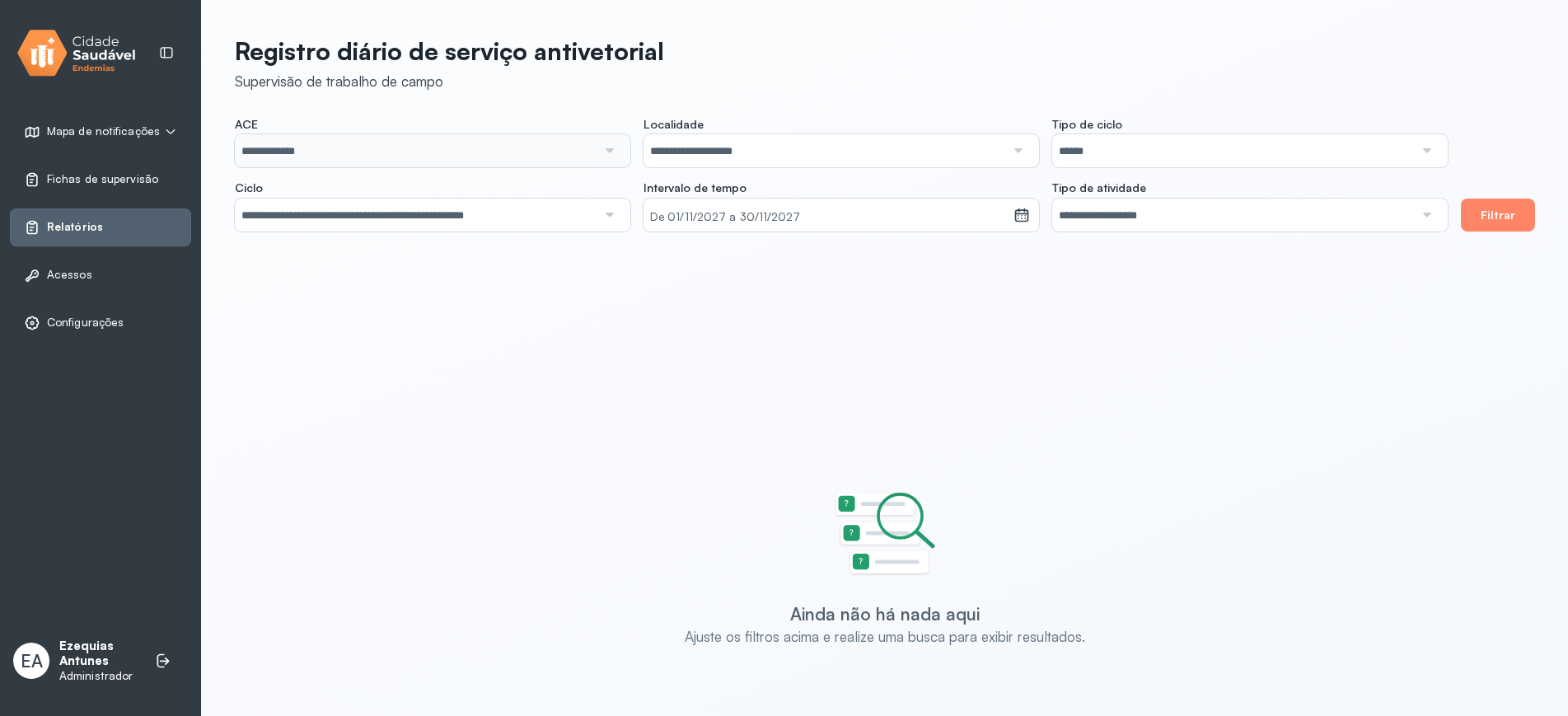 click on "**********" at bounding box center (415, 215) 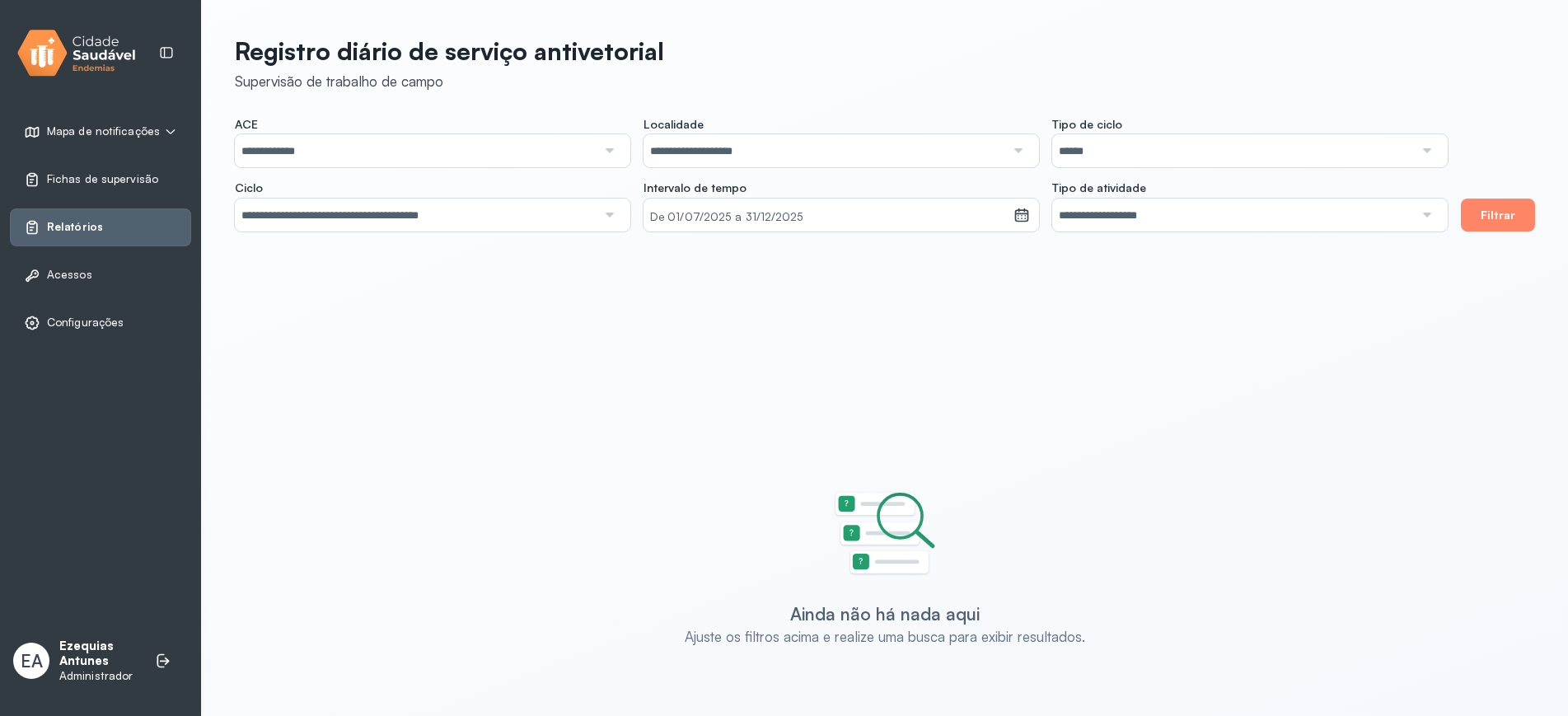 drag, startPoint x: 451, startPoint y: 284, endPoint x: 878, endPoint y: 246, distance: 428.6875 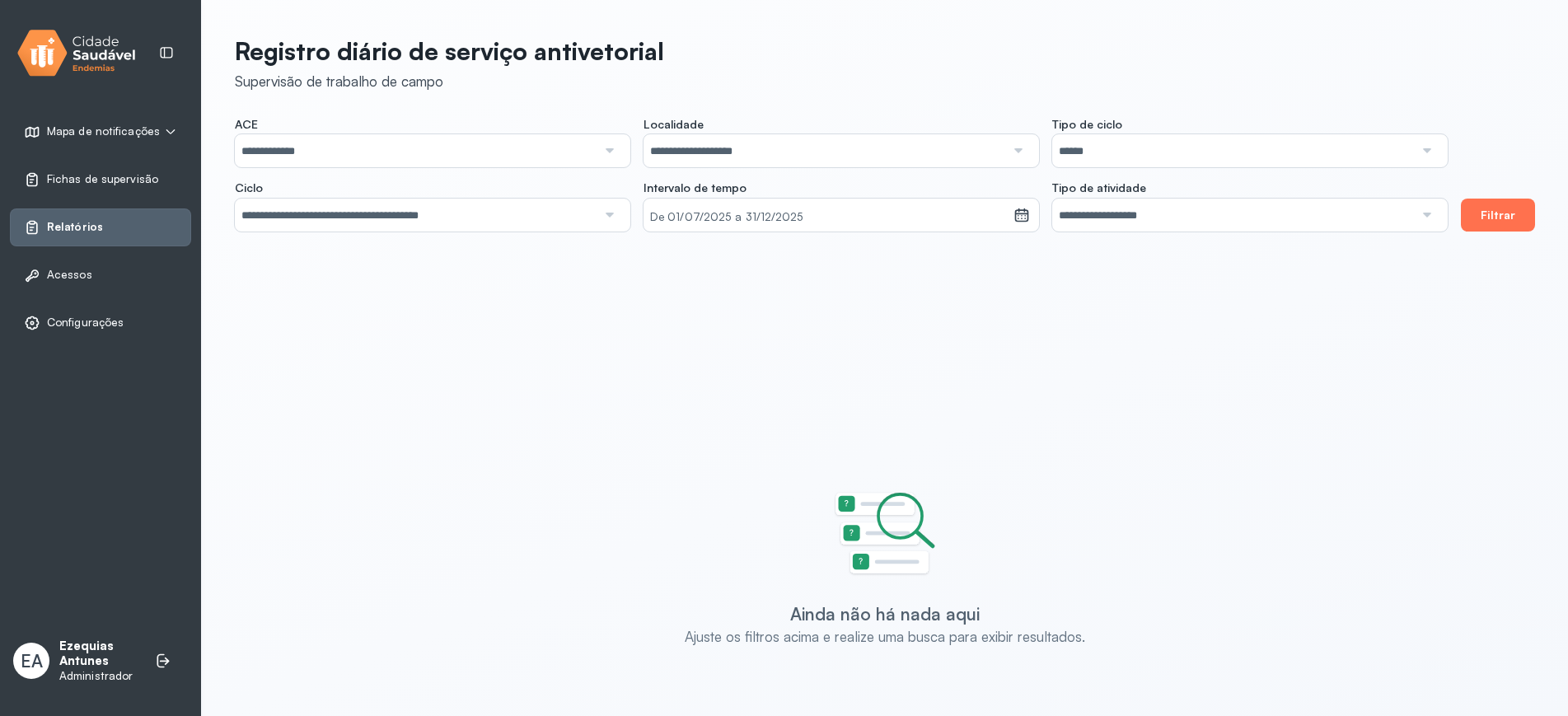 click on "Filtrar" at bounding box center (1498, 215) 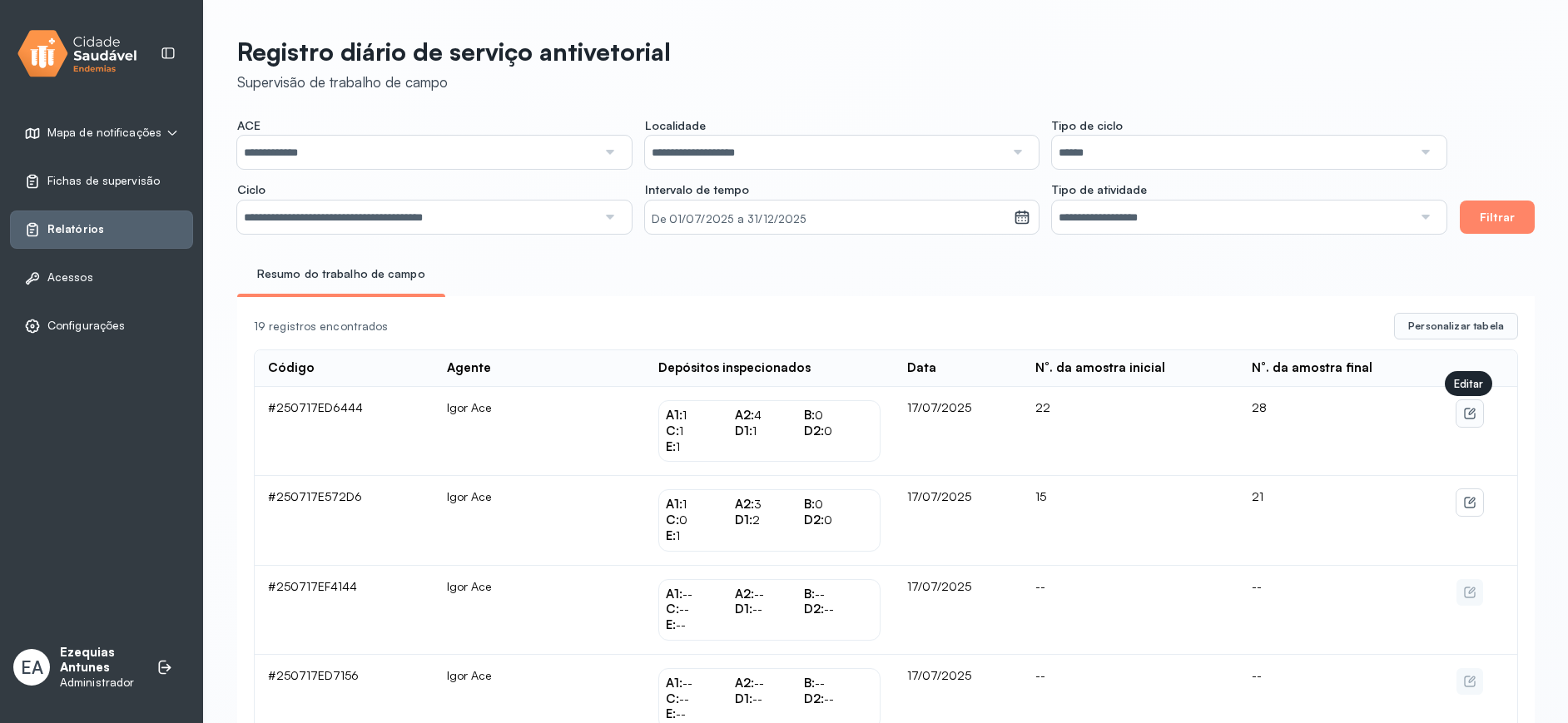 click 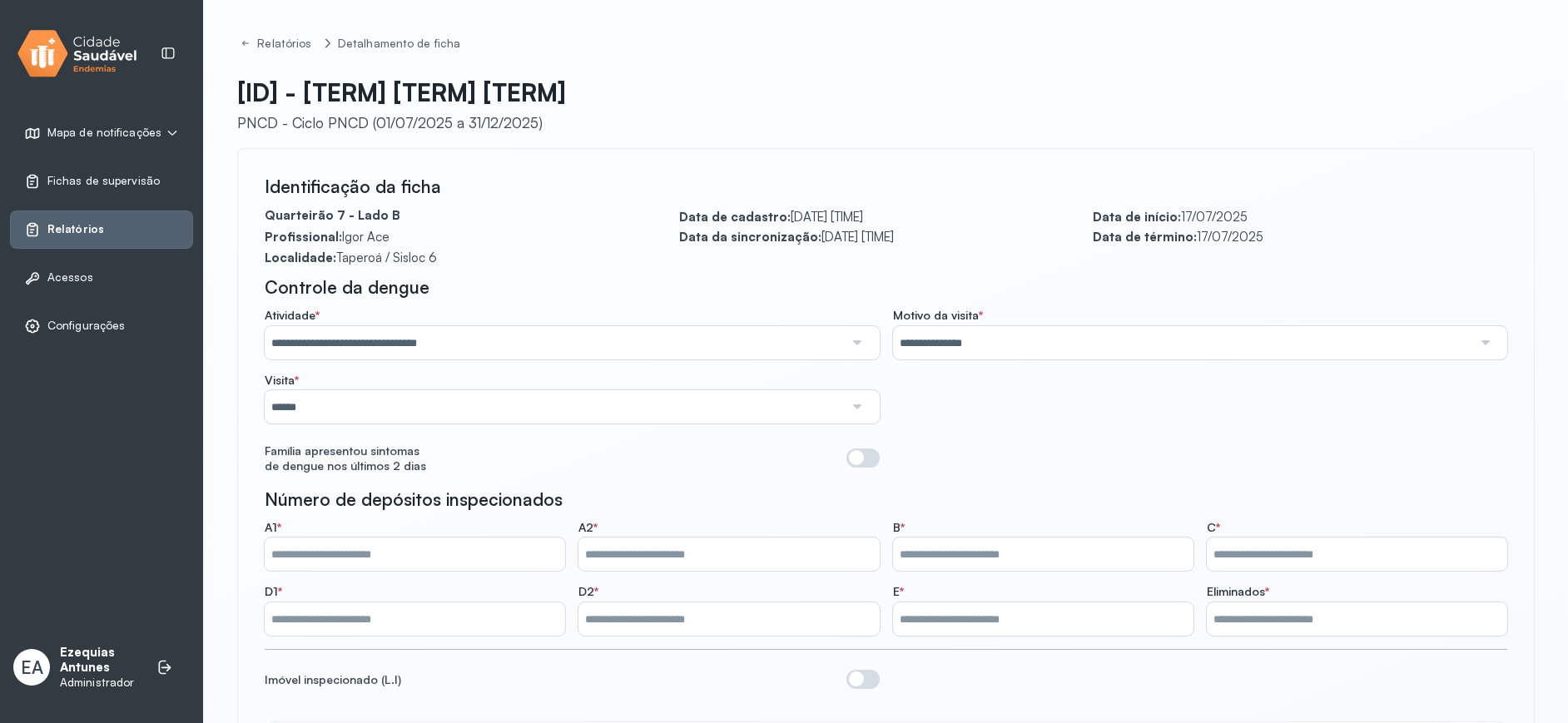 scroll, scrollTop: 0, scrollLeft: 0, axis: both 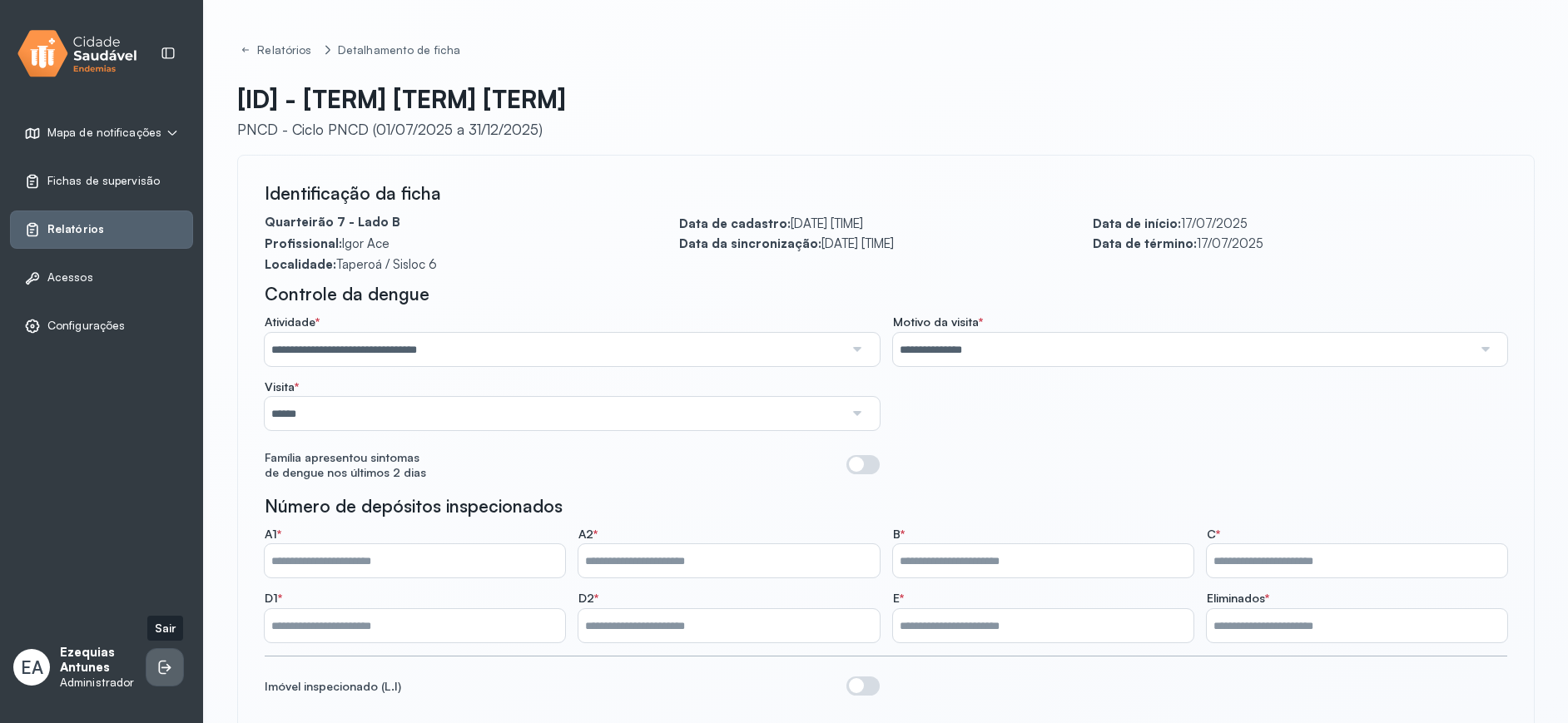 click at bounding box center [165, 667] 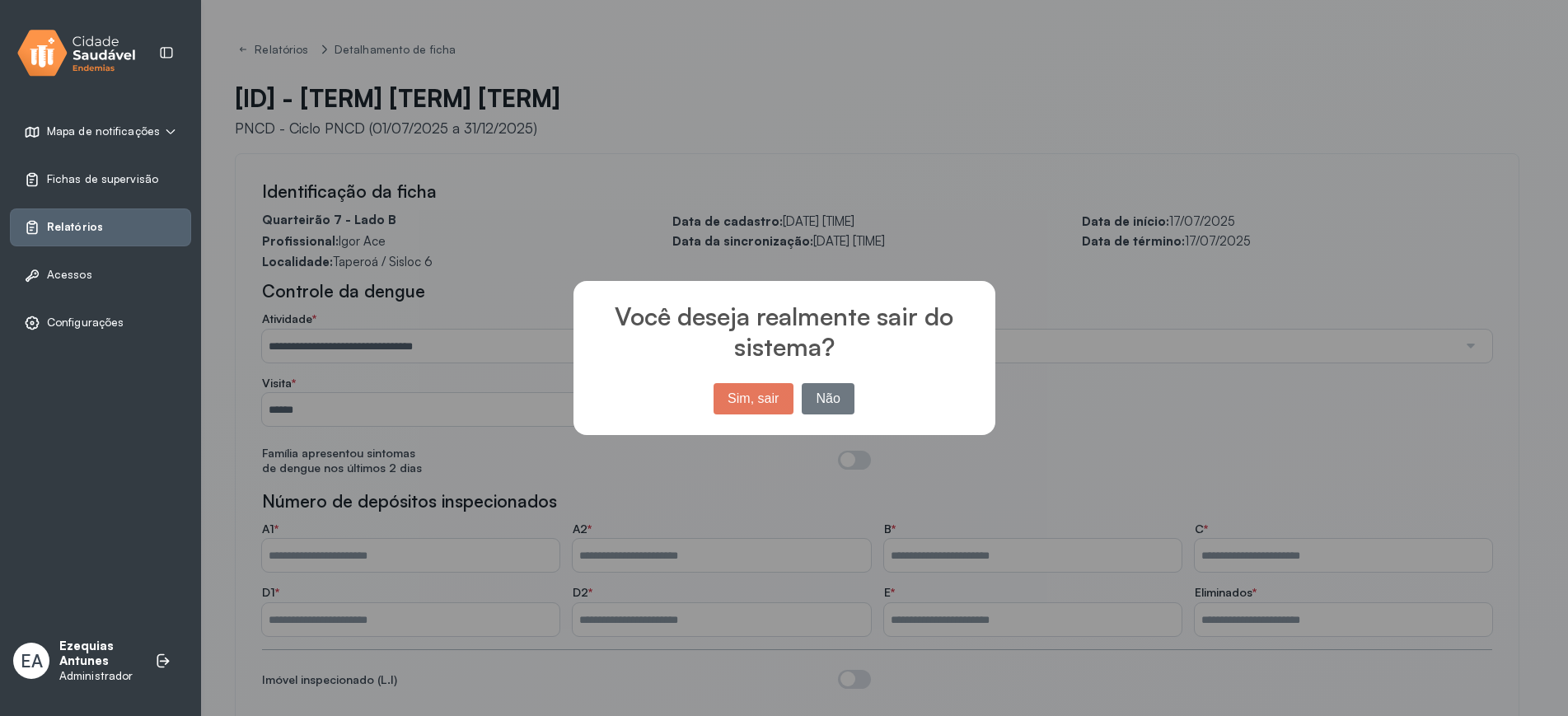 click on "Sim, sair" at bounding box center [753, 399] 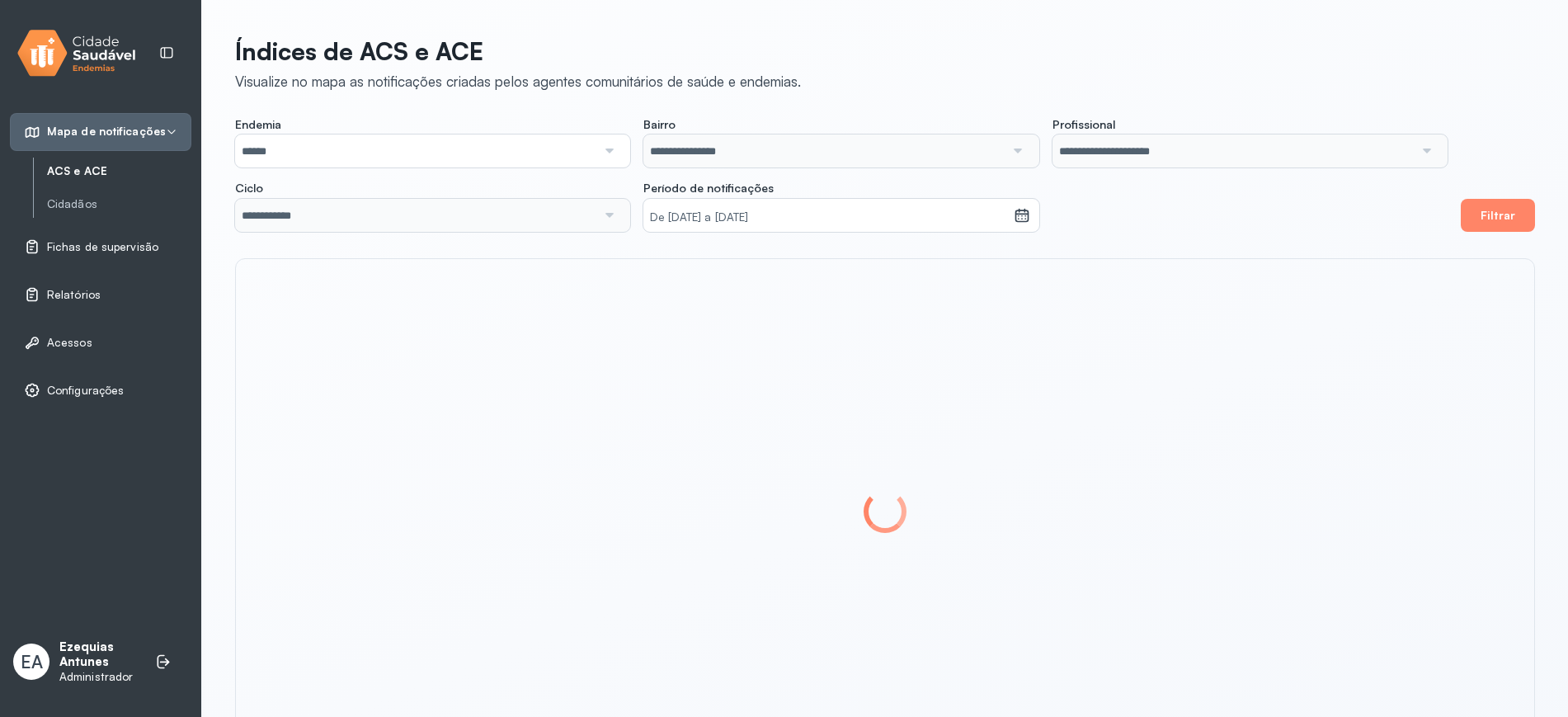 scroll, scrollTop: 0, scrollLeft: 0, axis: both 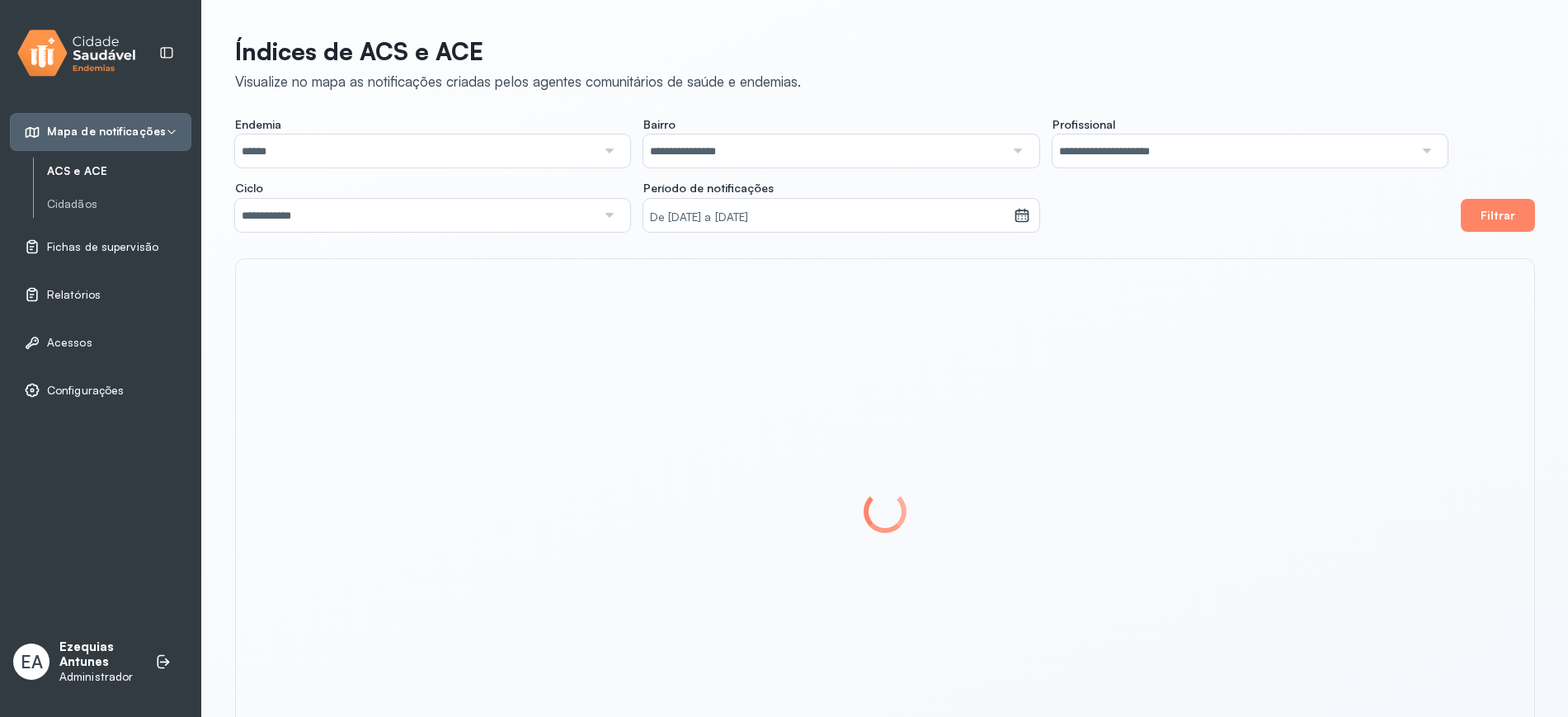 click on "Relatórios" at bounding box center (101, 295) 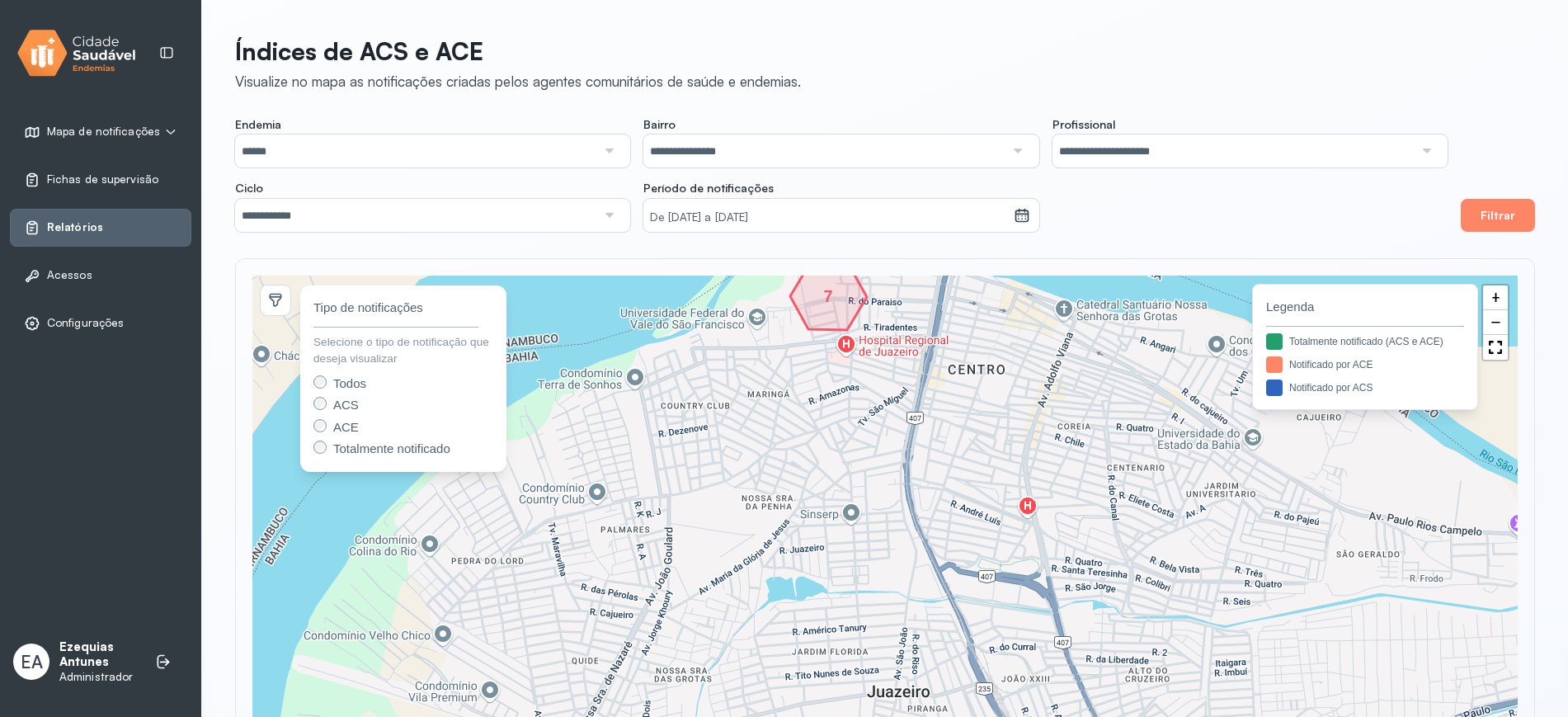 click on "Relatórios" at bounding box center [75, 227] 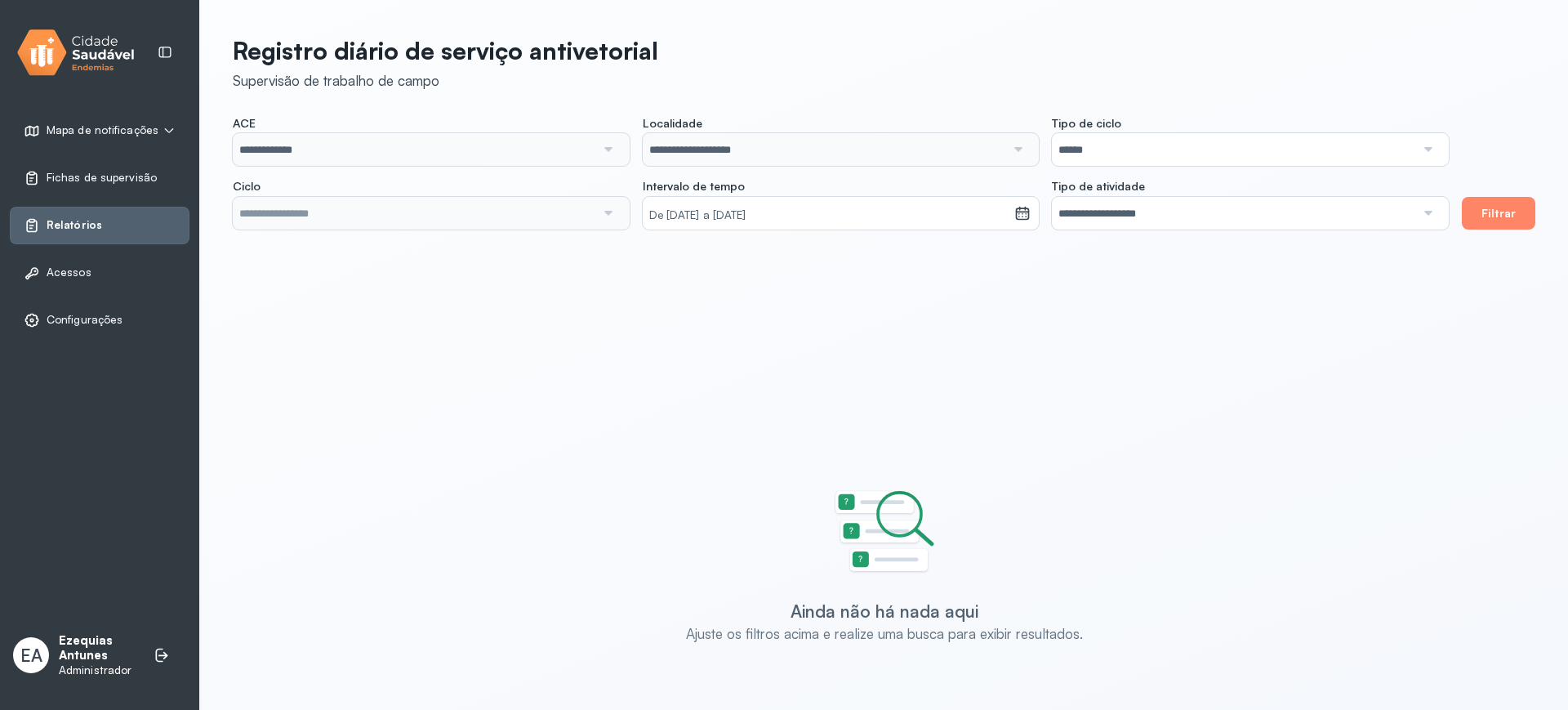 type on "**********" 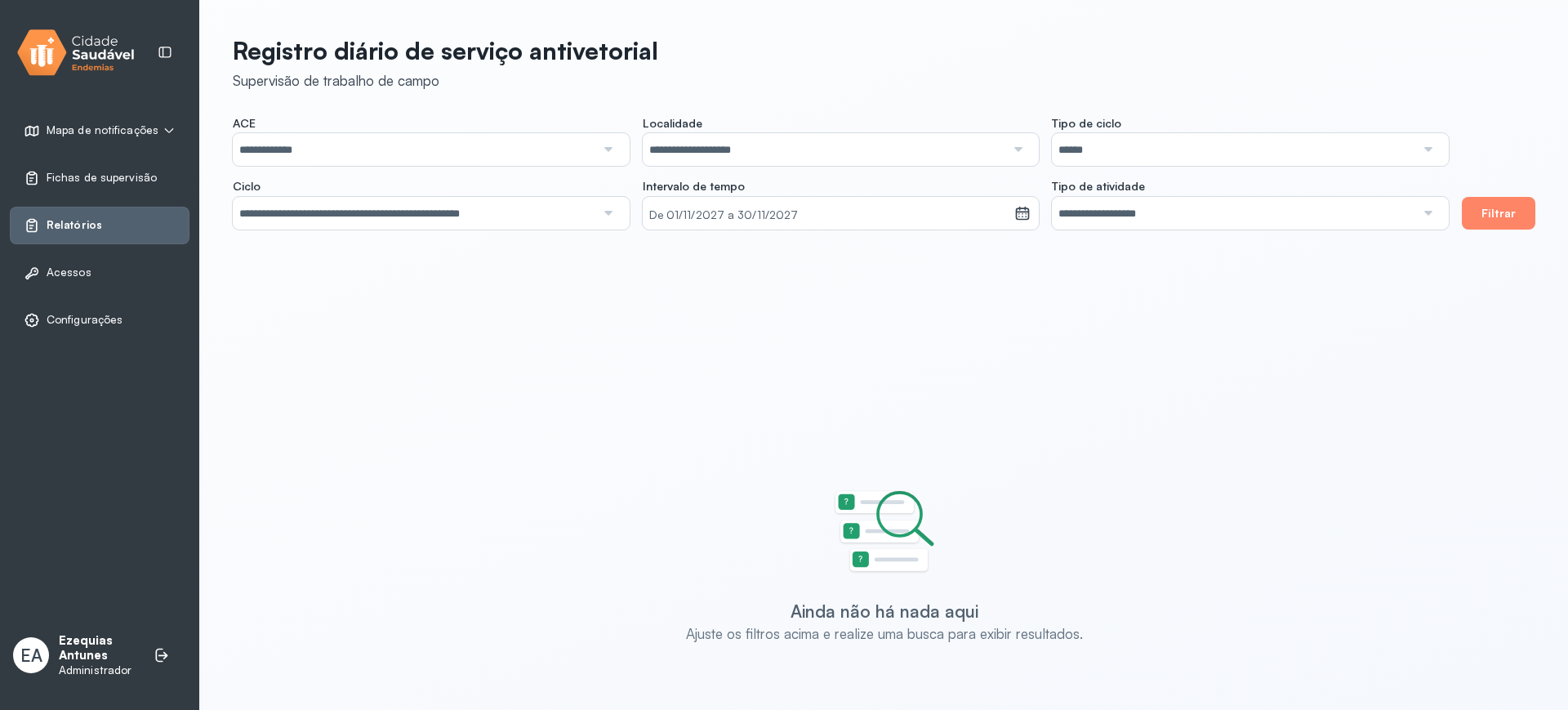 click on "**********" at bounding box center [414, 213] 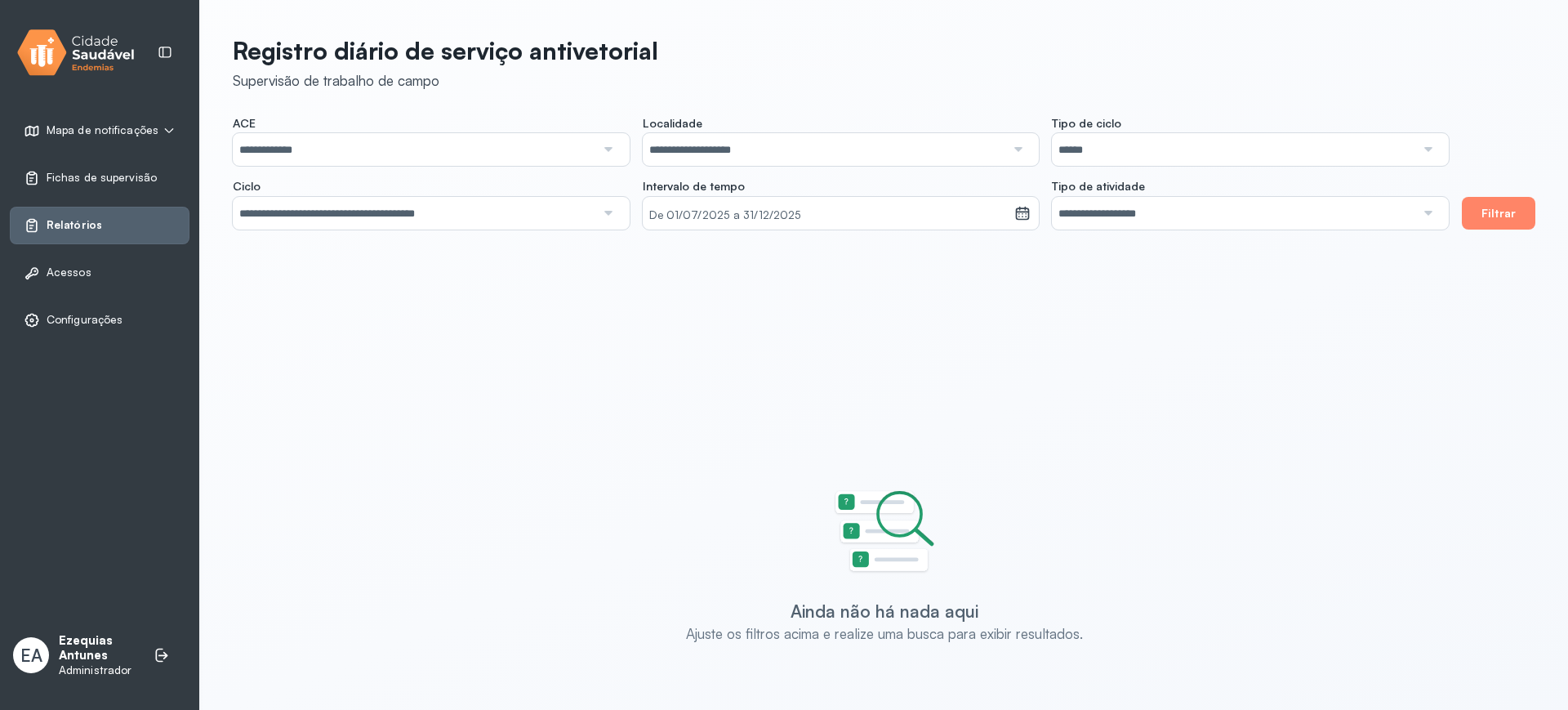 click on "**********" 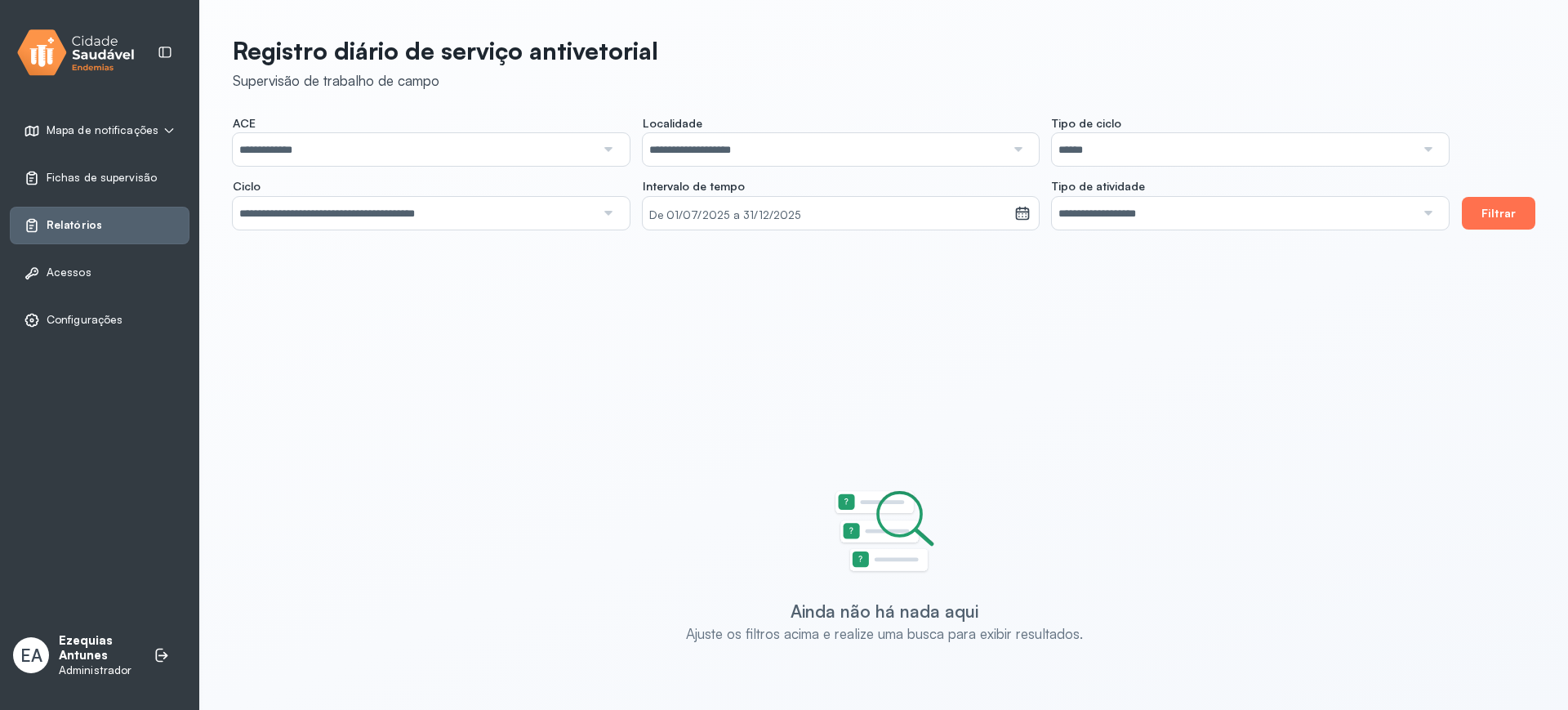 click on "Filtrar" at bounding box center (1499, 213) 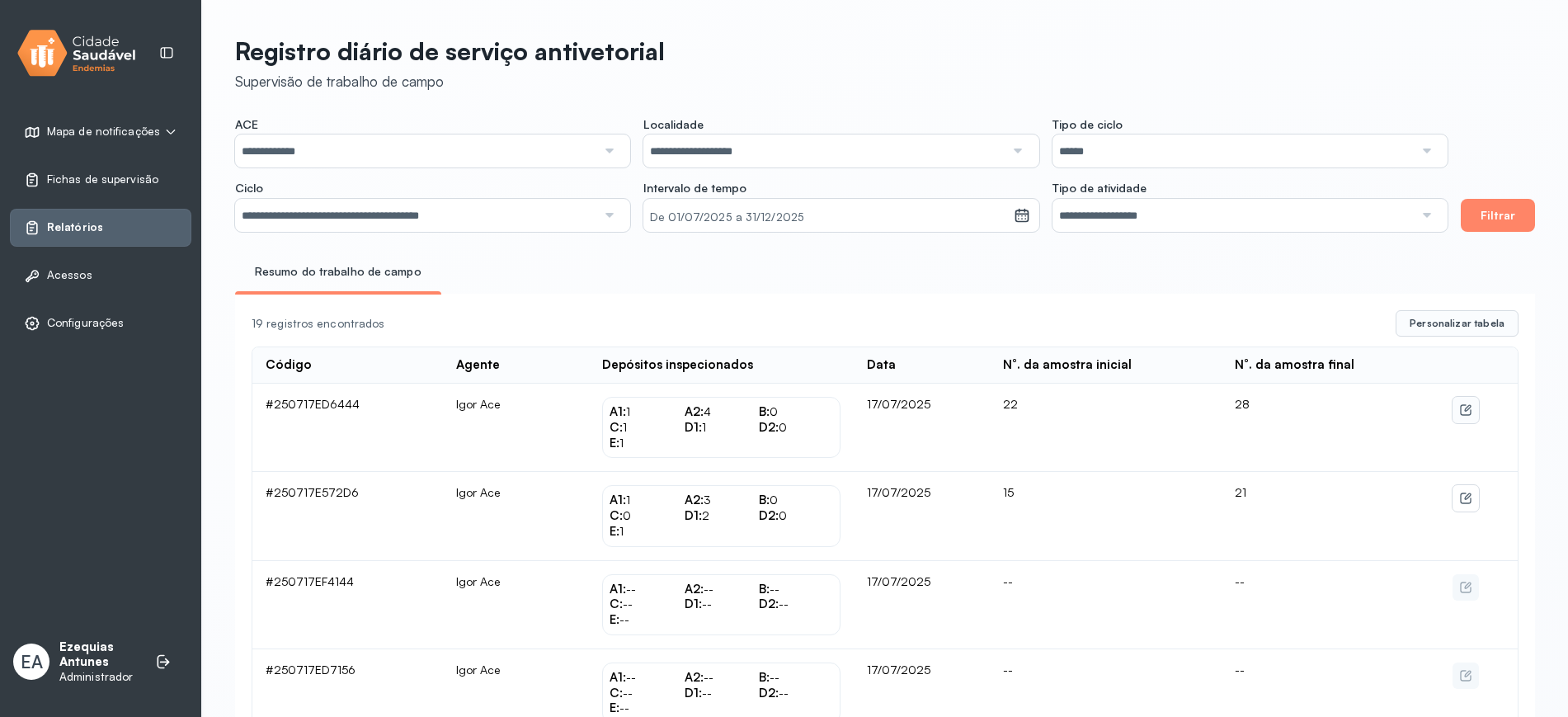 click 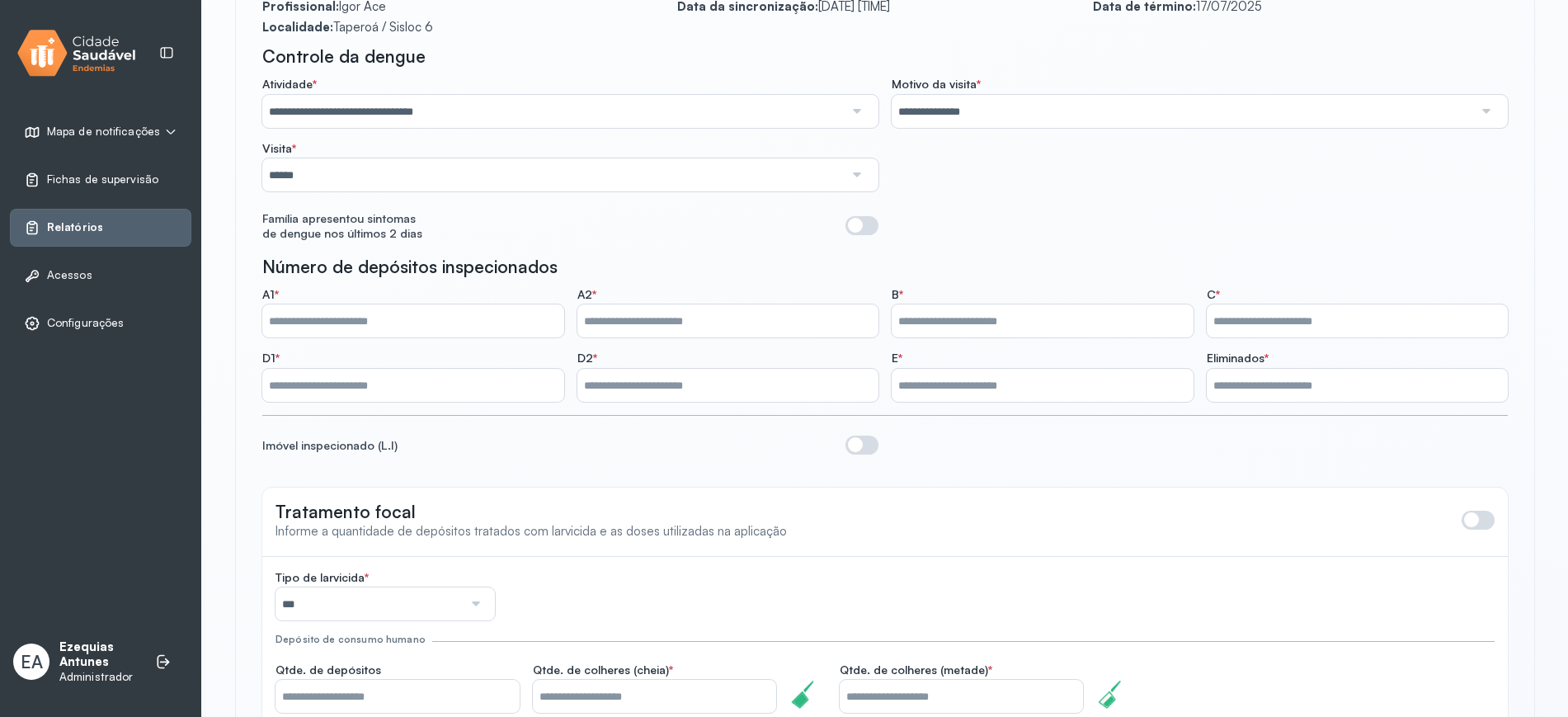 scroll, scrollTop: 84, scrollLeft: 0, axis: vertical 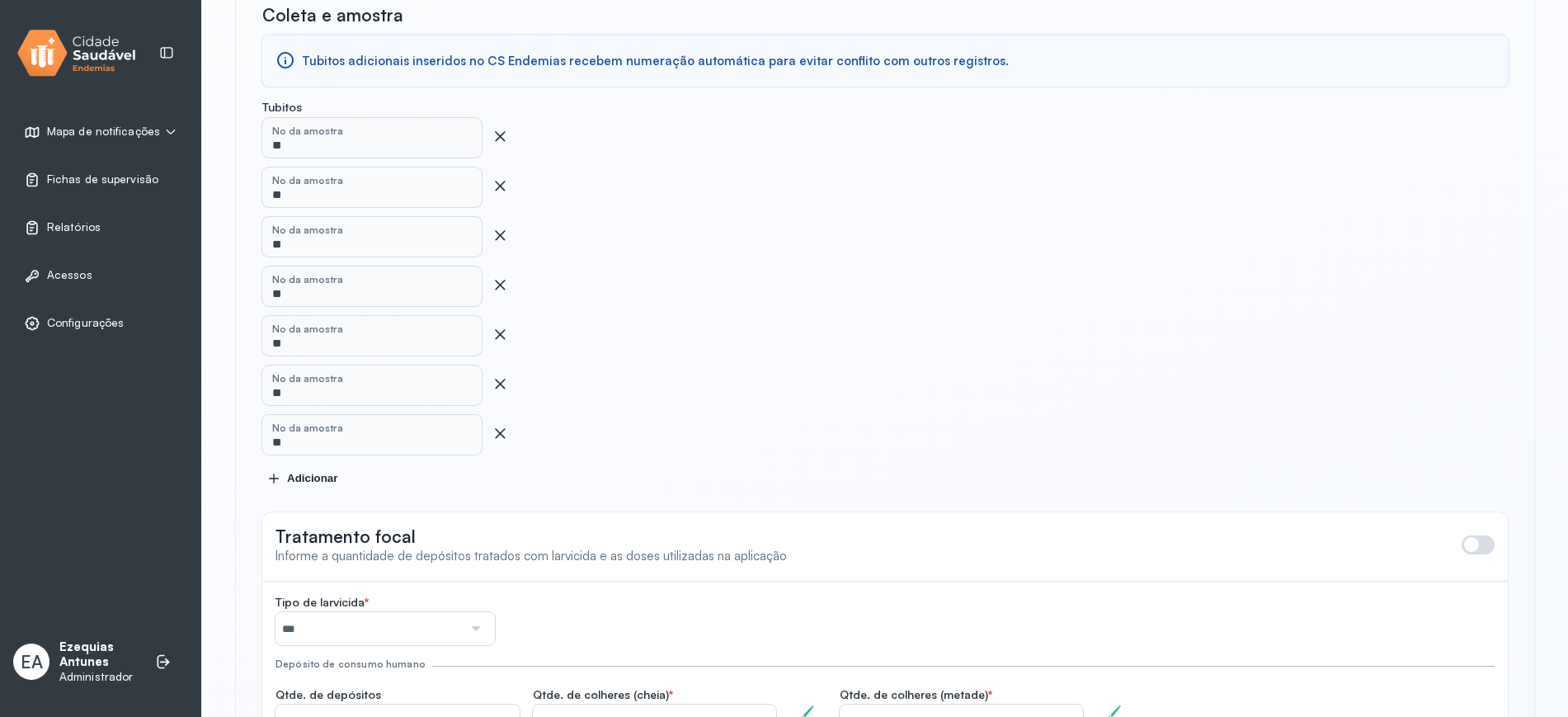 click on "Adicionar" 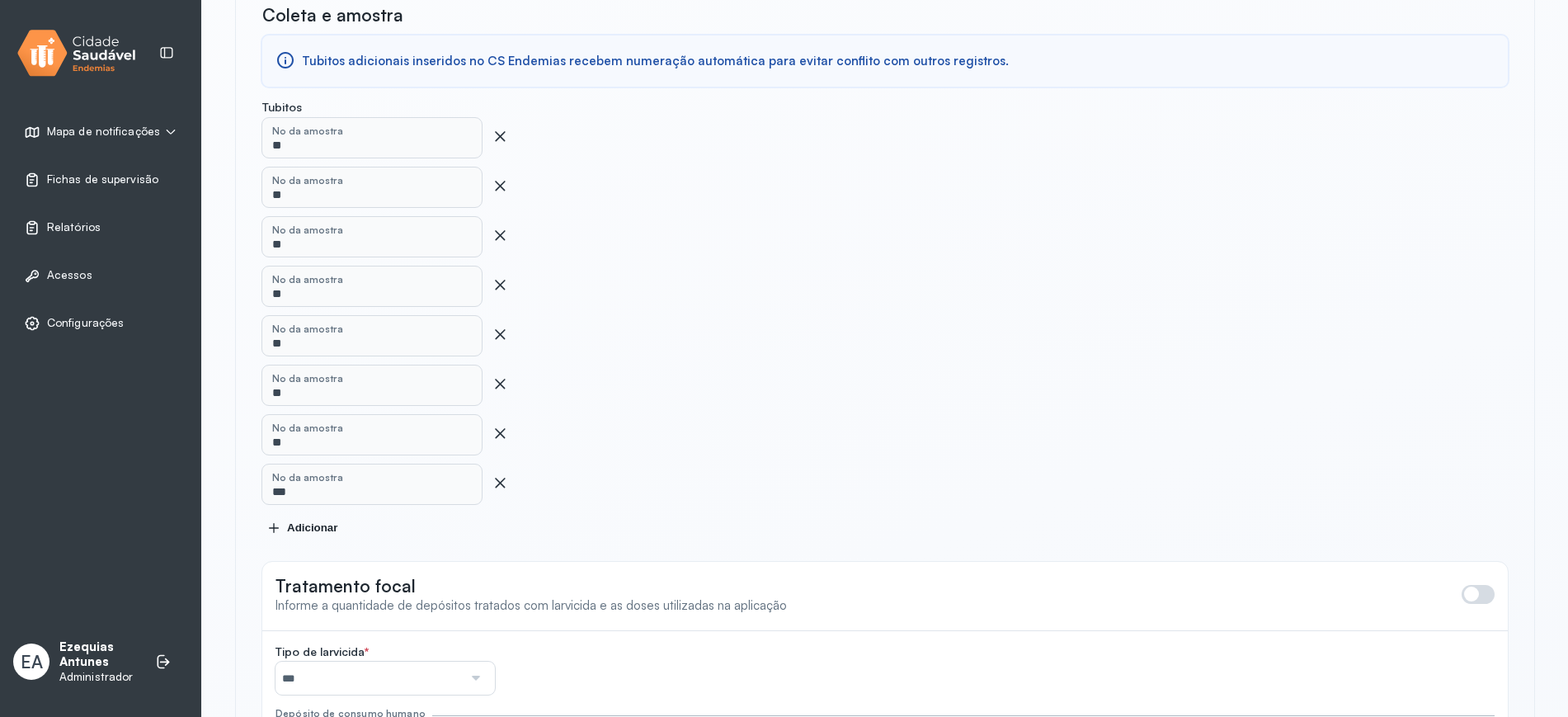 click on "Adicionar" 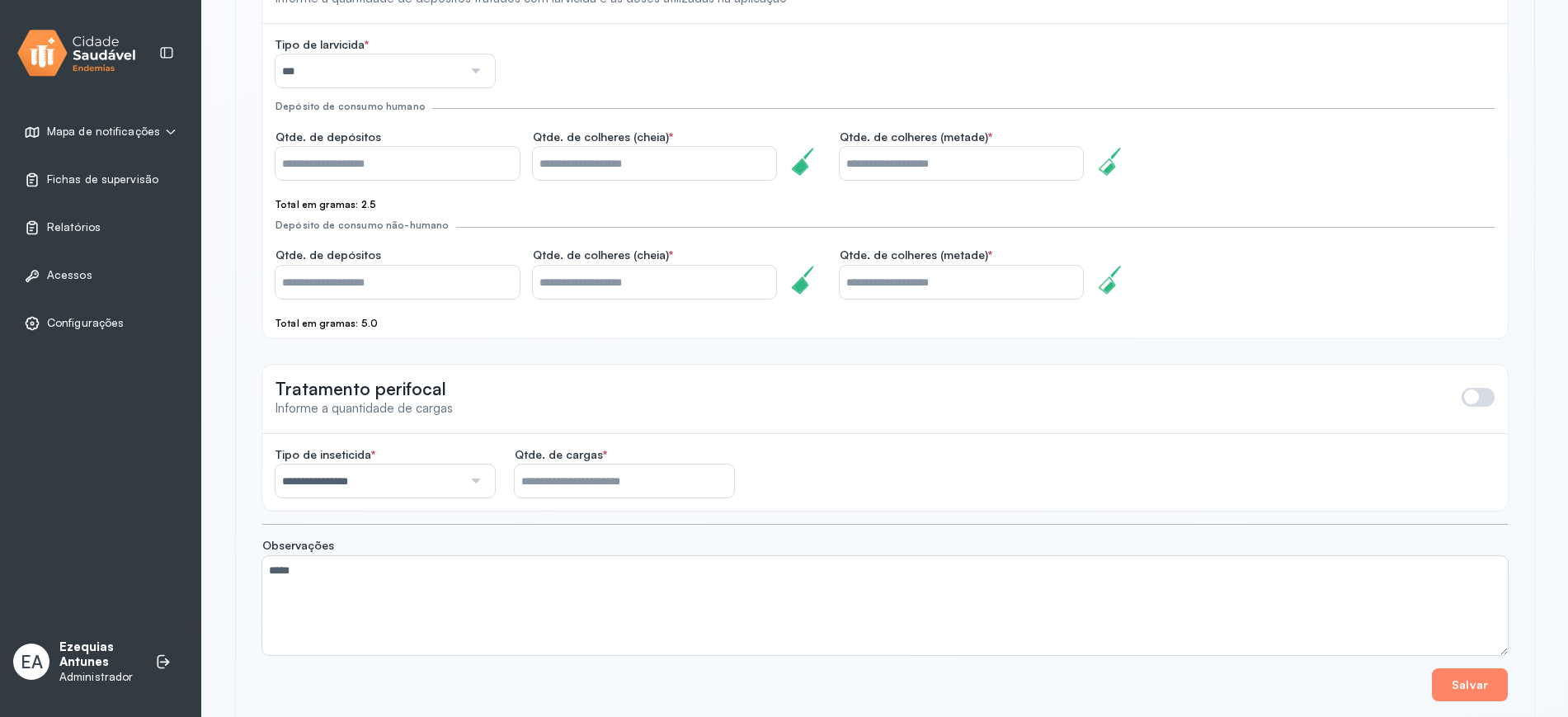 scroll, scrollTop: 1400, scrollLeft: 0, axis: vertical 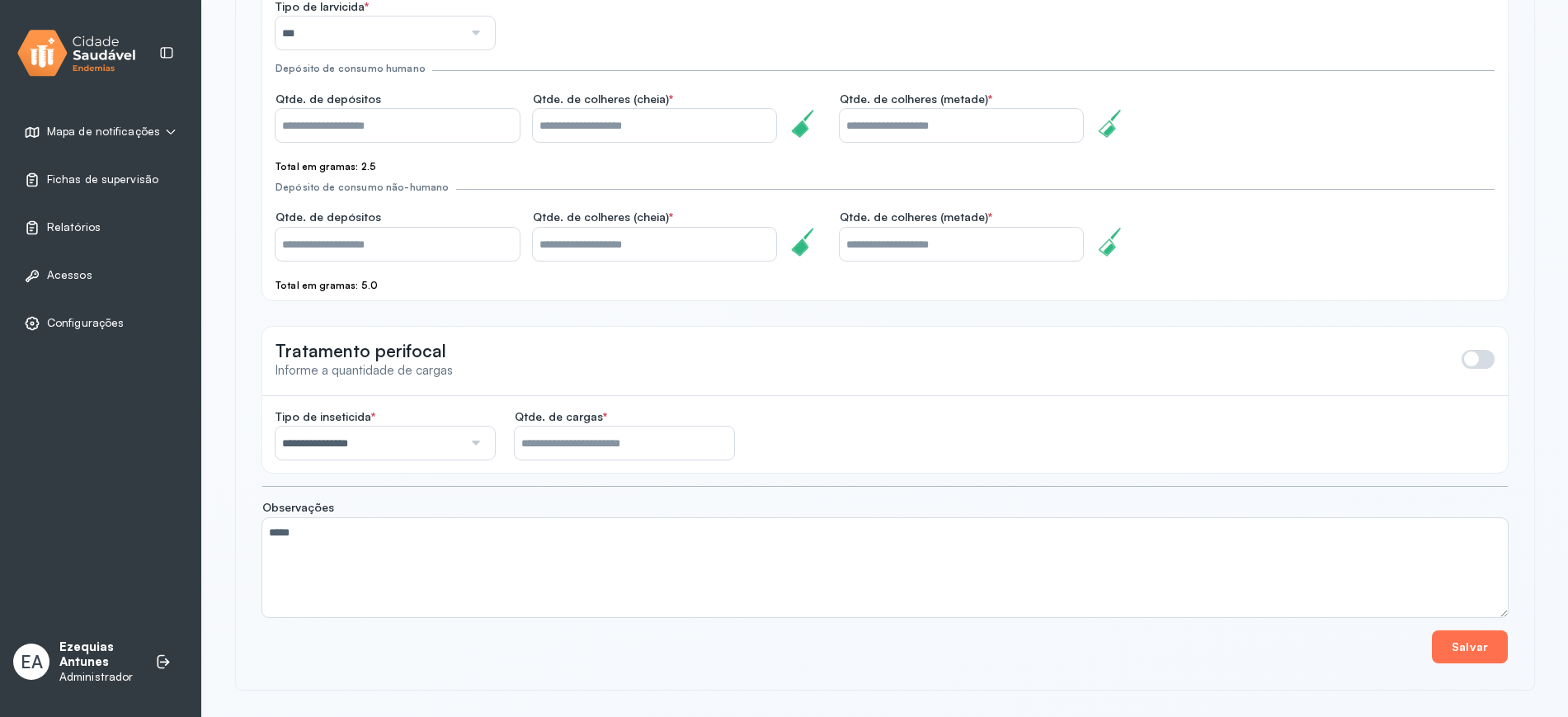 click on "Salvar" at bounding box center [1470, 647] 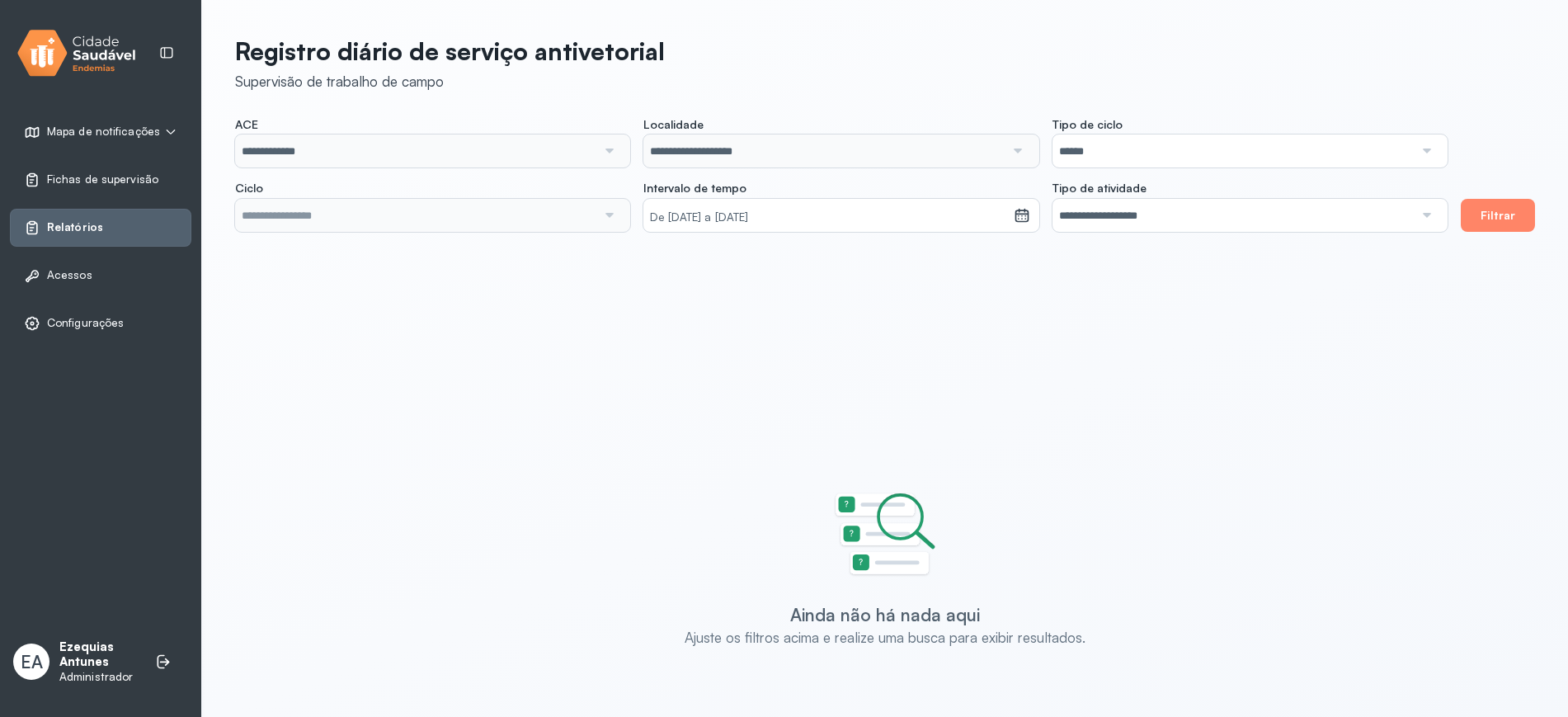 scroll, scrollTop: 0, scrollLeft: 0, axis: both 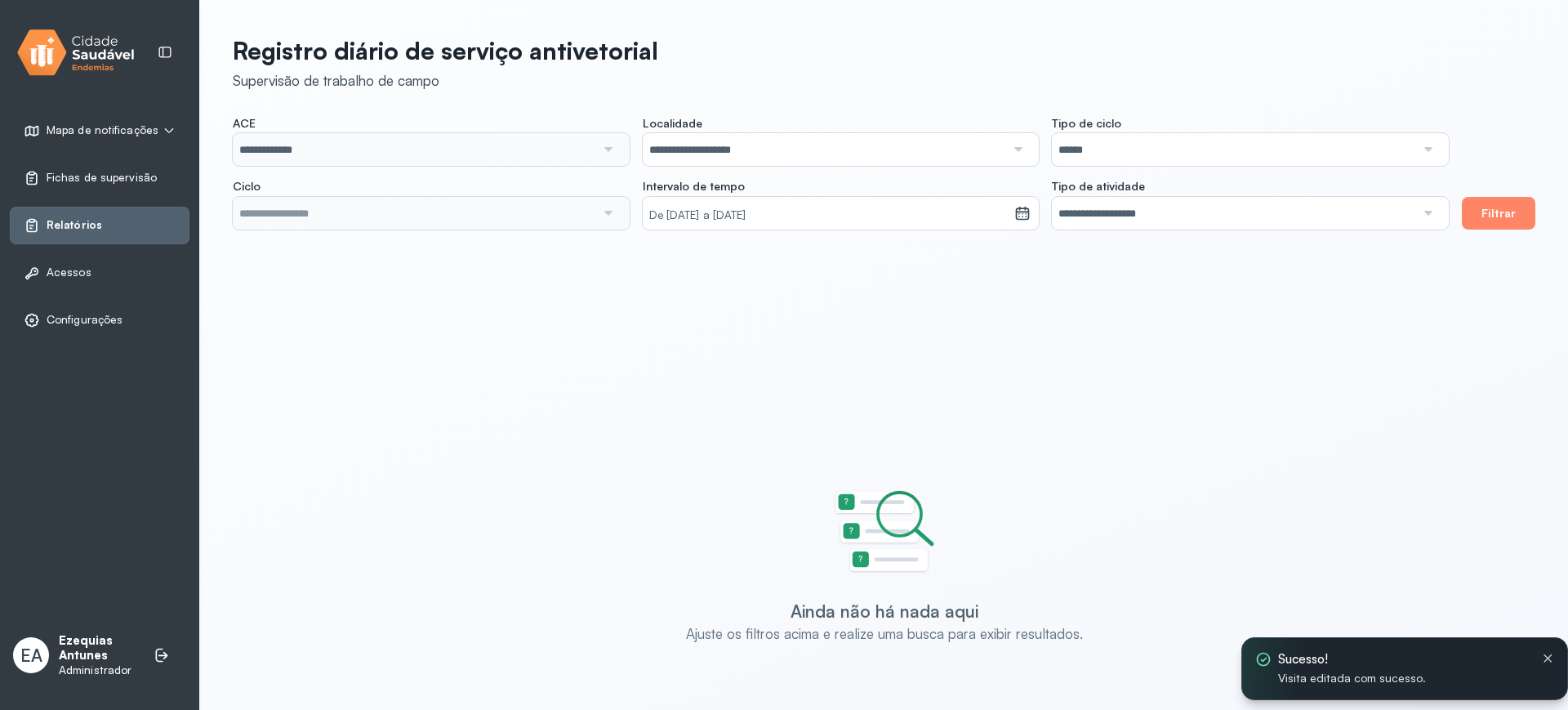 type on "**********" 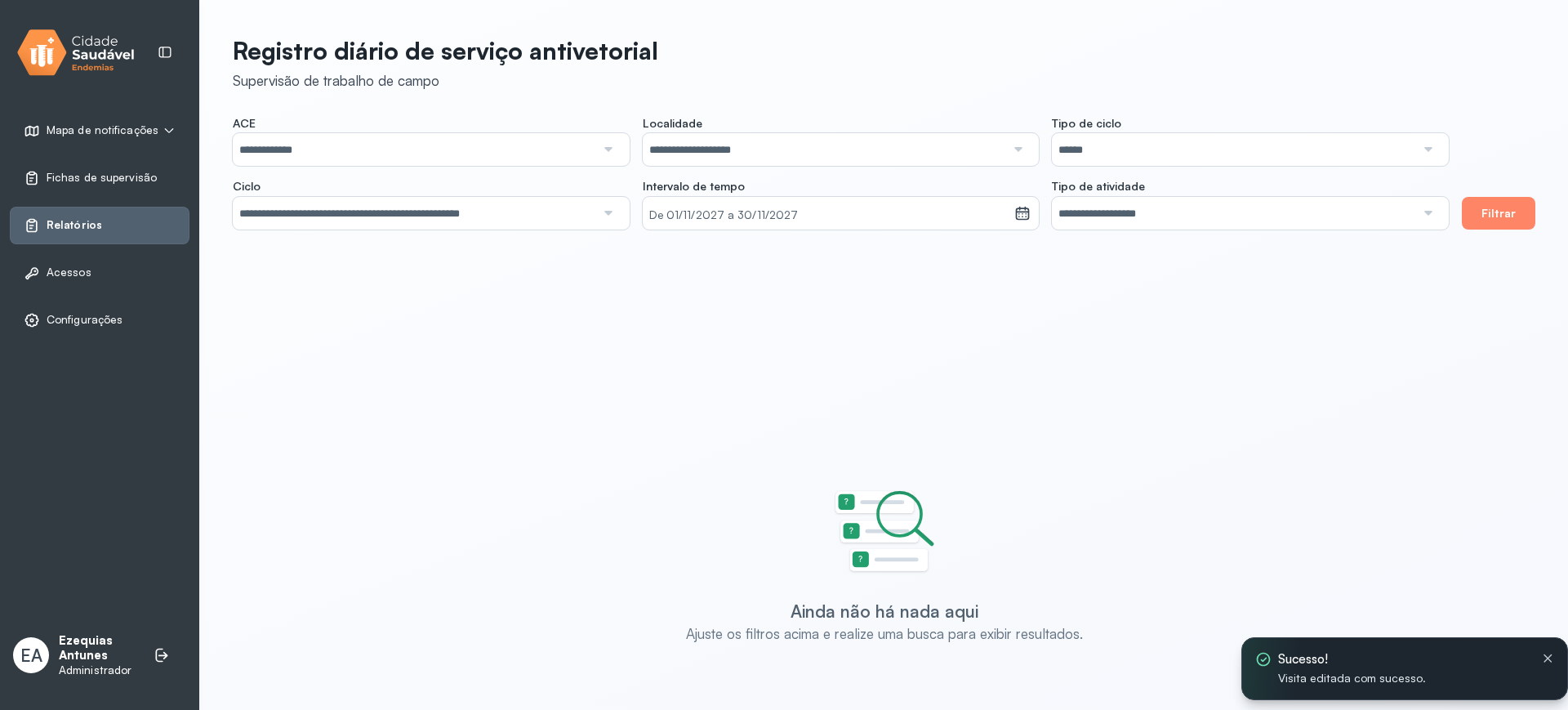 click on "**********" at bounding box center (414, 213) 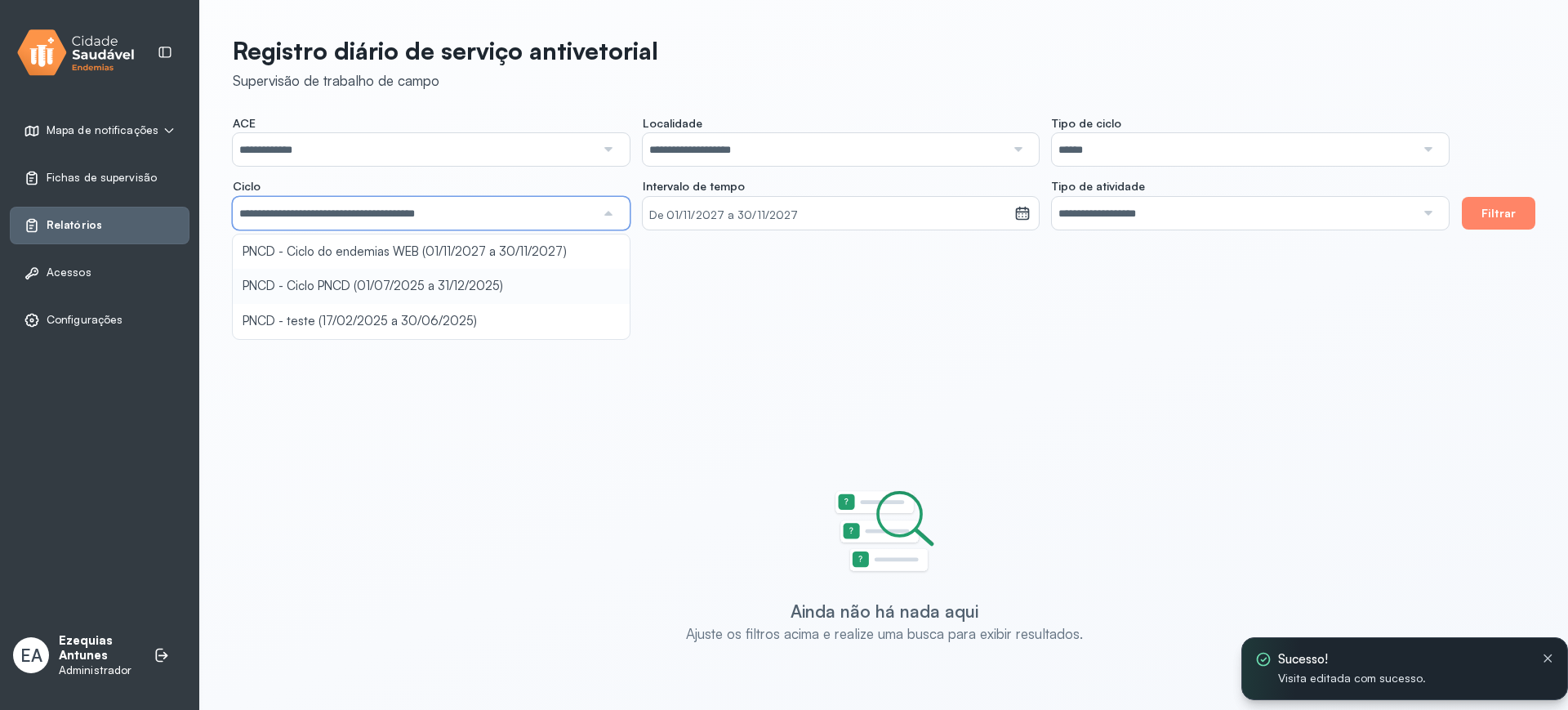 click on "**********" 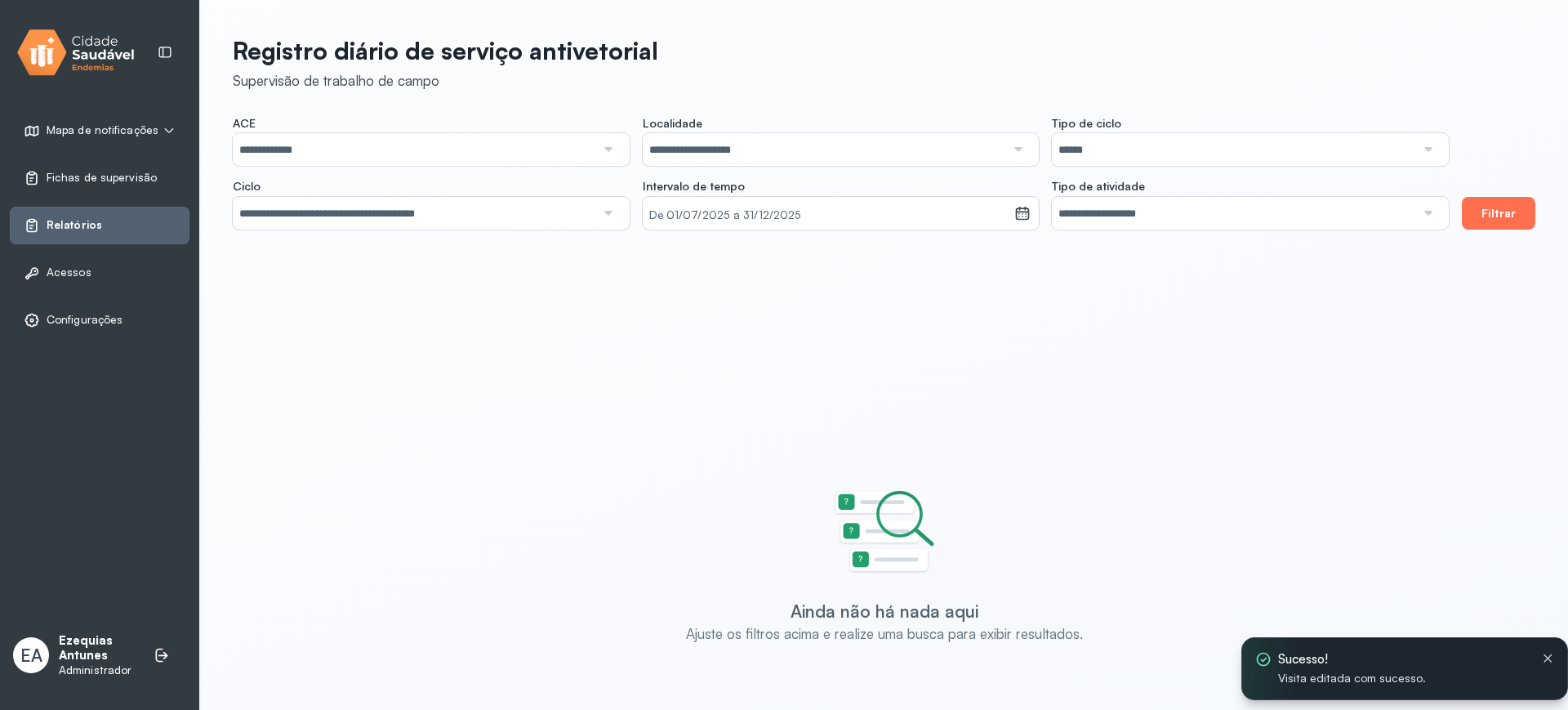 click on "Filtrar" at bounding box center (1499, 213) 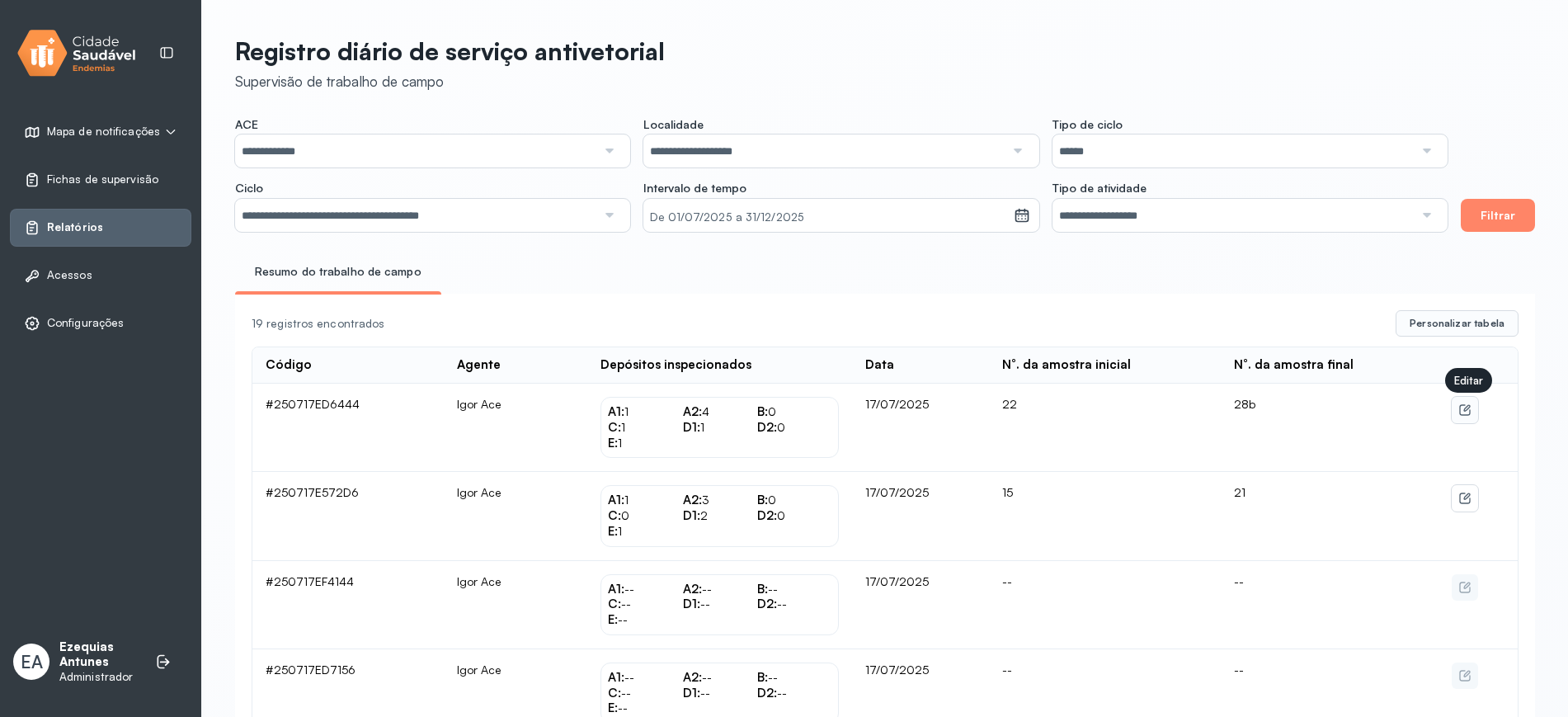 click 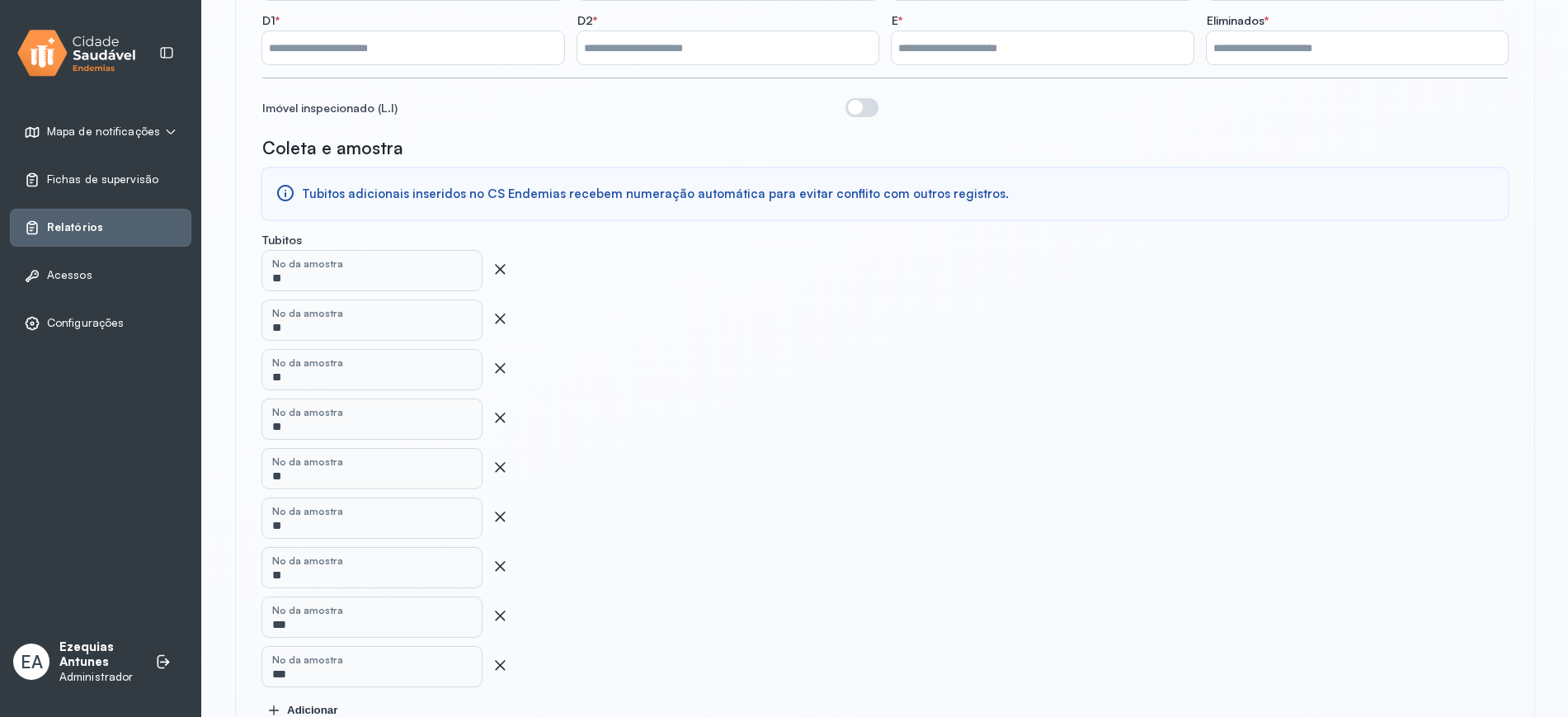 scroll, scrollTop: 619, scrollLeft: 0, axis: vertical 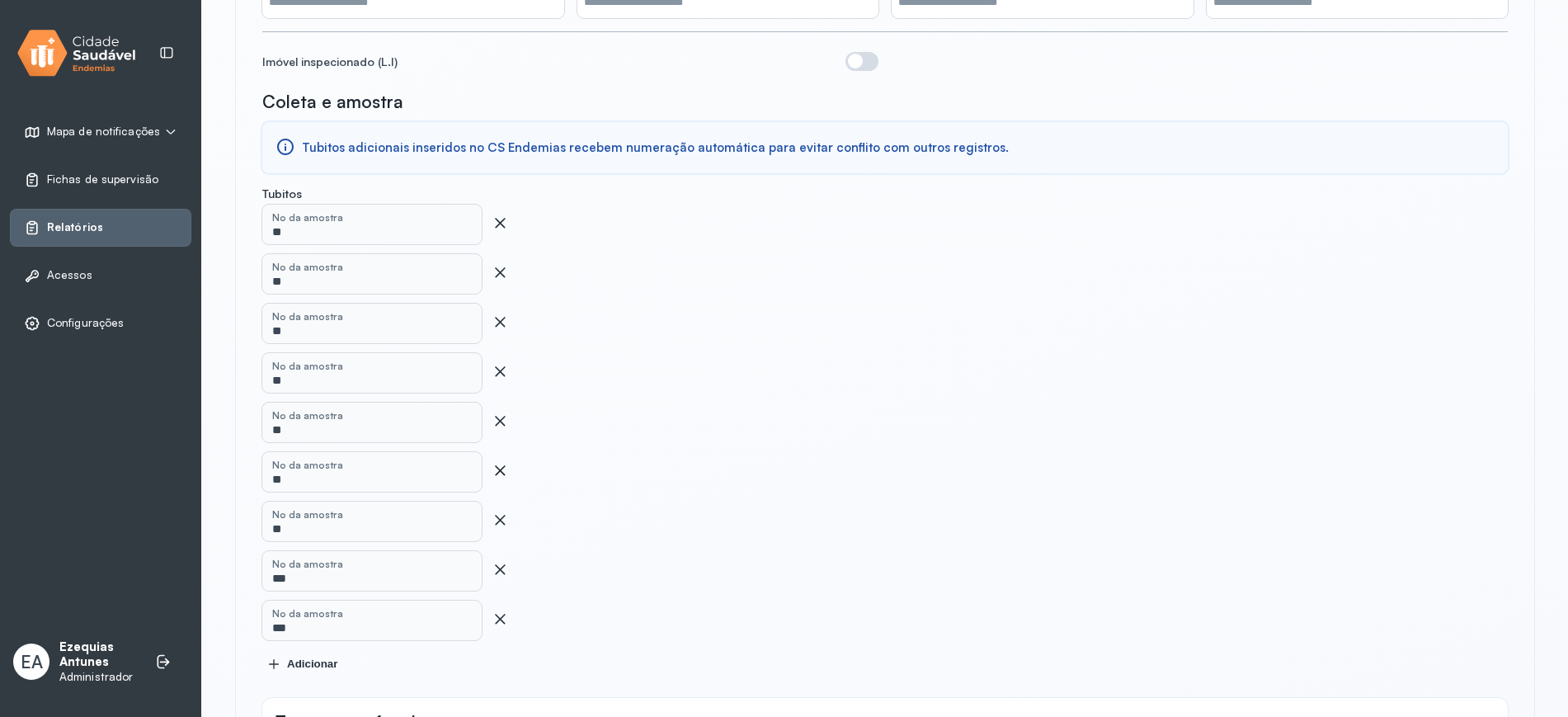 click 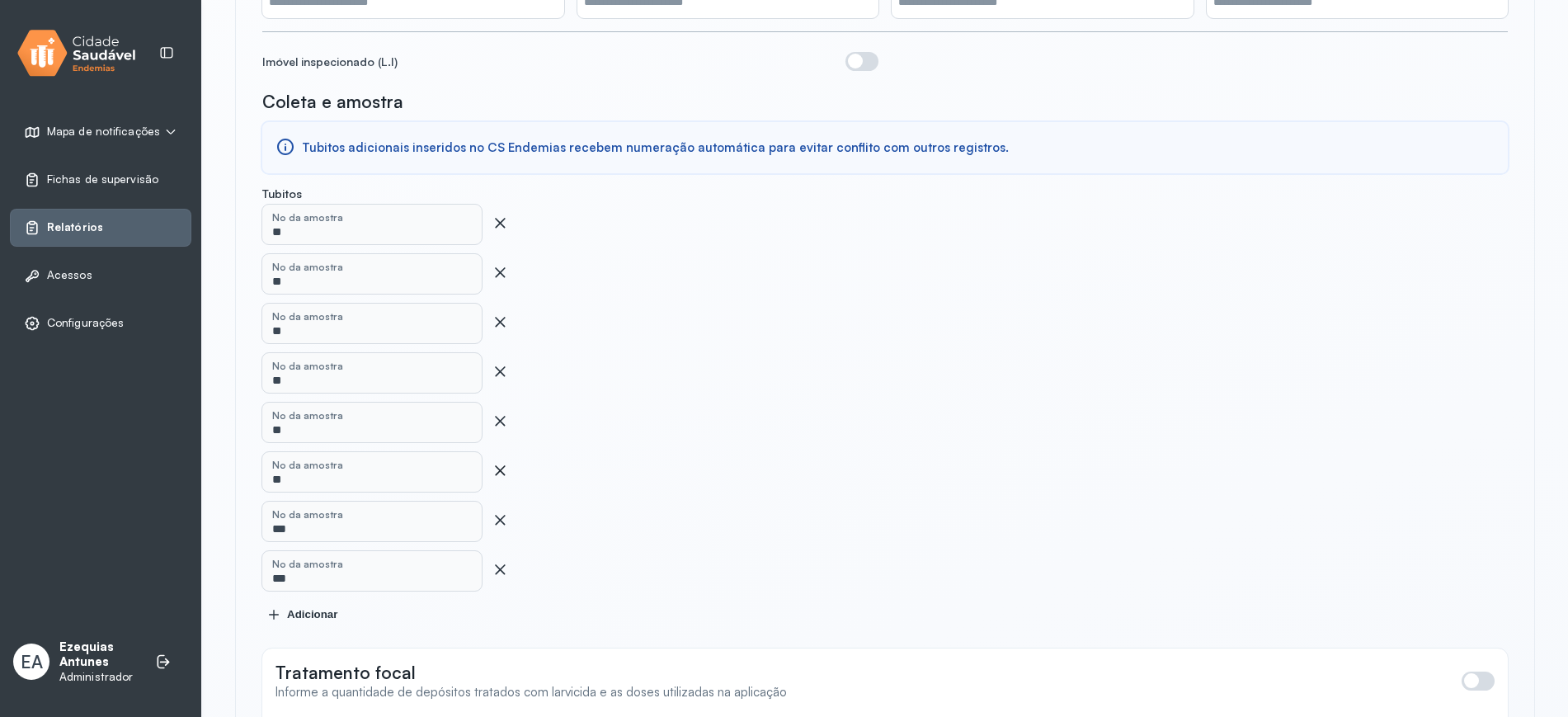 click 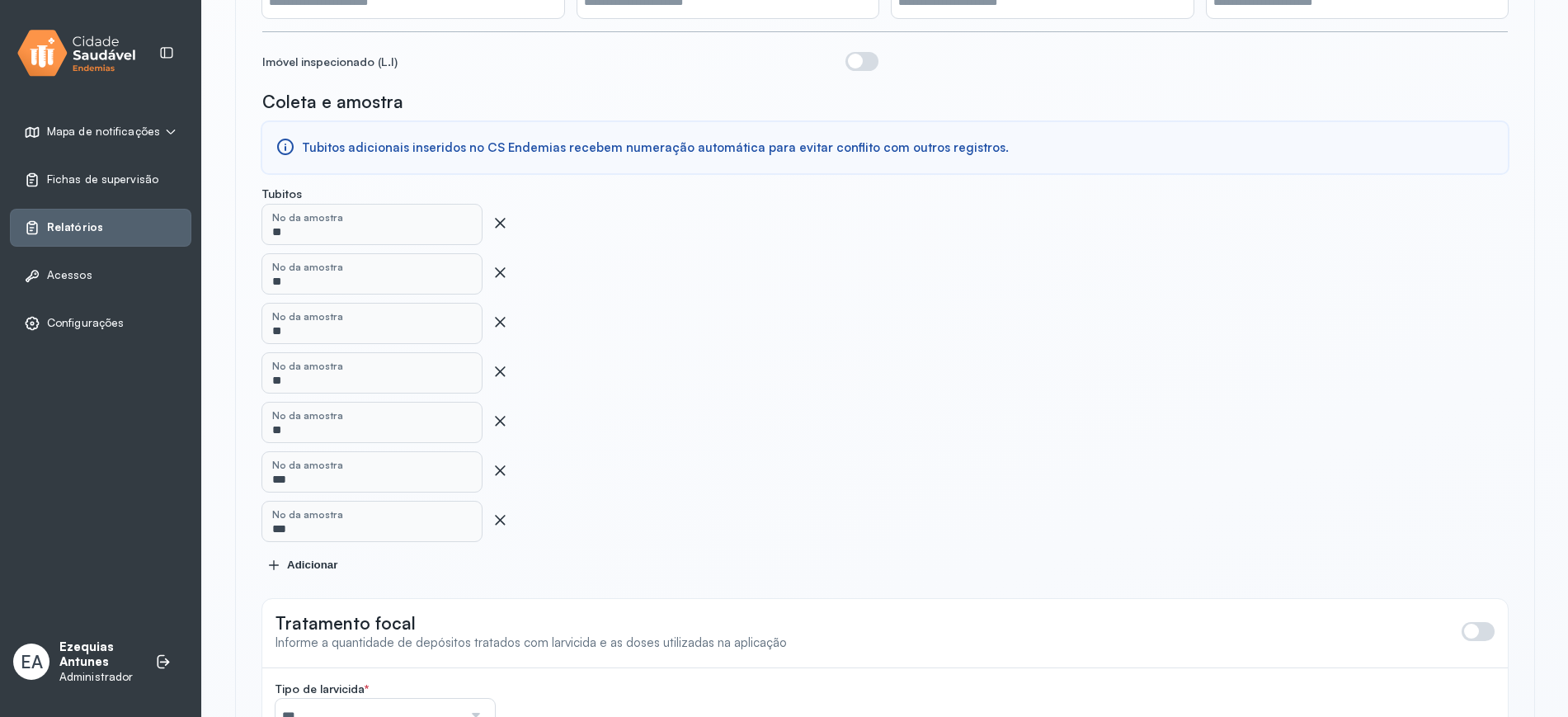 click on "Mapa de notificações ACS e ACE Cidadãos Fichas de supervisão Relatórios Acessos Configurações EA [PERSON] Administrador Trocar de município" at bounding box center [101, 358] 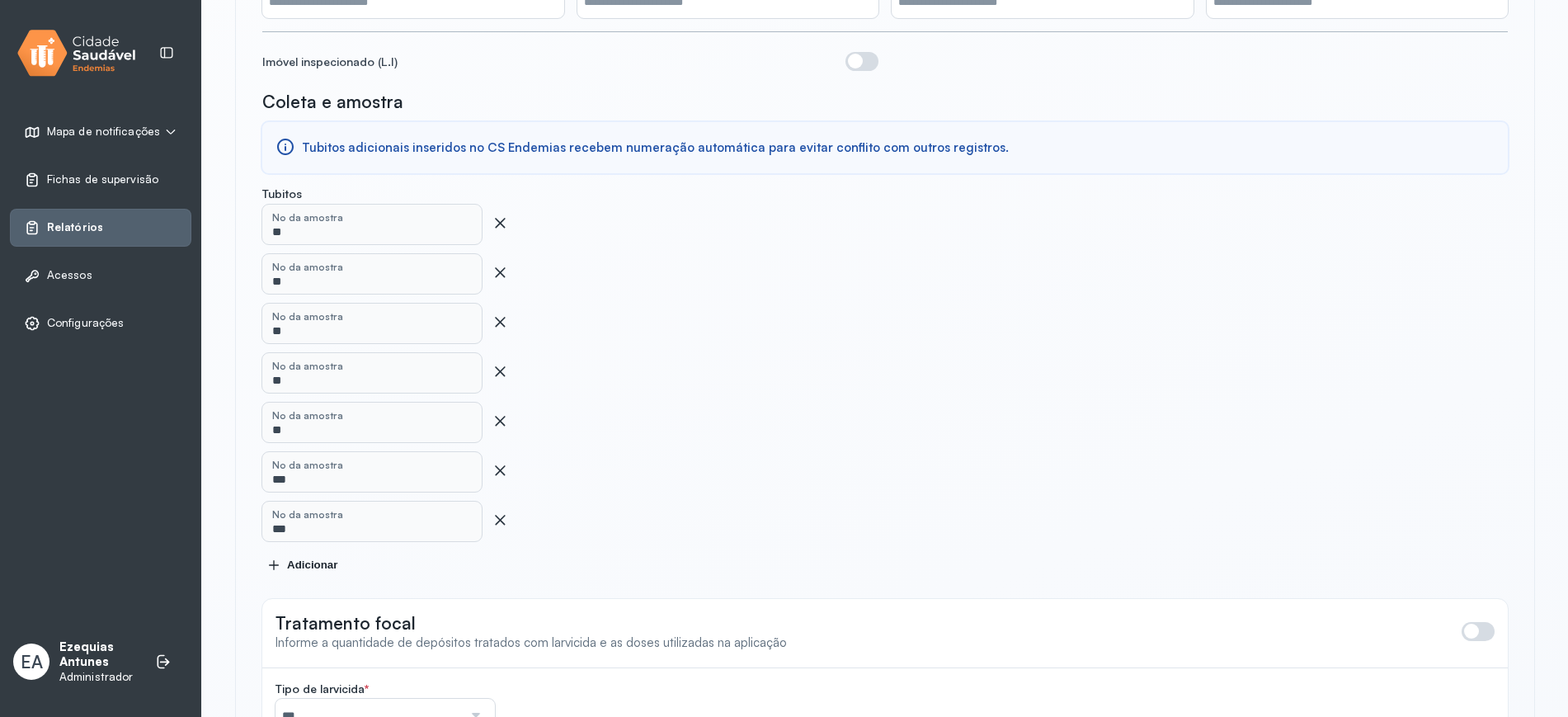 click on "Adicionar" 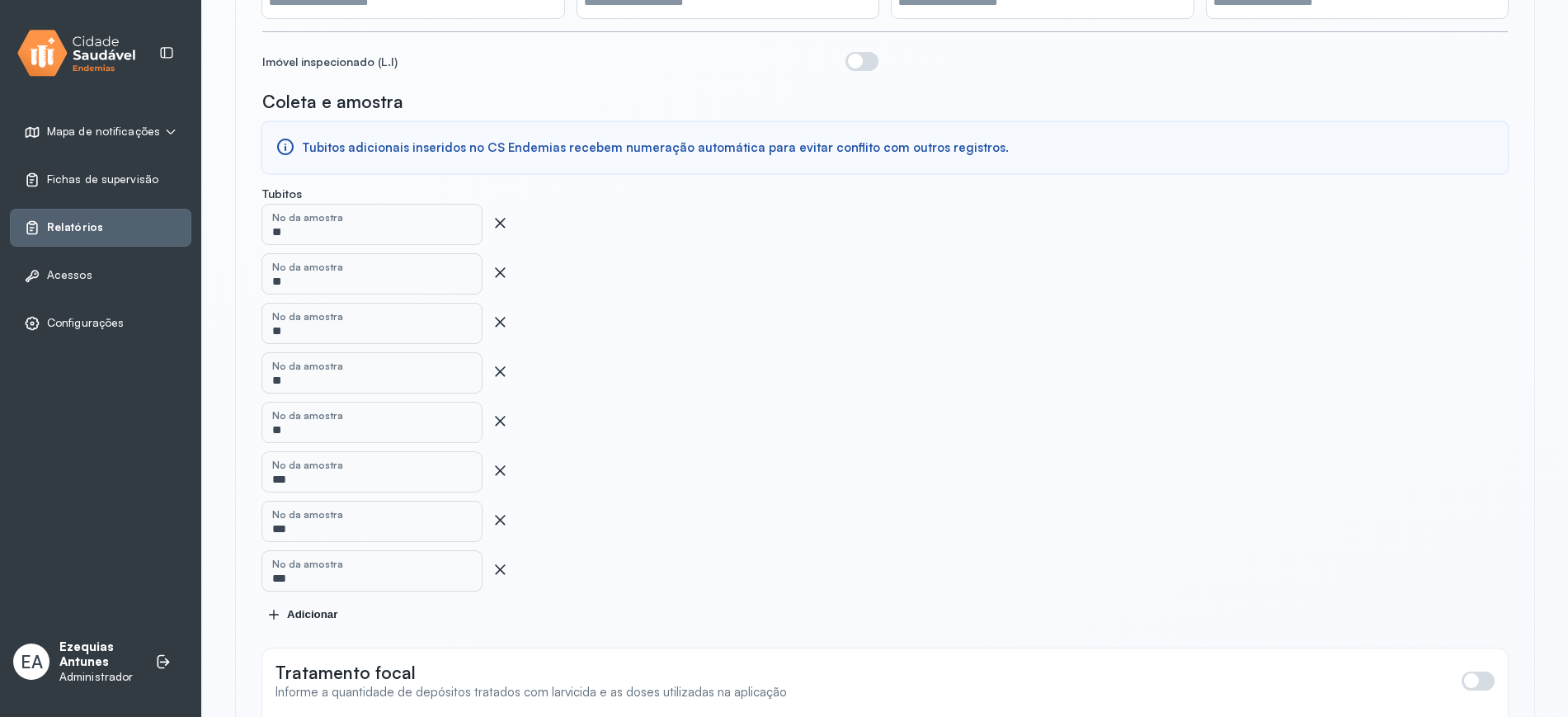 click on "Adicionar" 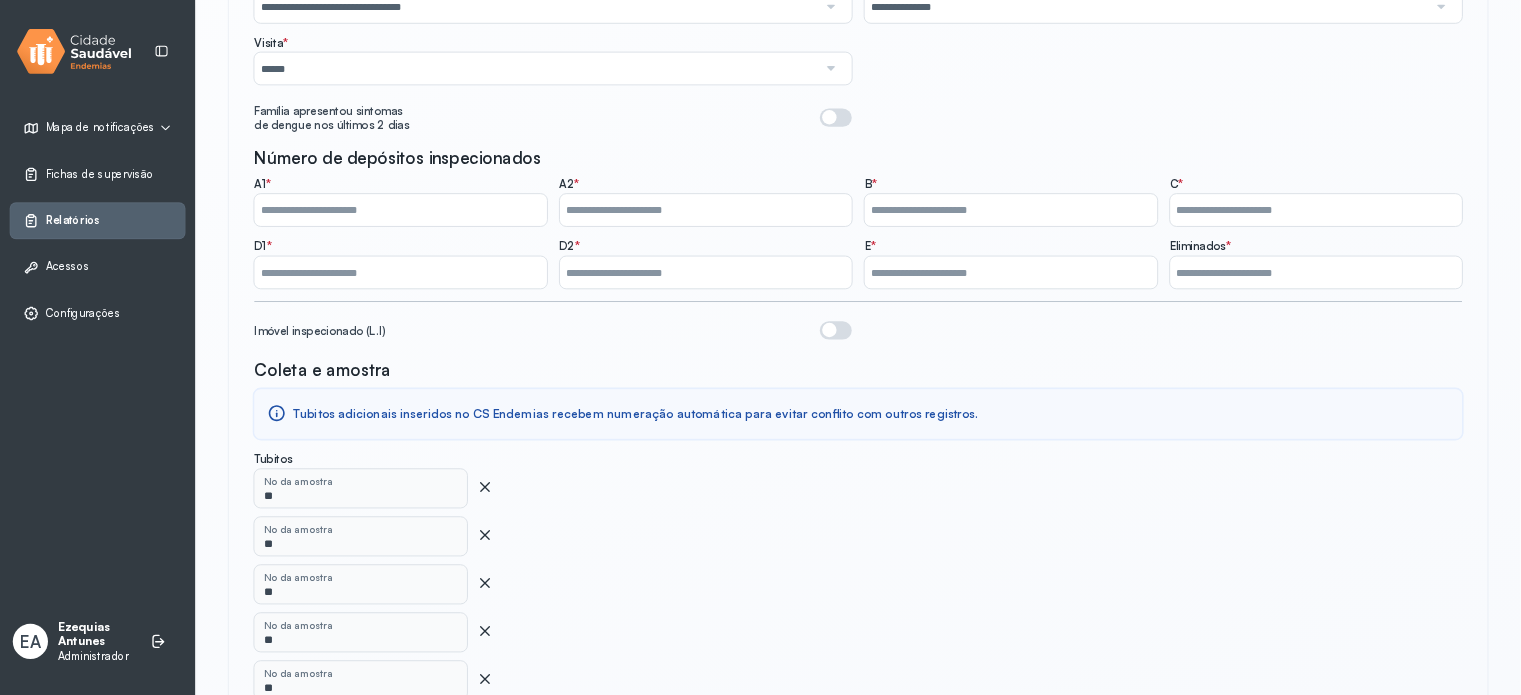scroll, scrollTop: 0, scrollLeft: 0, axis: both 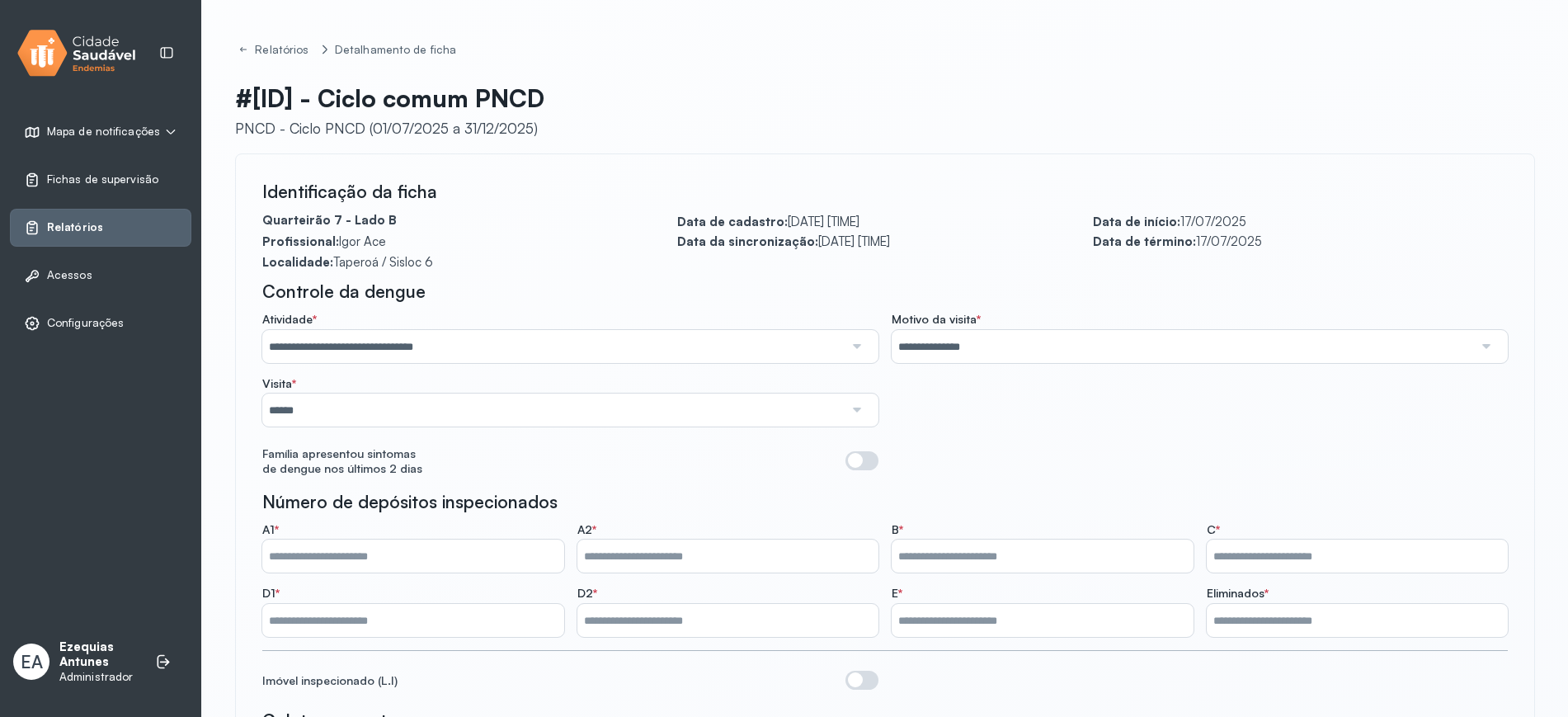 type 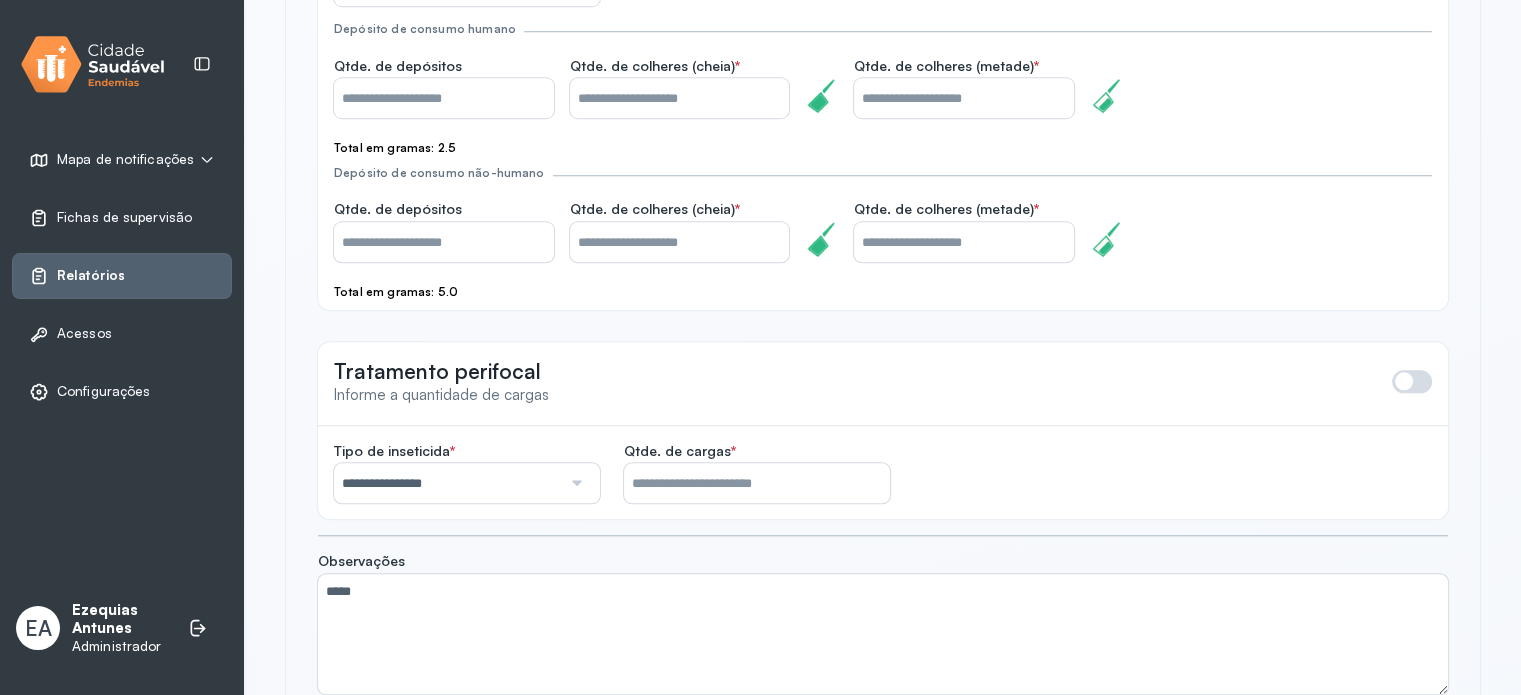 scroll, scrollTop: 1800, scrollLeft: 0, axis: vertical 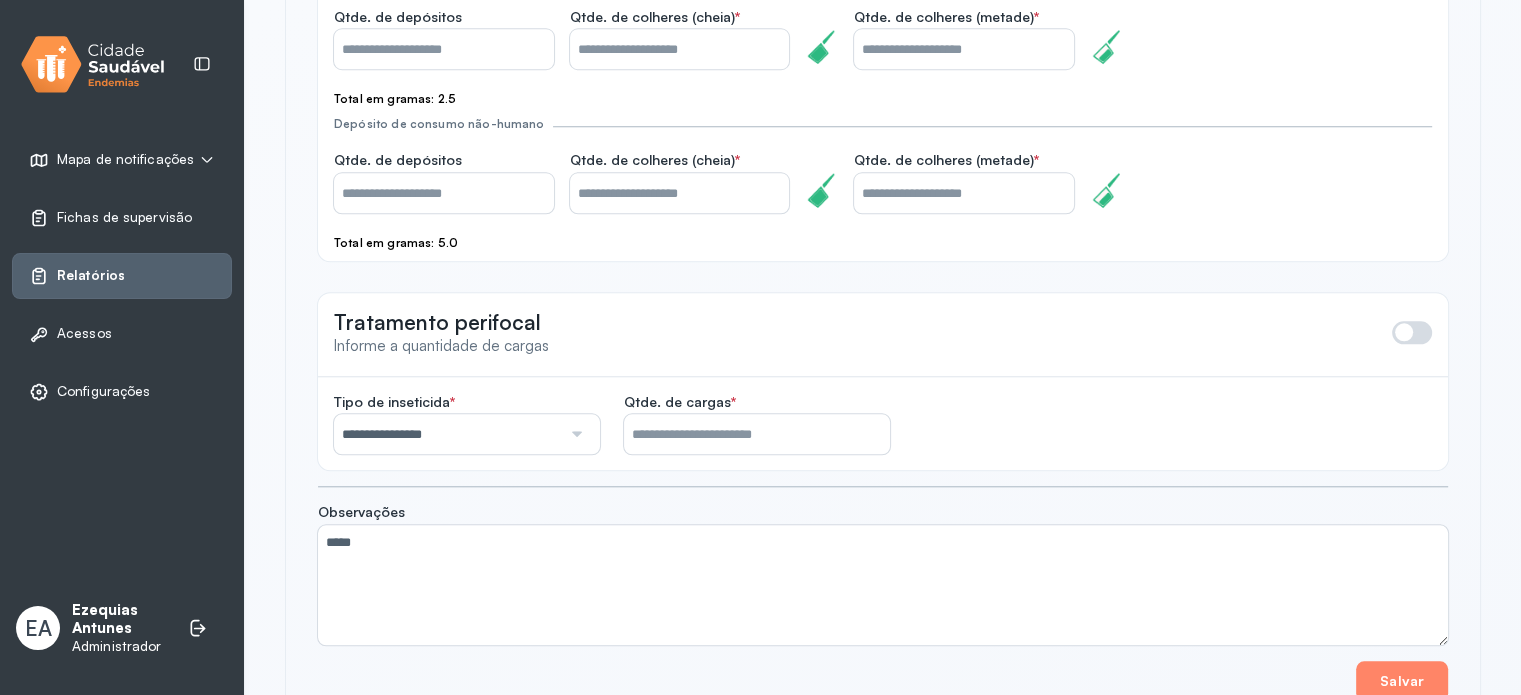 click on "**********" at bounding box center [447, 434] 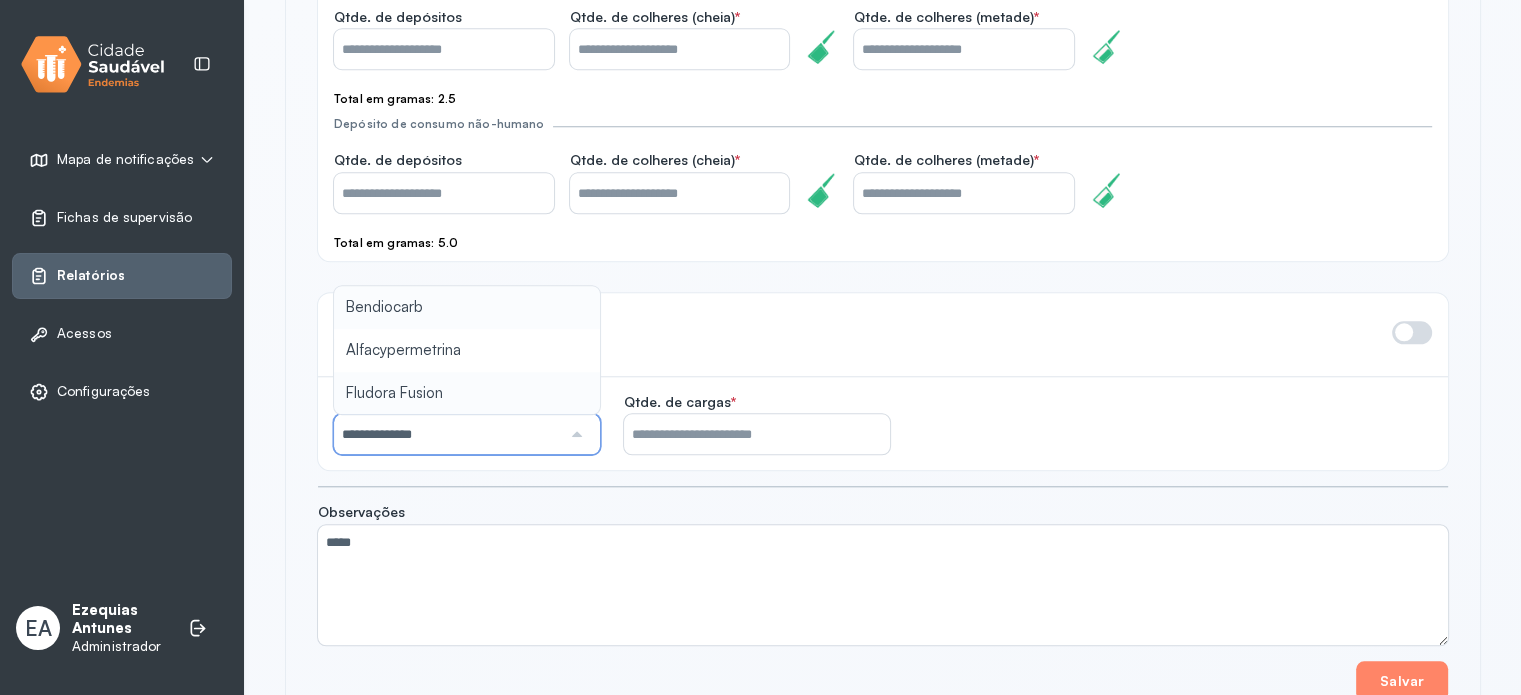 click on "**********" 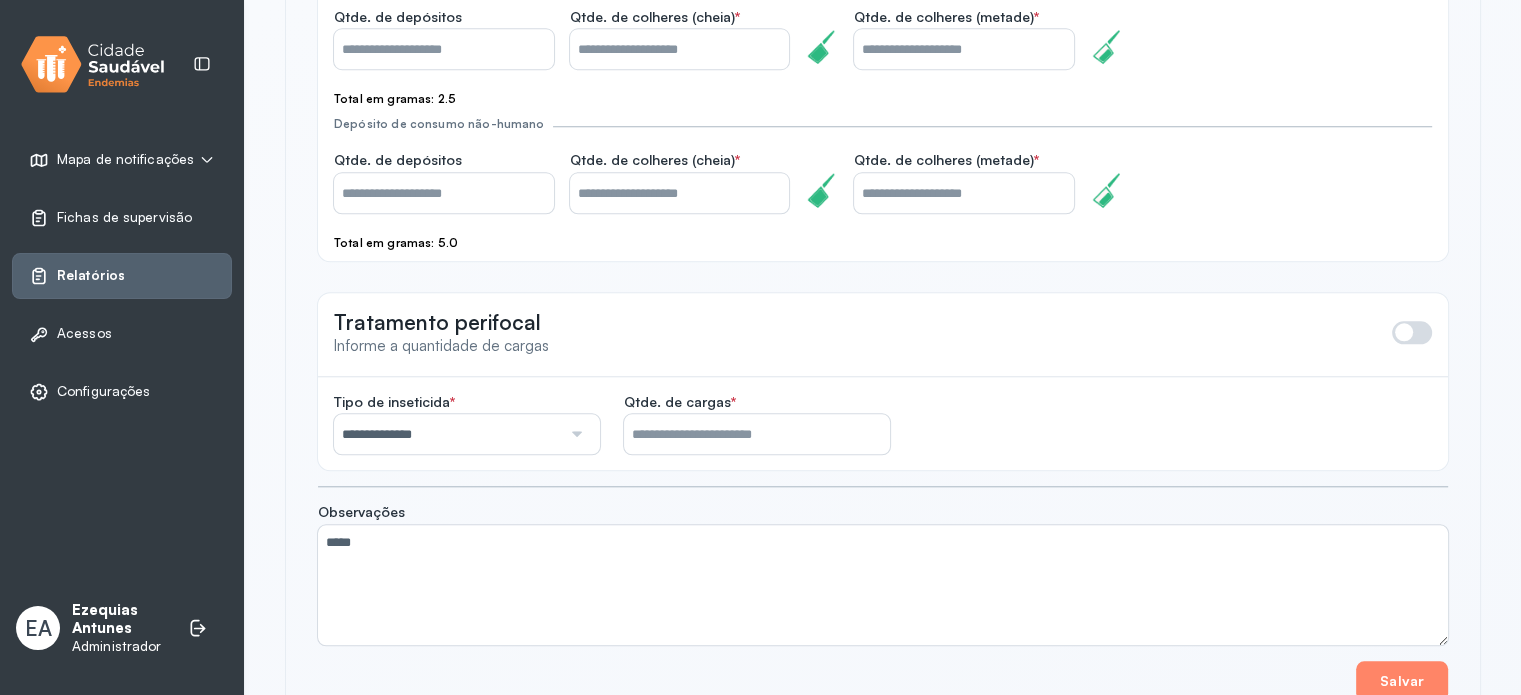 click on "*****" at bounding box center (883, 585) 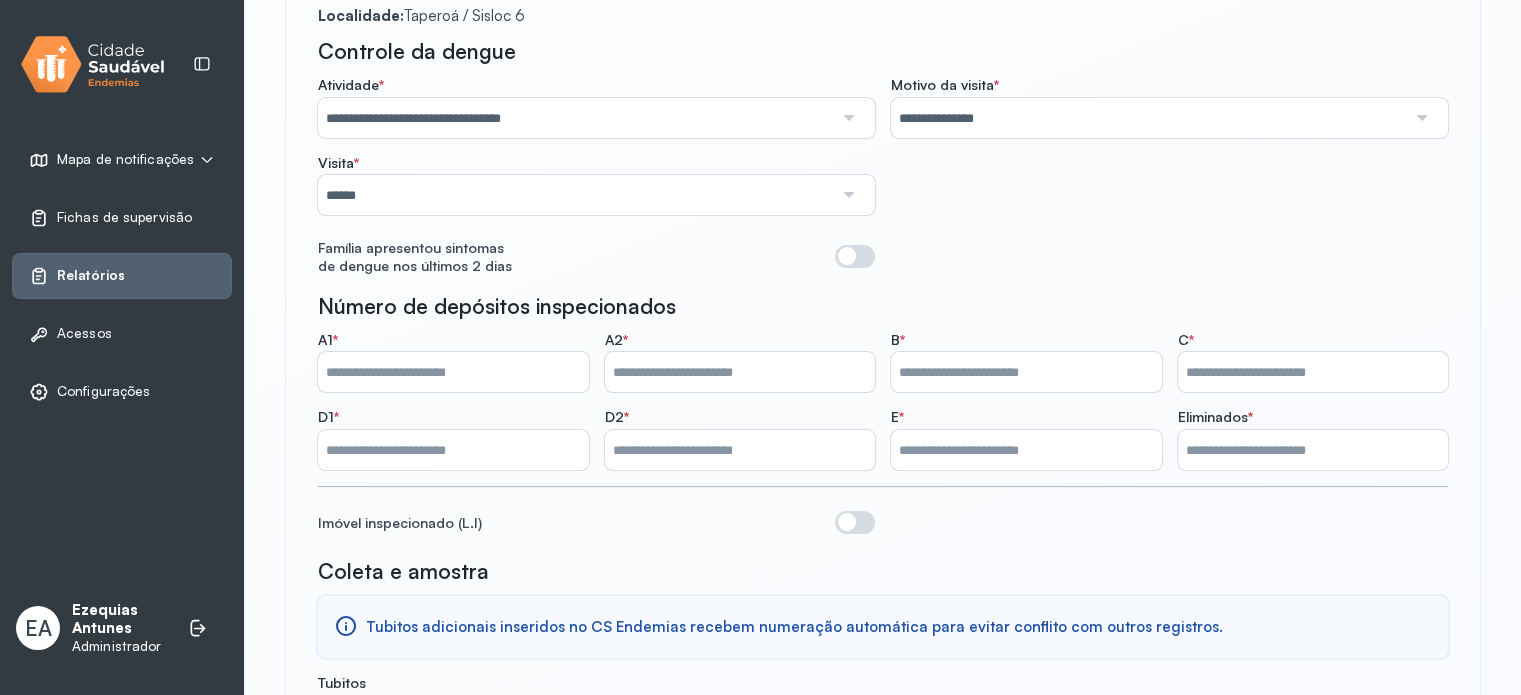 scroll, scrollTop: 300, scrollLeft: 0, axis: vertical 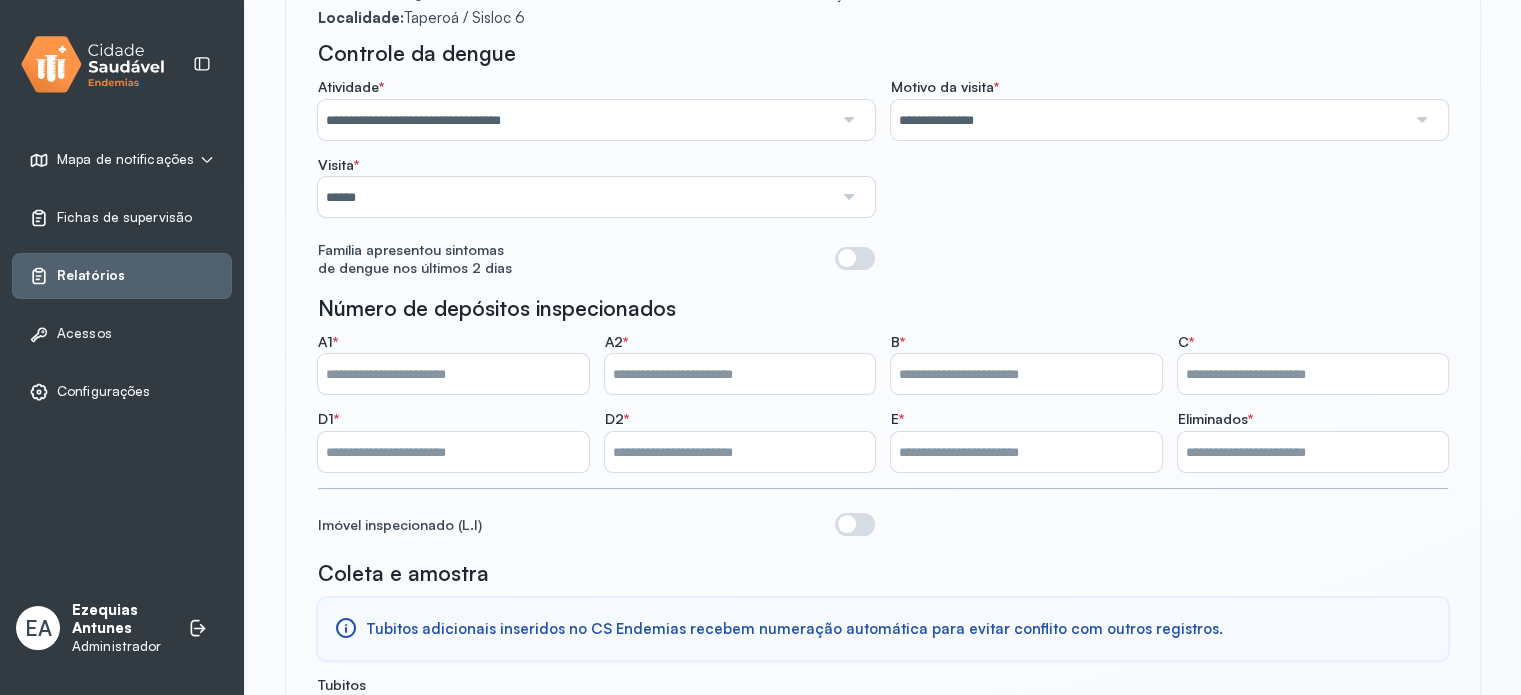 type on "**********" 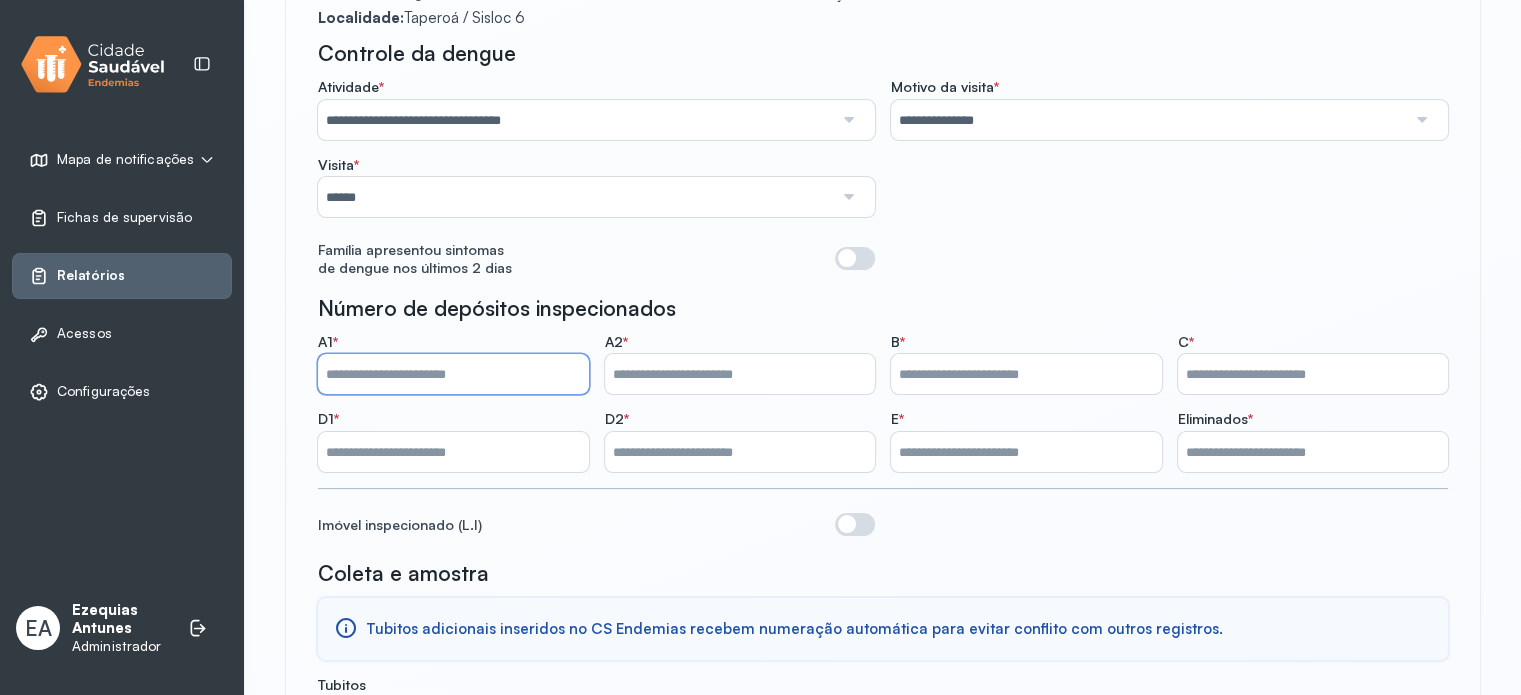 drag, startPoint x: 540, startPoint y: 371, endPoint x: 0, endPoint y: 339, distance: 540.9473 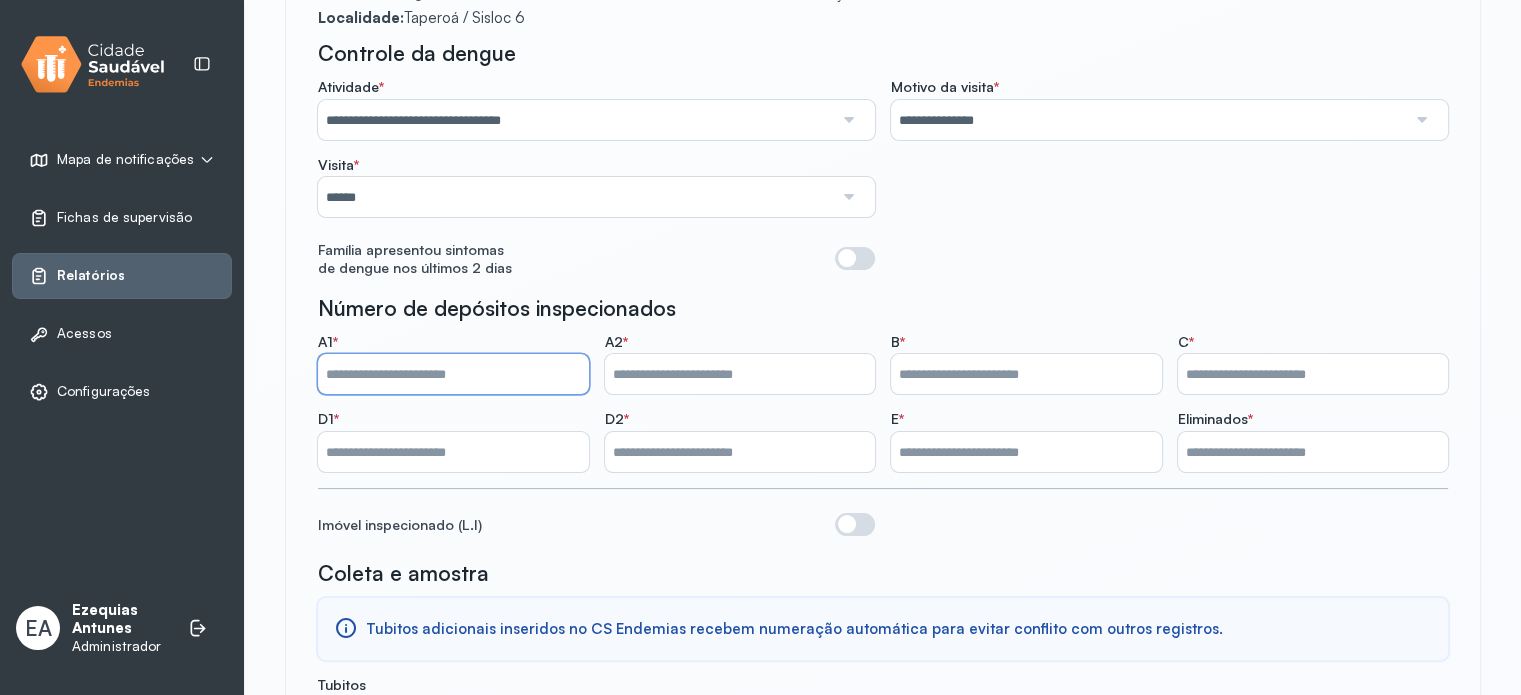 click on "**********" at bounding box center [760, 983] 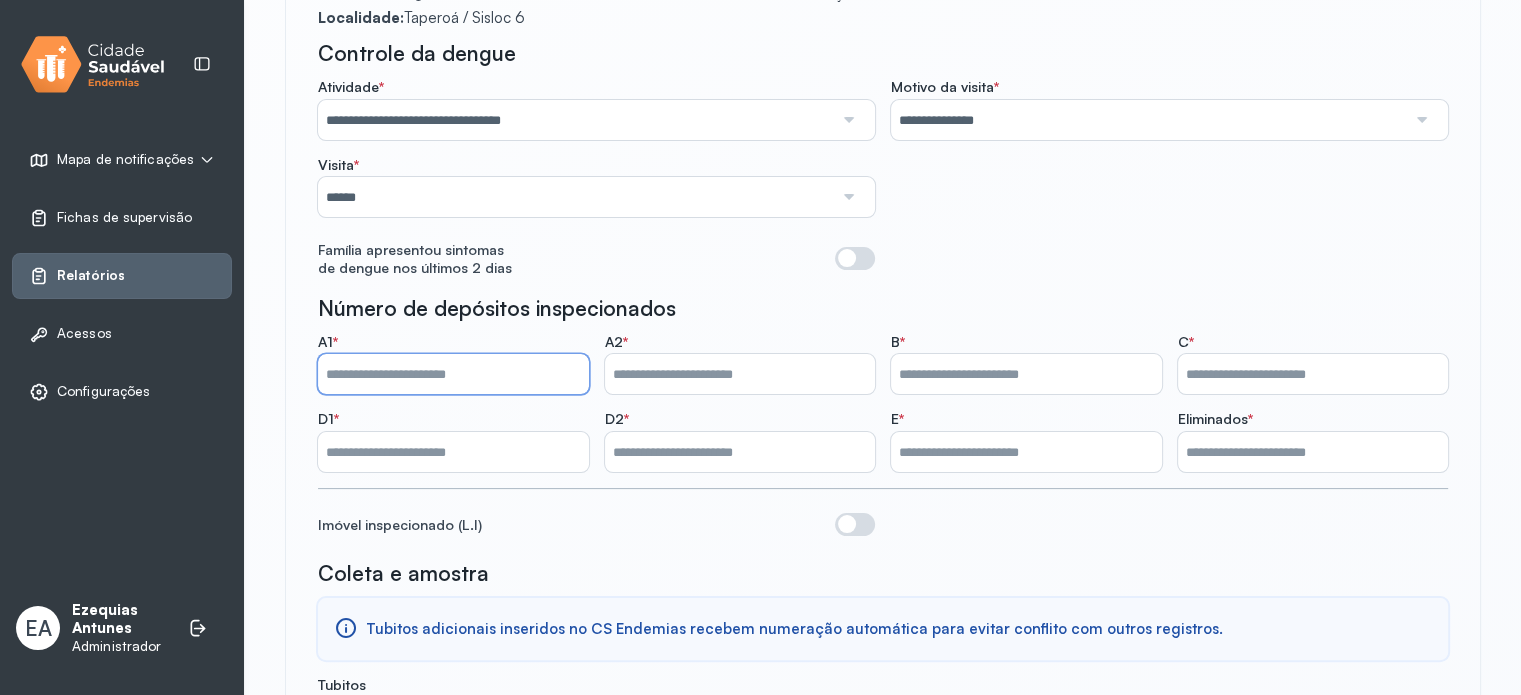 type on "**" 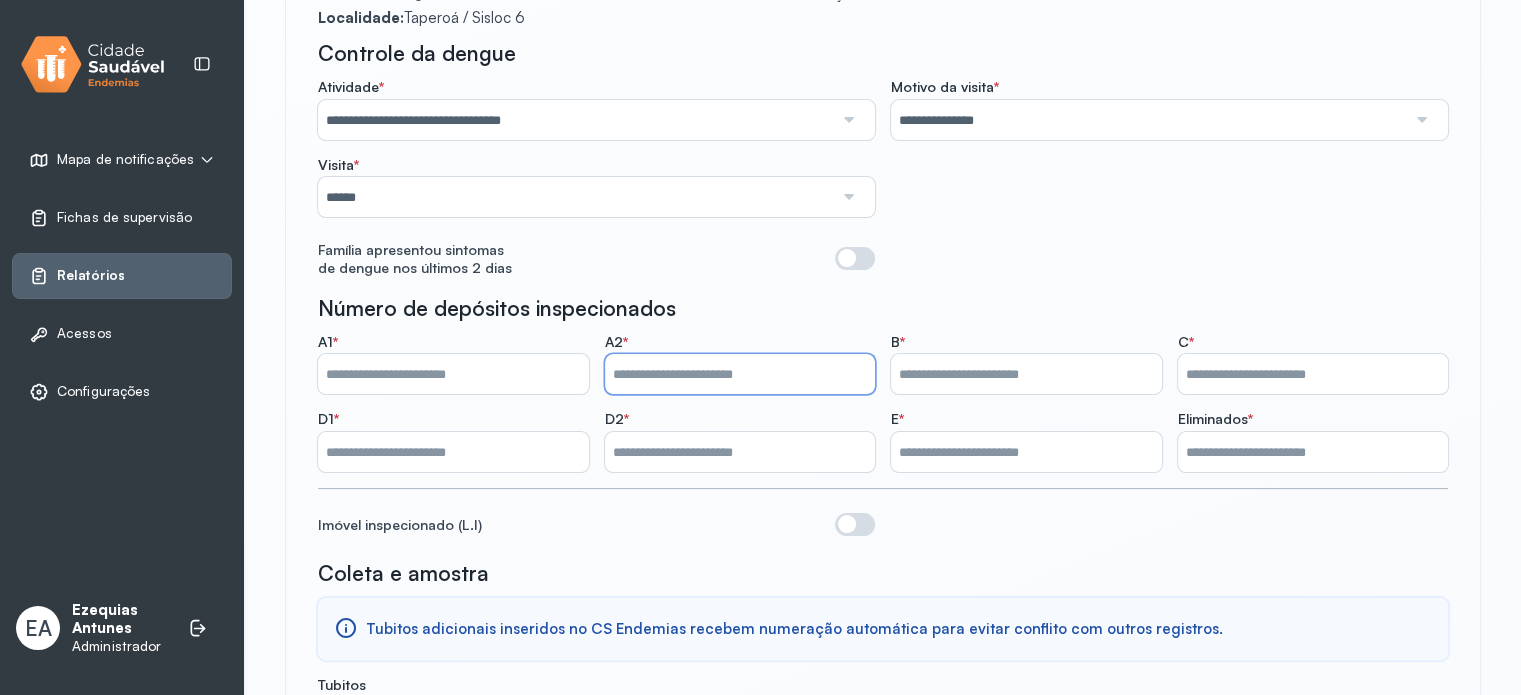 click on "*" at bounding box center (740, 374) 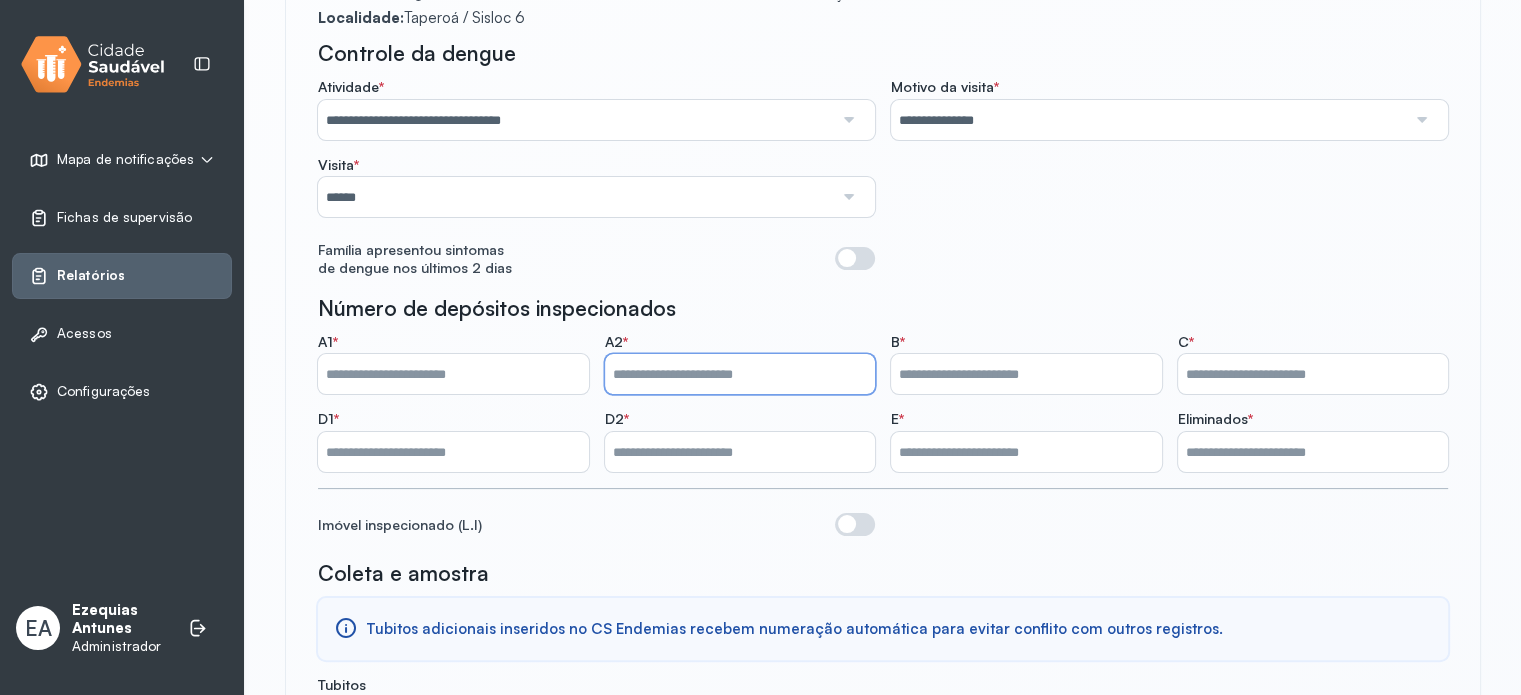 click on "*" at bounding box center [740, 374] 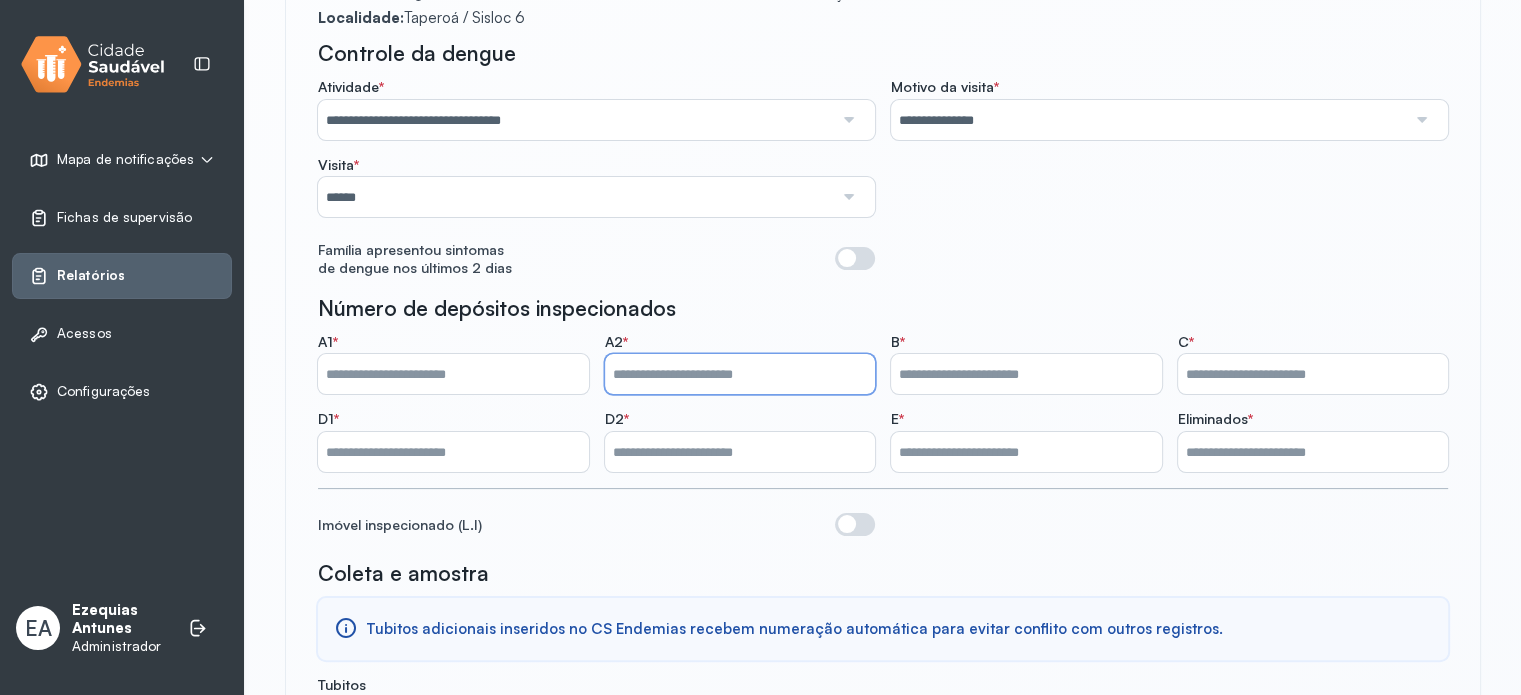 type on "*" 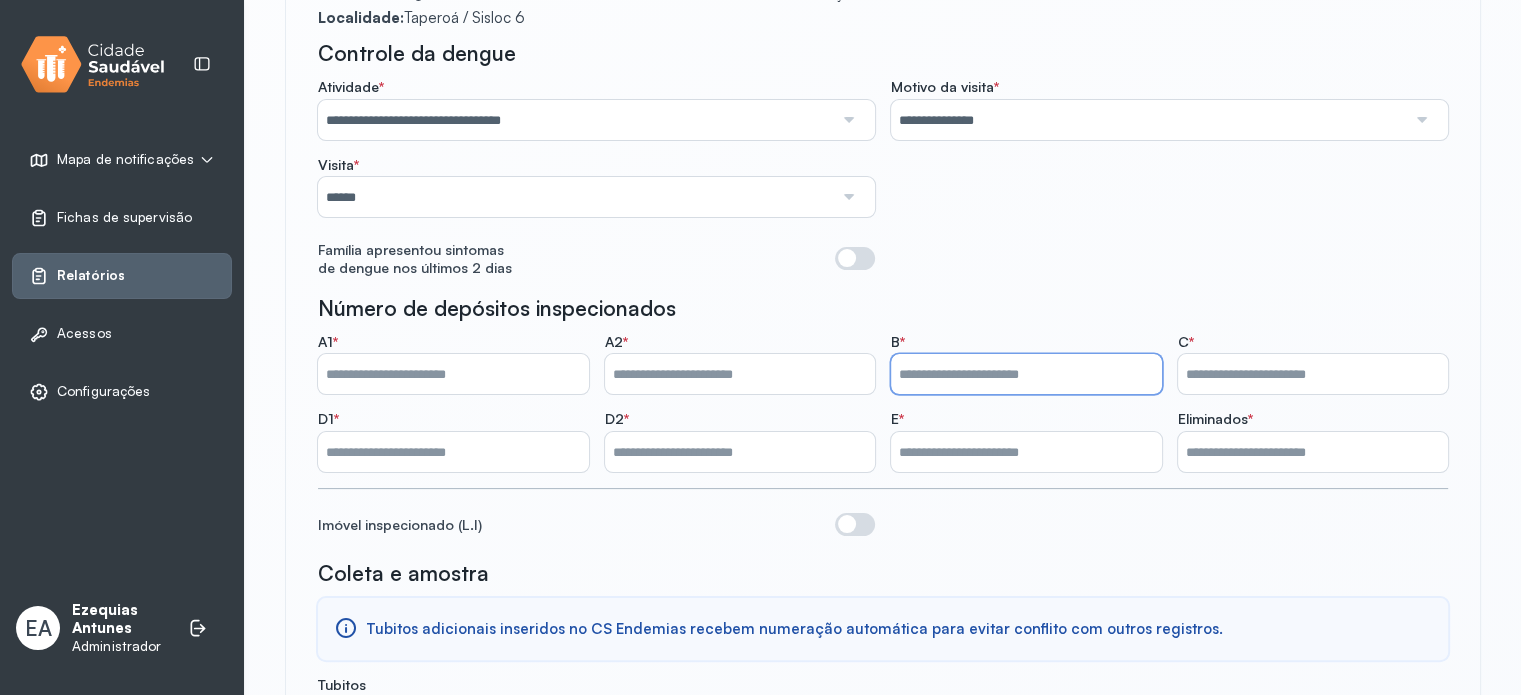 drag, startPoint x: 823, startPoint y: 354, endPoint x: 762, endPoint y: 322, distance: 68.88396 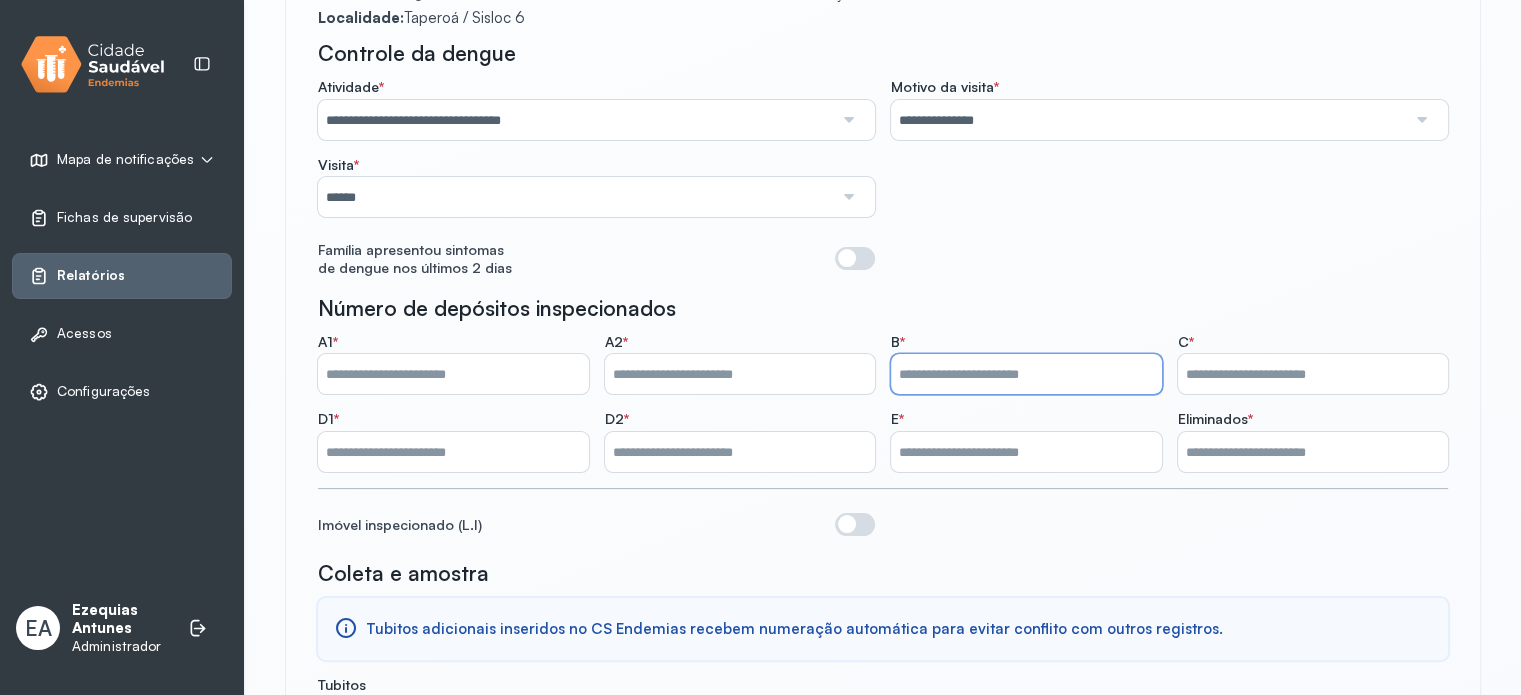 click on "A1   *  ** A2   *  * B   *  * C   *  * D1   *  * D2   *  * E   *  * Eliminados   *  *" 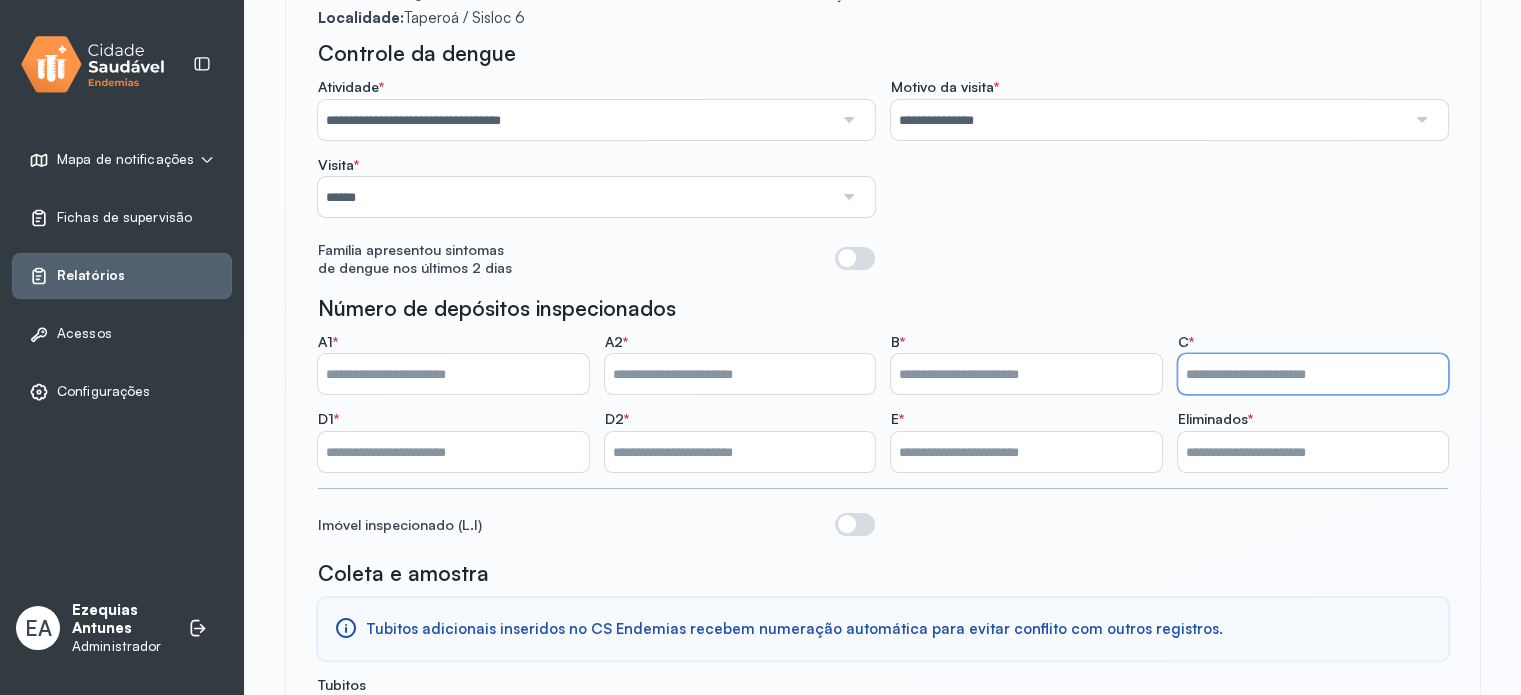 type on "*" 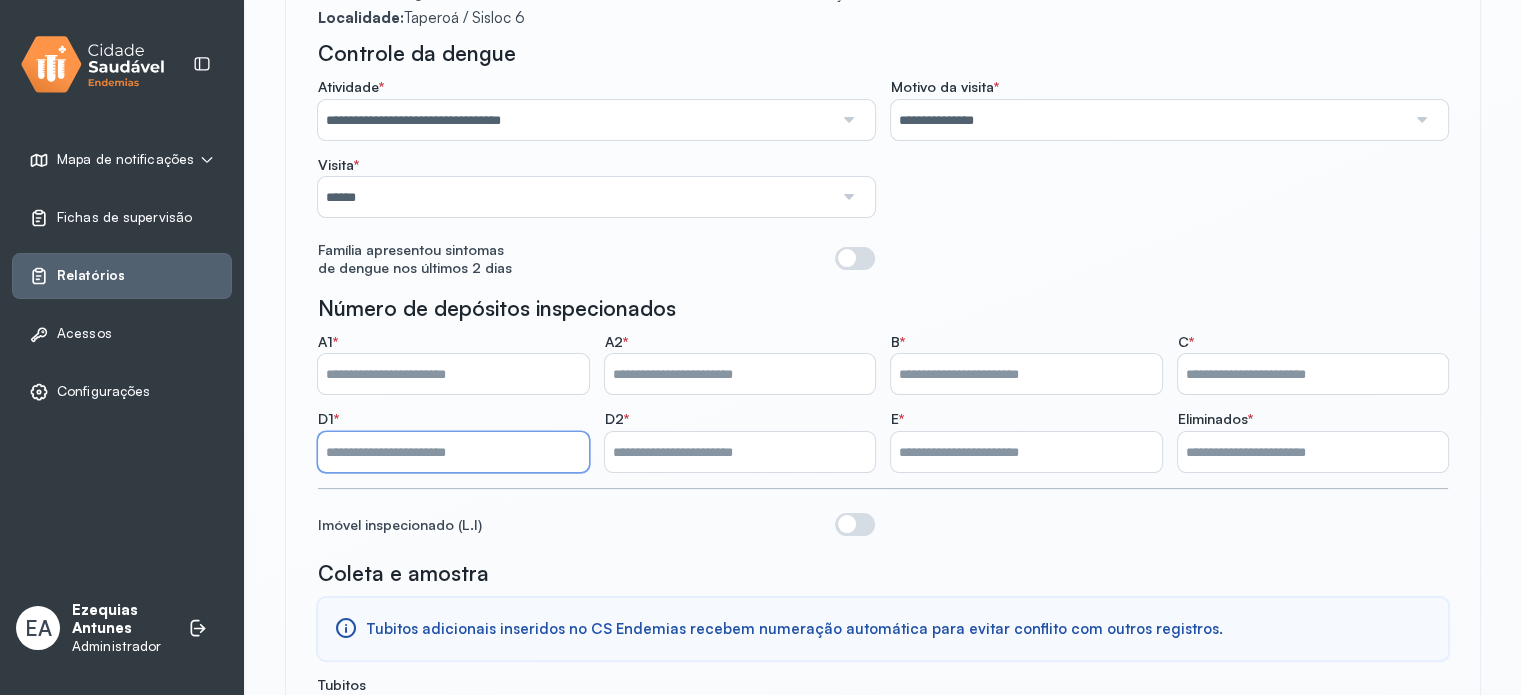 drag, startPoint x: 490, startPoint y: 451, endPoint x: 577, endPoint y: 455, distance: 87.0919 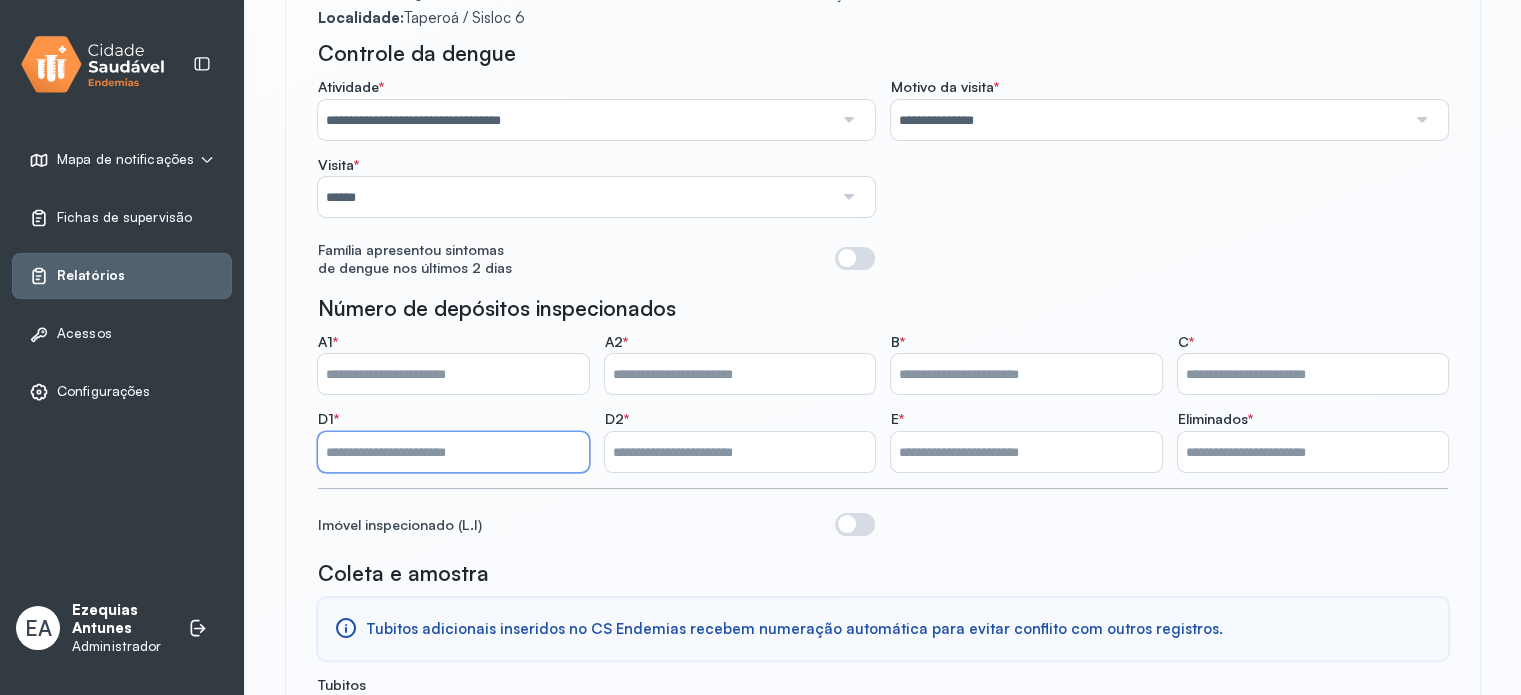 click on "**********" at bounding box center (760, 983) 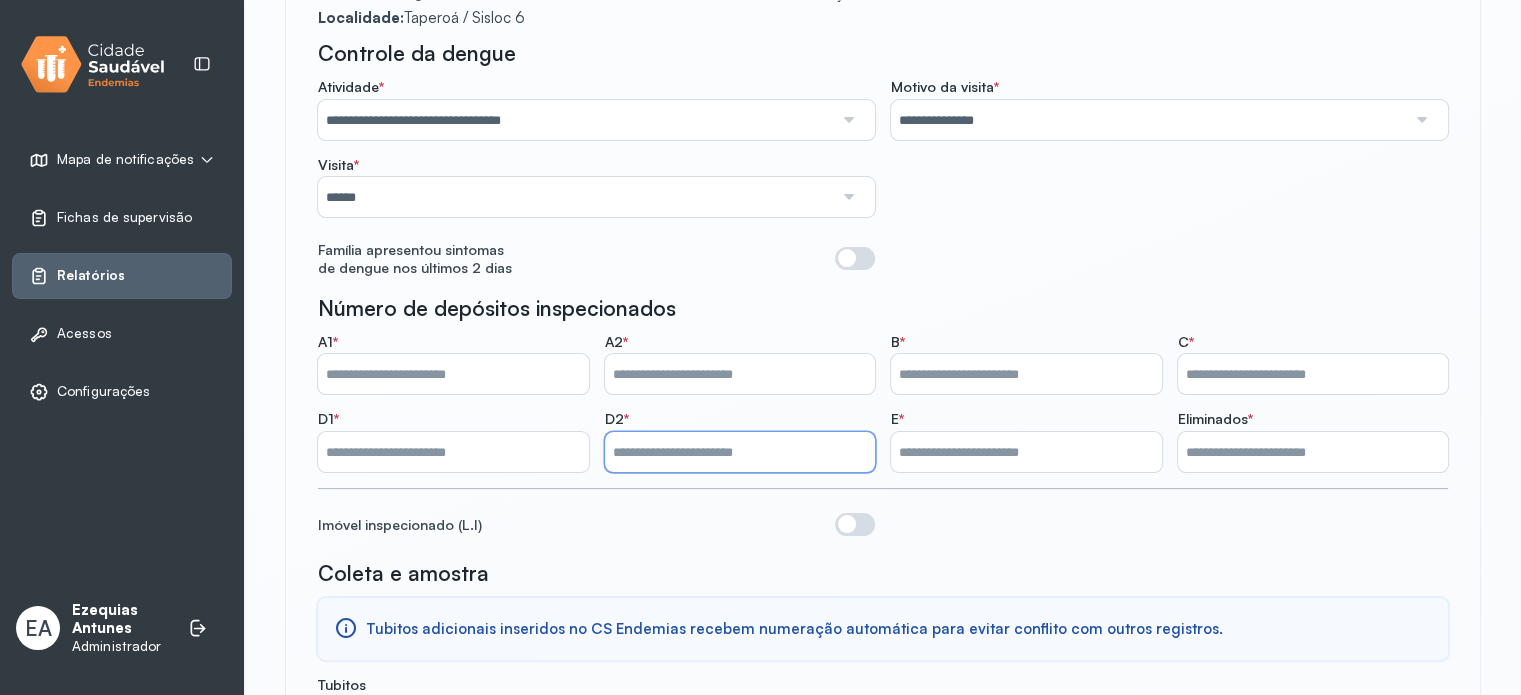 type on "*" 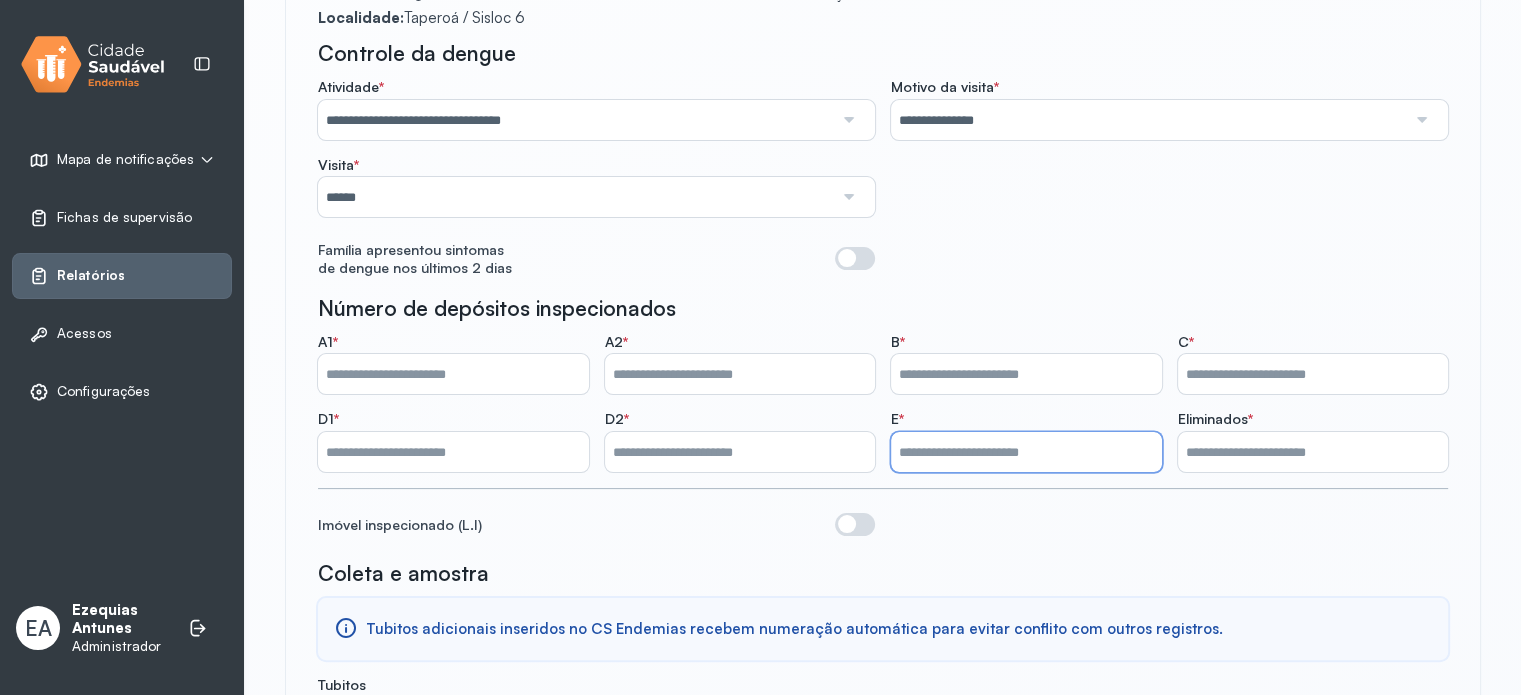 drag, startPoint x: 1044, startPoint y: 451, endPoint x: 566, endPoint y: 441, distance: 478.10458 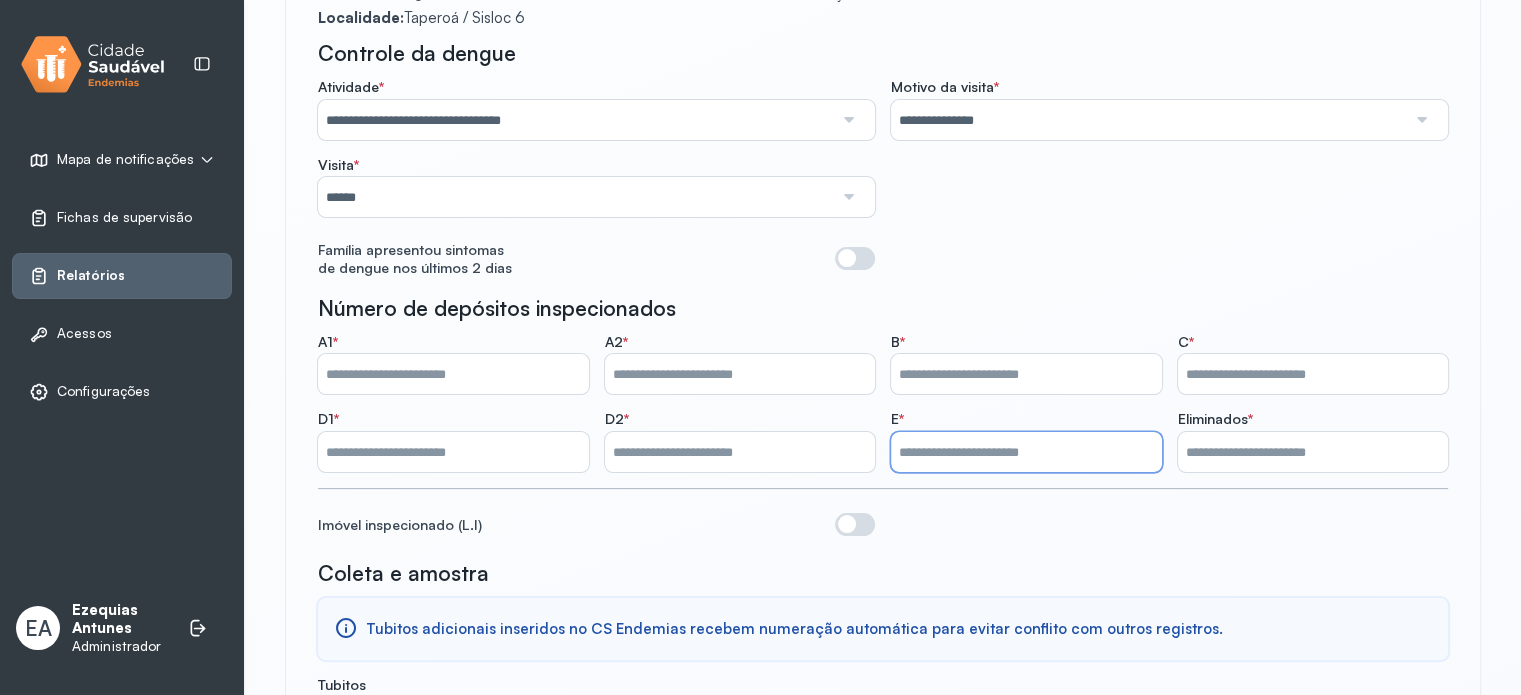 click on "A1   *  ** A2   *  * B   *  * C   *  * D1   *  * D2   *  * E   *  * Eliminados   *  *" 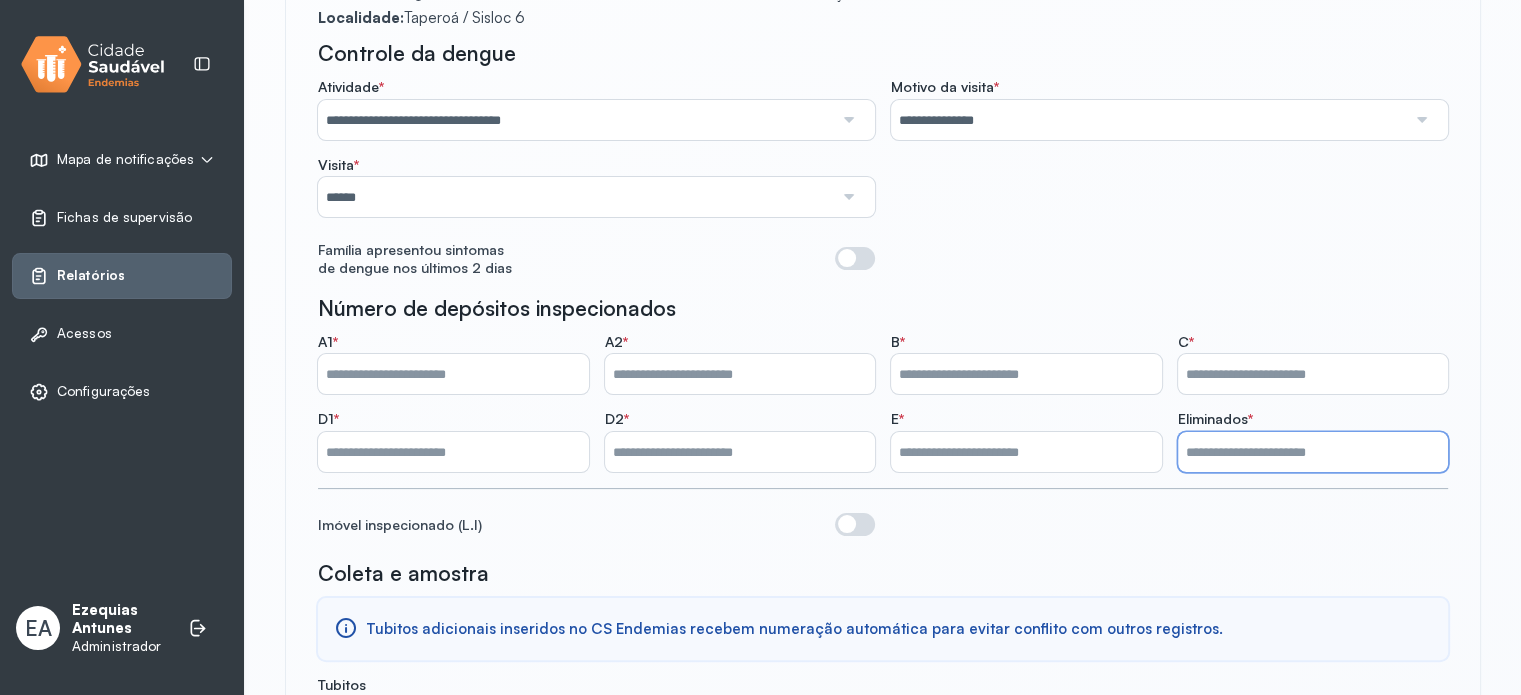 drag, startPoint x: 1233, startPoint y: 448, endPoint x: 853, endPoint y: 429, distance: 380.4747 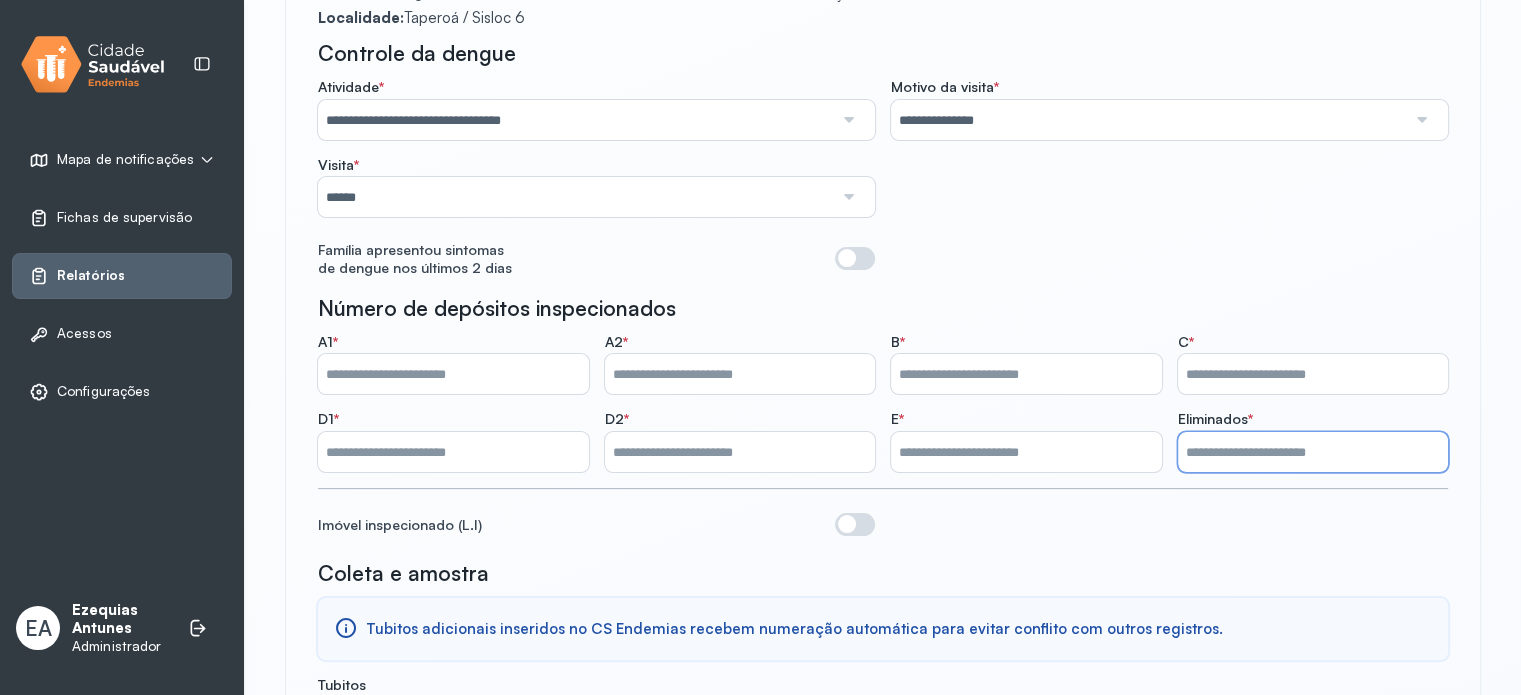 click on "A1   *  ** A2   *  * B   *  * C   *  * D1   *  * D2   *  * E   *  * Eliminados   *  *" 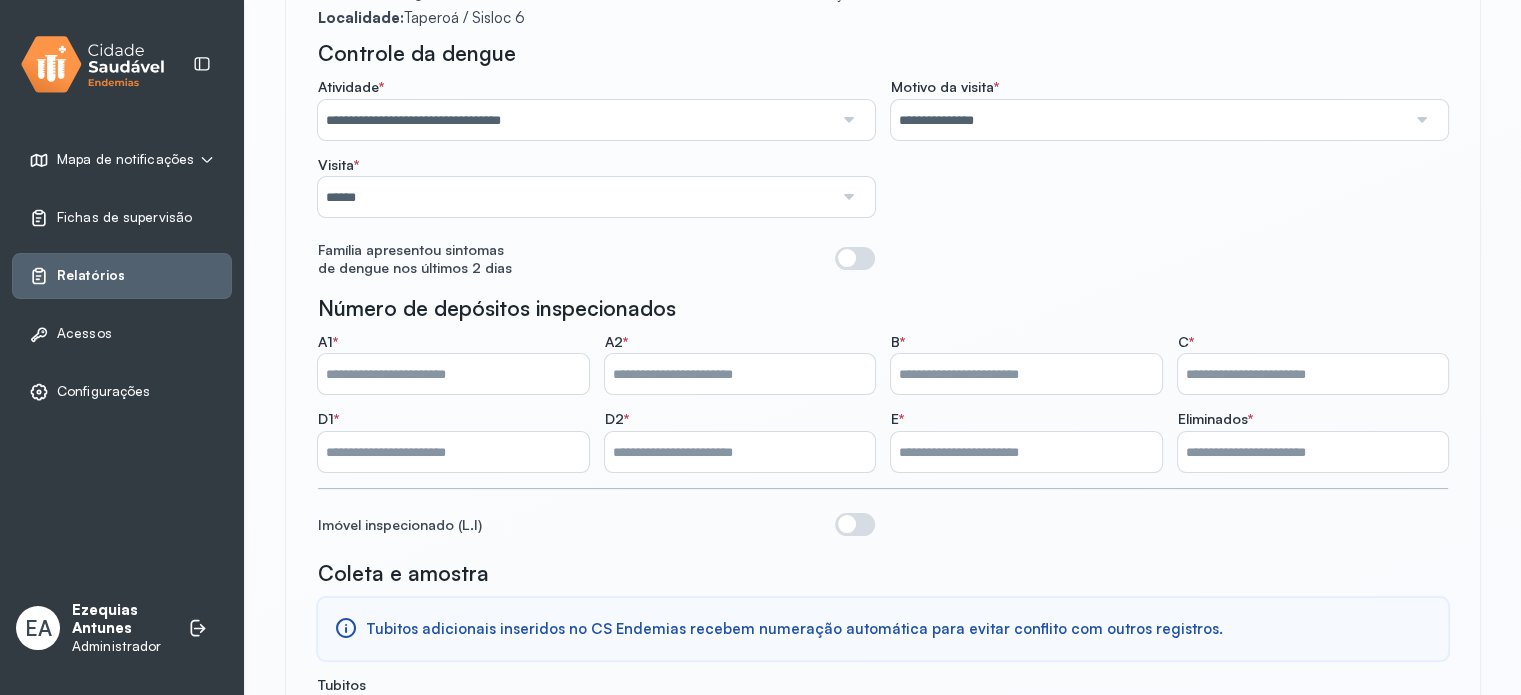 click on "Eliminados   *" at bounding box center [1215, 419] 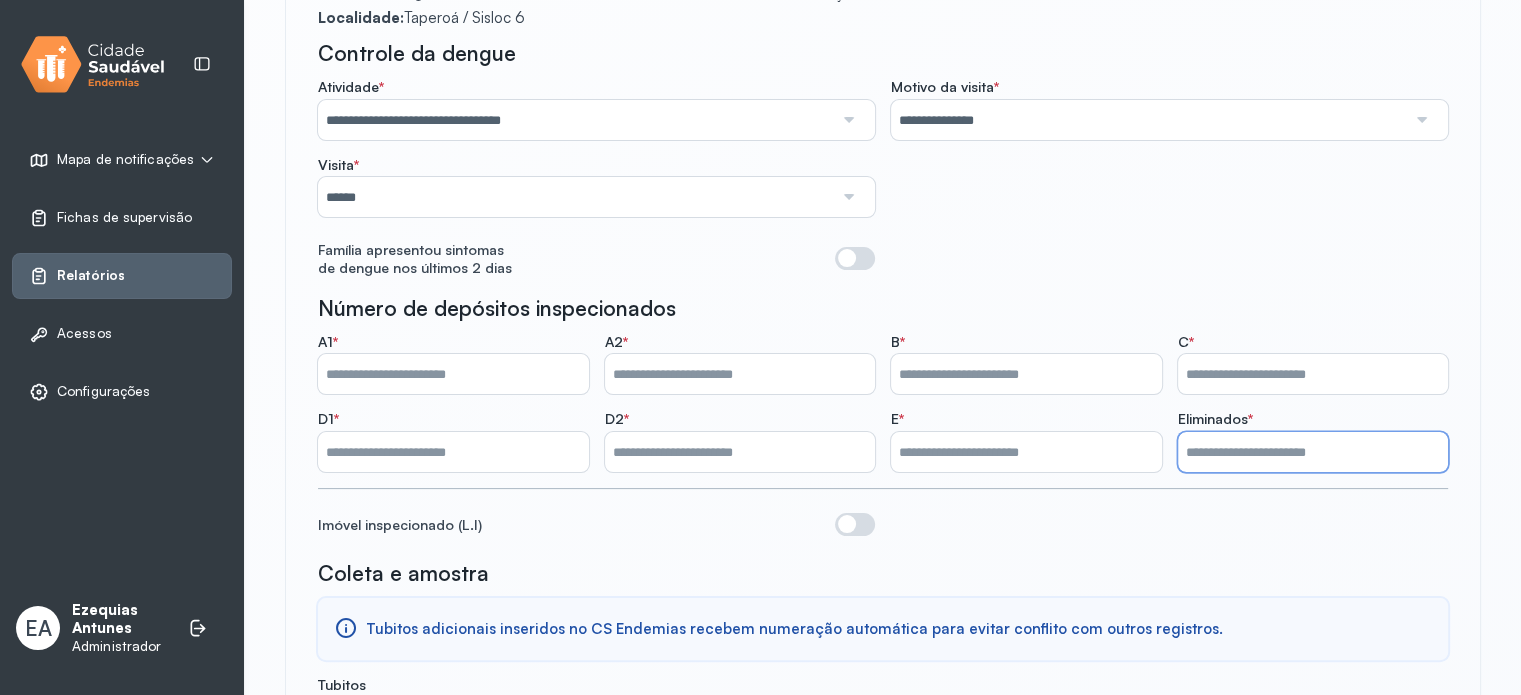 drag, startPoint x: 1217, startPoint y: 447, endPoint x: 983, endPoint y: 464, distance: 234.61671 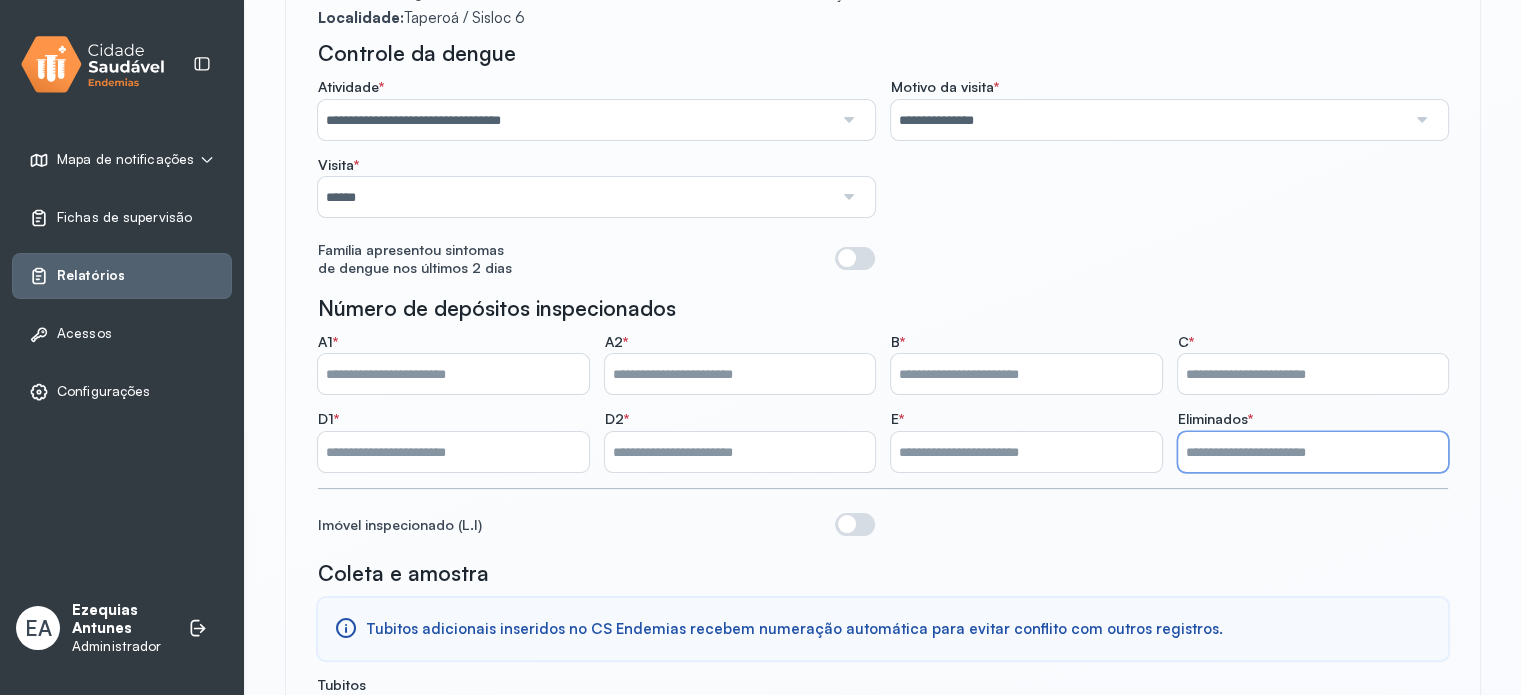 click on "A1   *  ** A2   *  * B   *  * C   *  * D1   *  * D2   *  * E   *  * Eliminados   *  *" 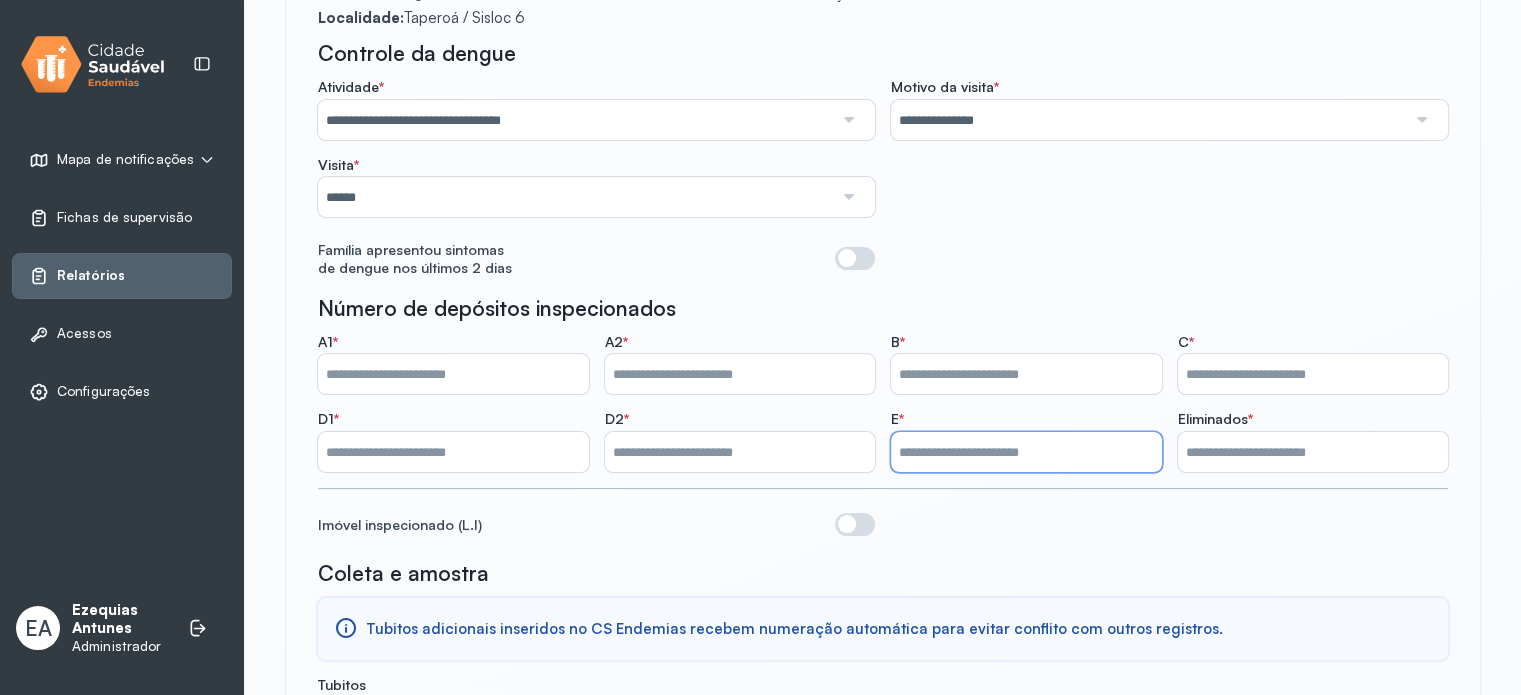 click on "*" at bounding box center (1026, 452) 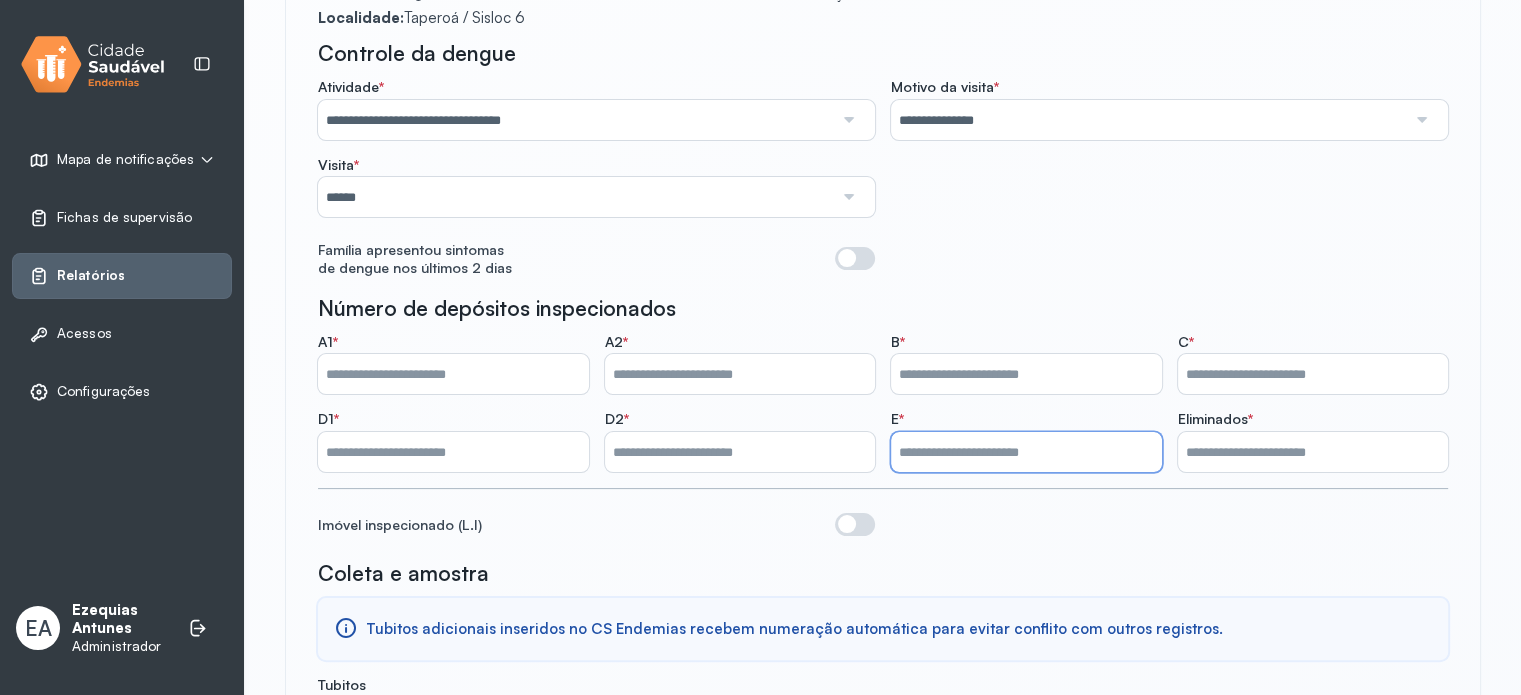 click on "*" at bounding box center [1313, 452] 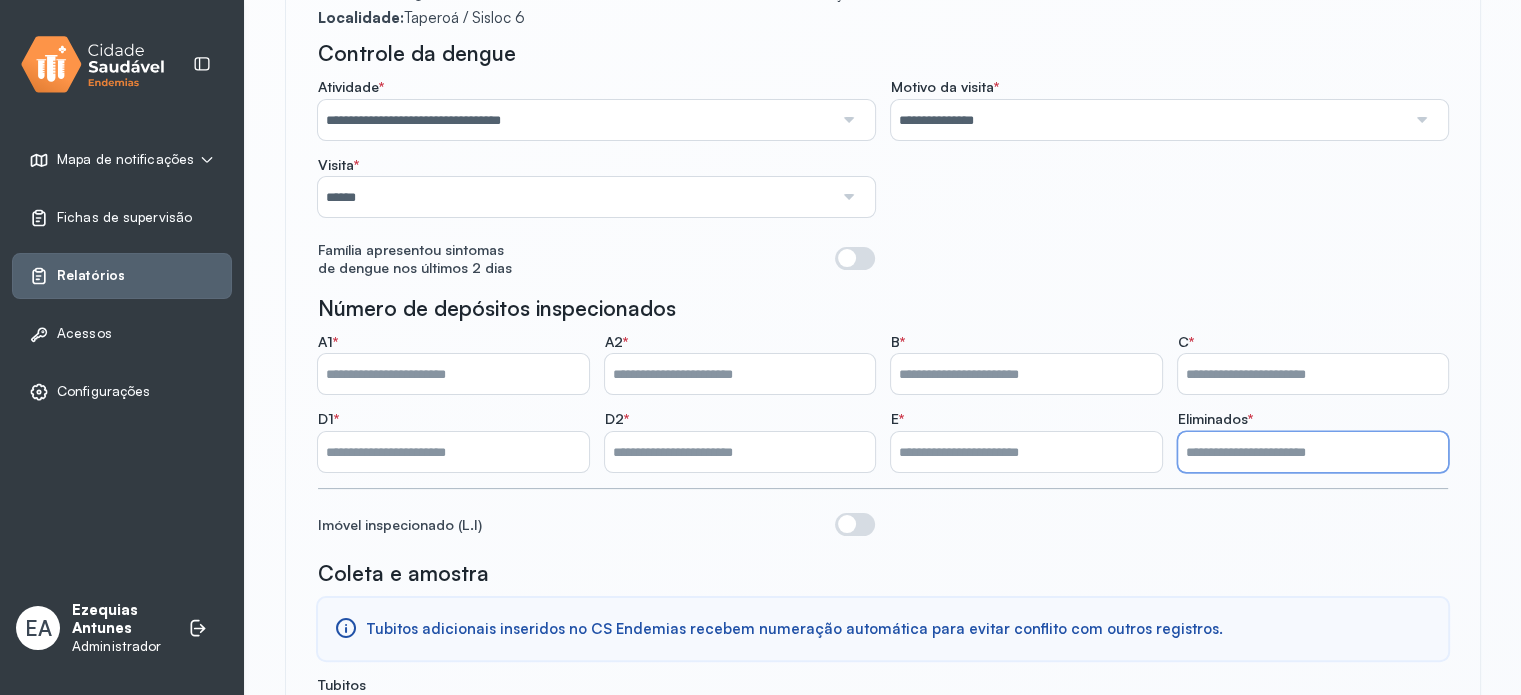 type on "*" 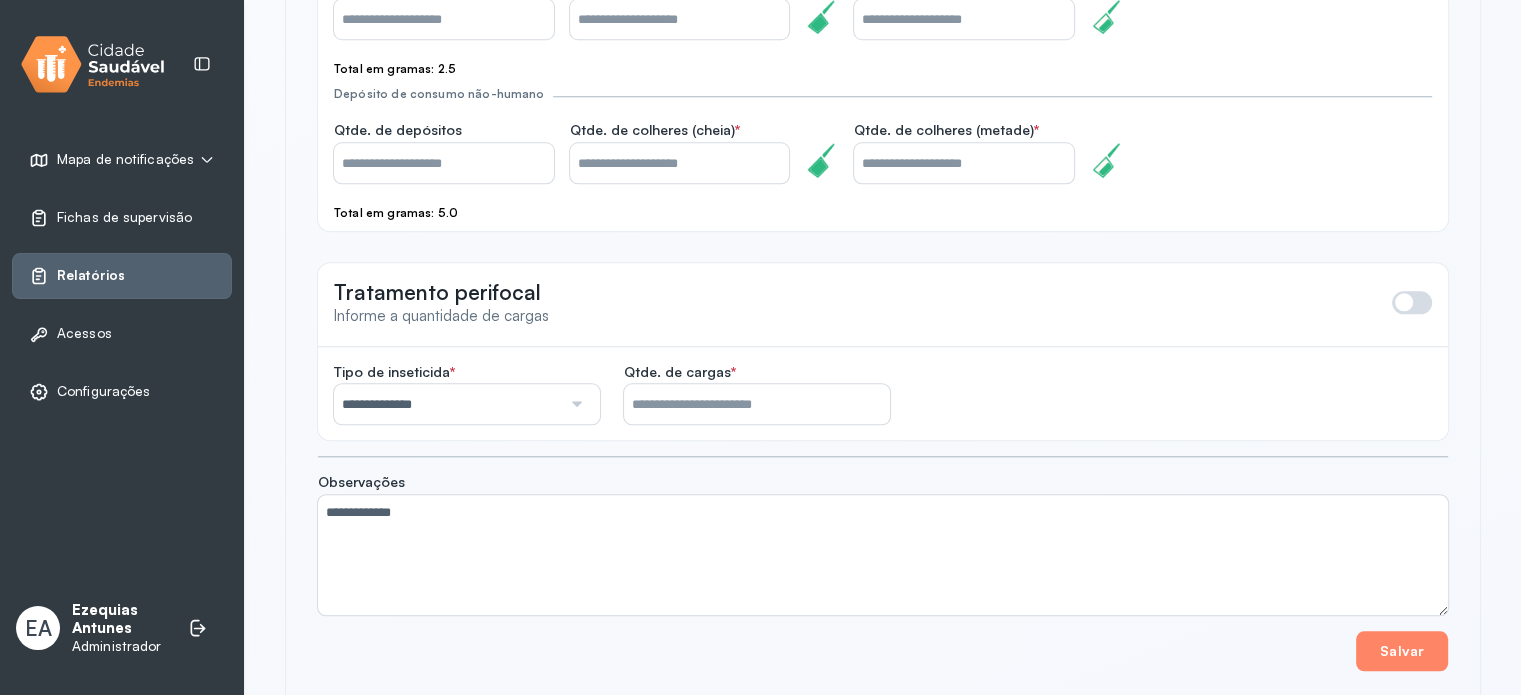 scroll, scrollTop: 1868, scrollLeft: 0, axis: vertical 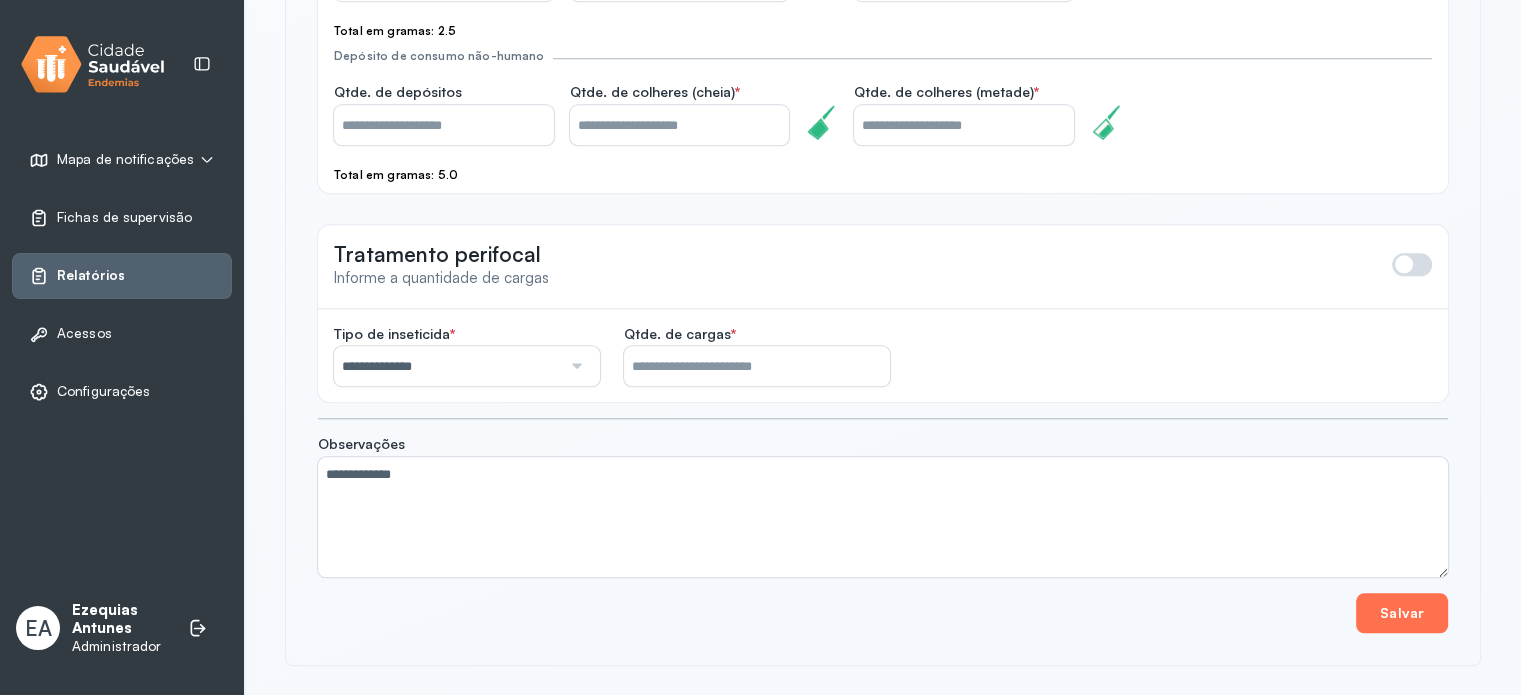 type on "*" 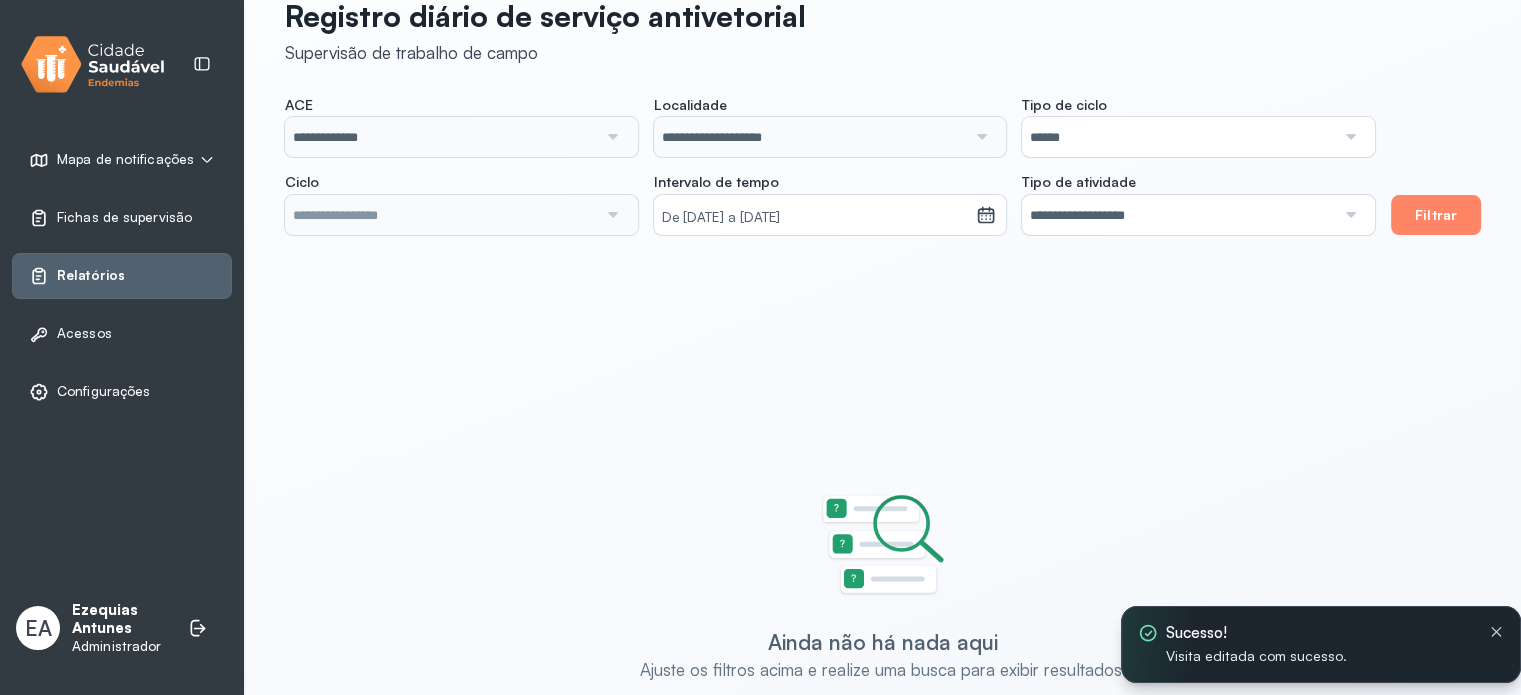 scroll, scrollTop: 11, scrollLeft: 0, axis: vertical 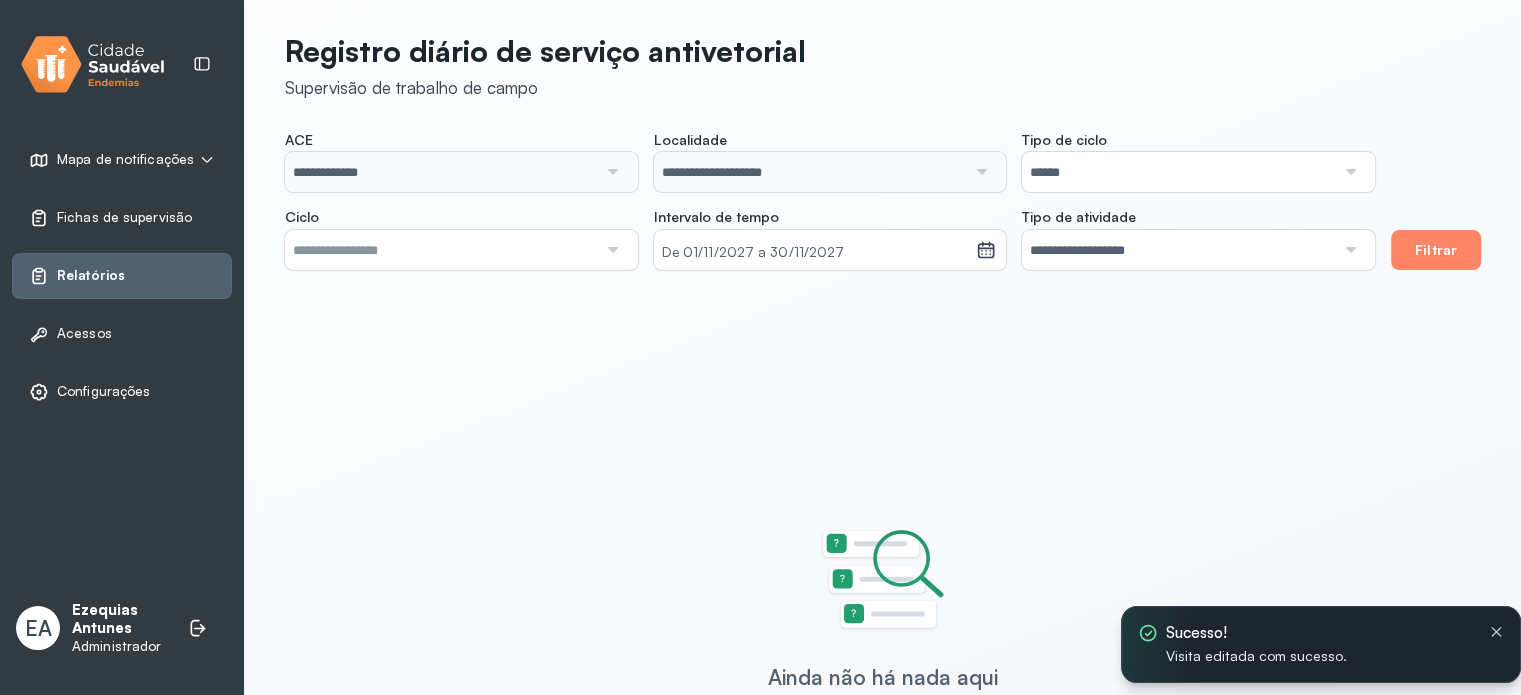 type on "**********" 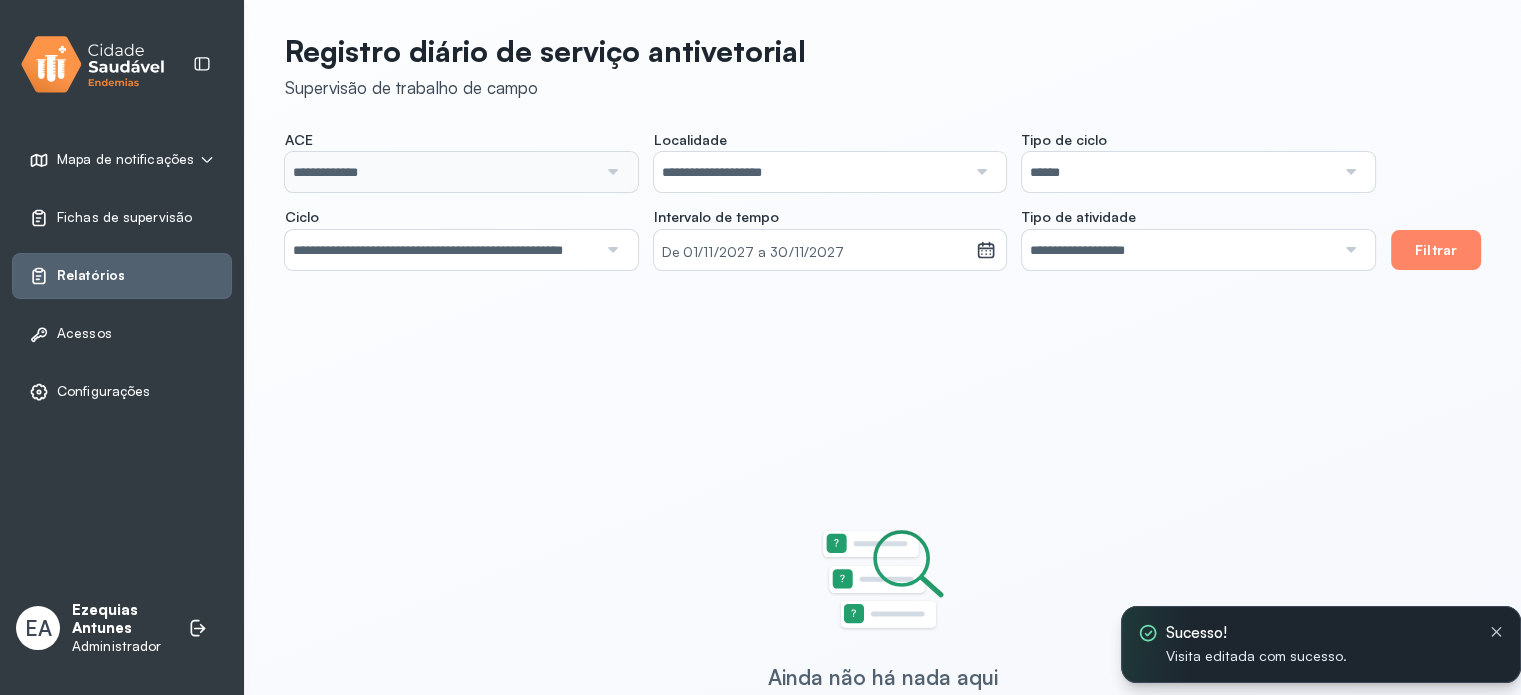 click on "**********" at bounding box center [441, 250] 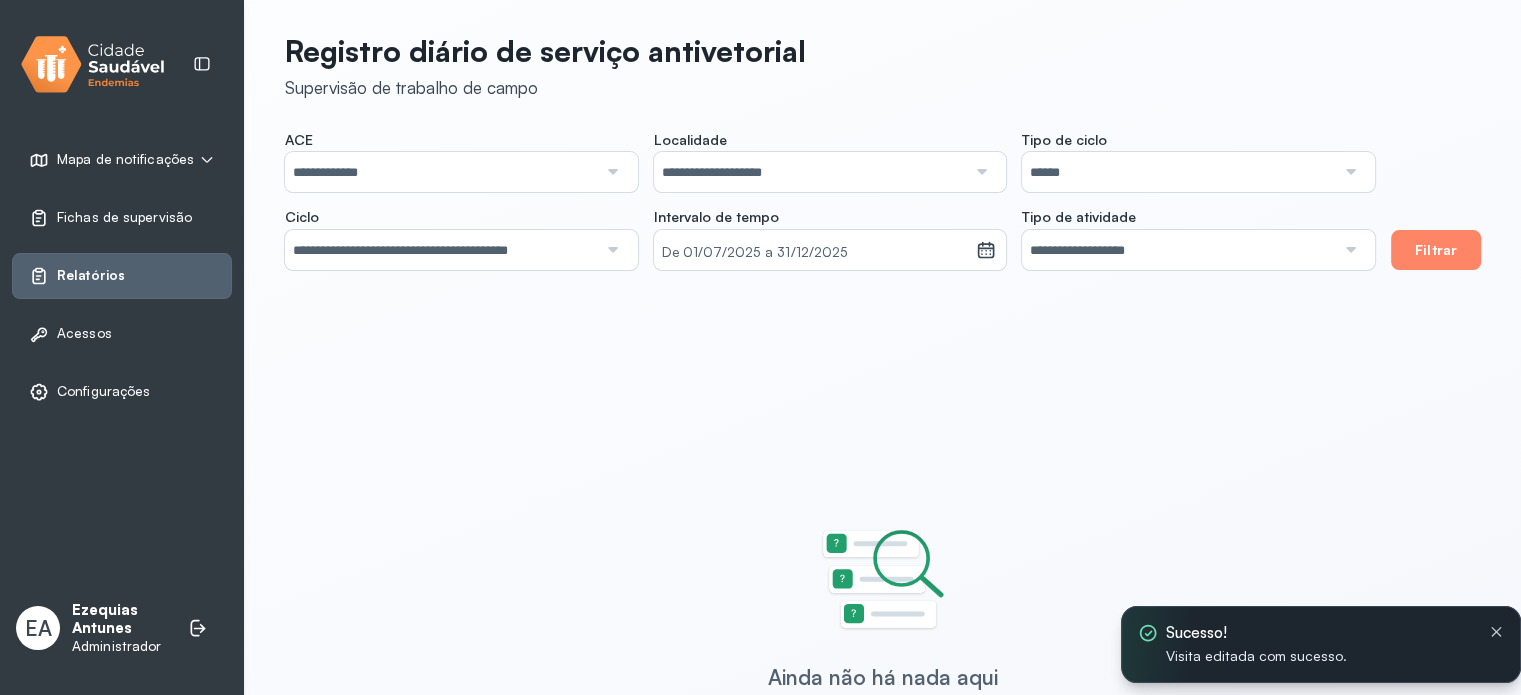 click on "**********" 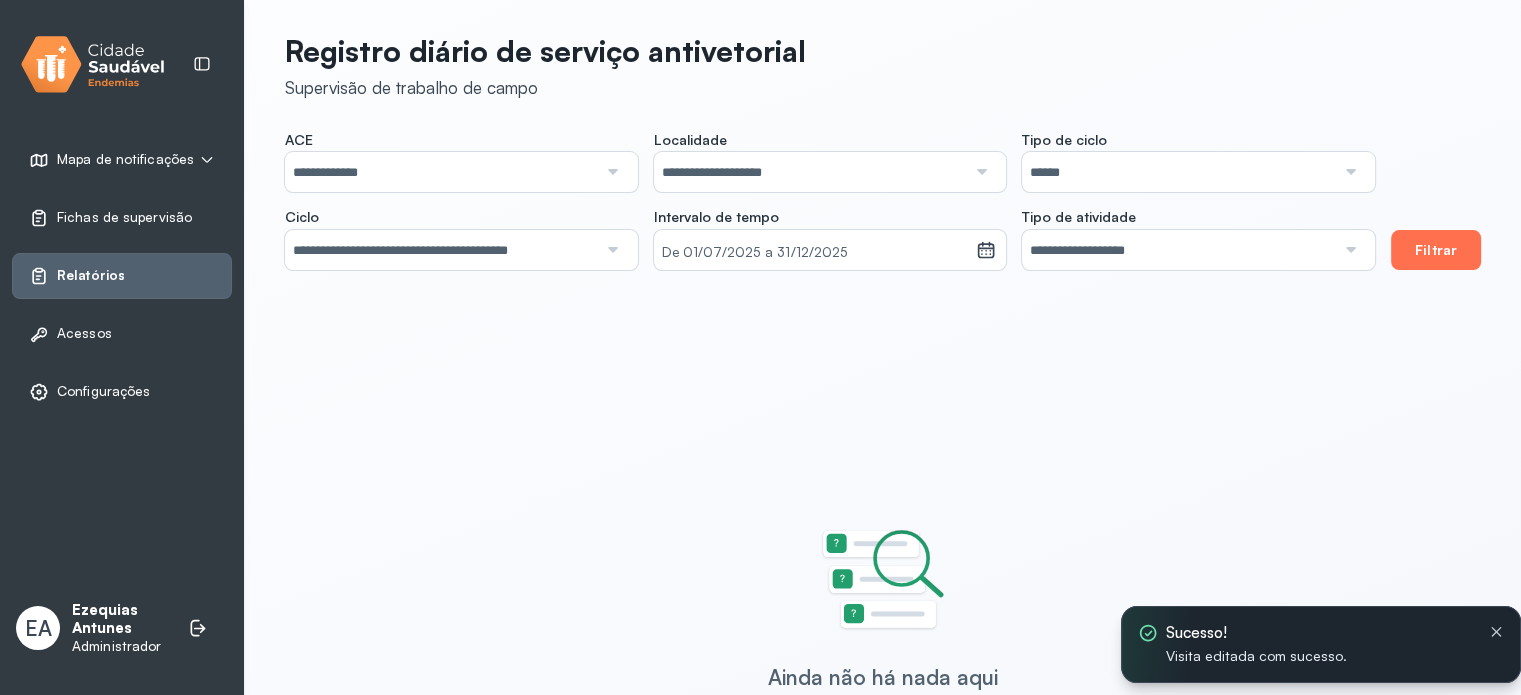 click on "Filtrar" at bounding box center [1436, 250] 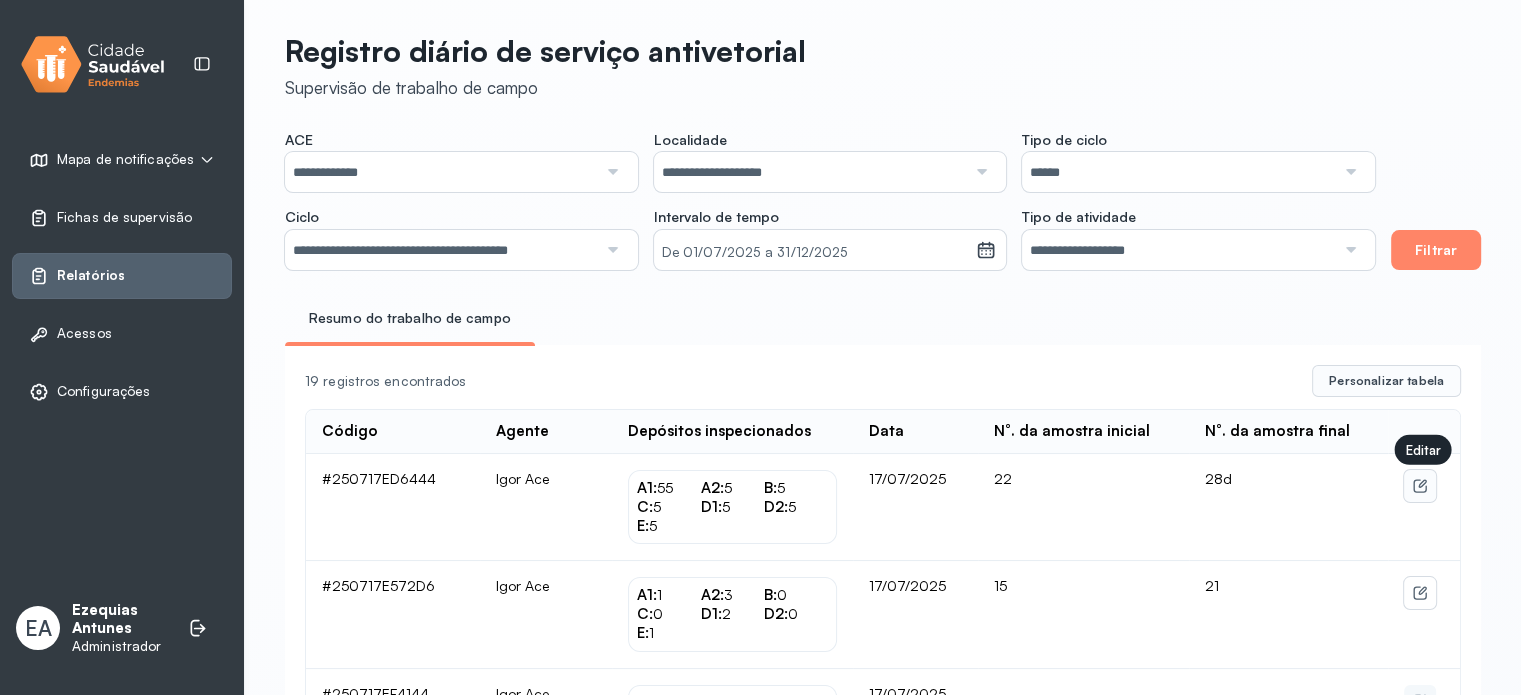 click 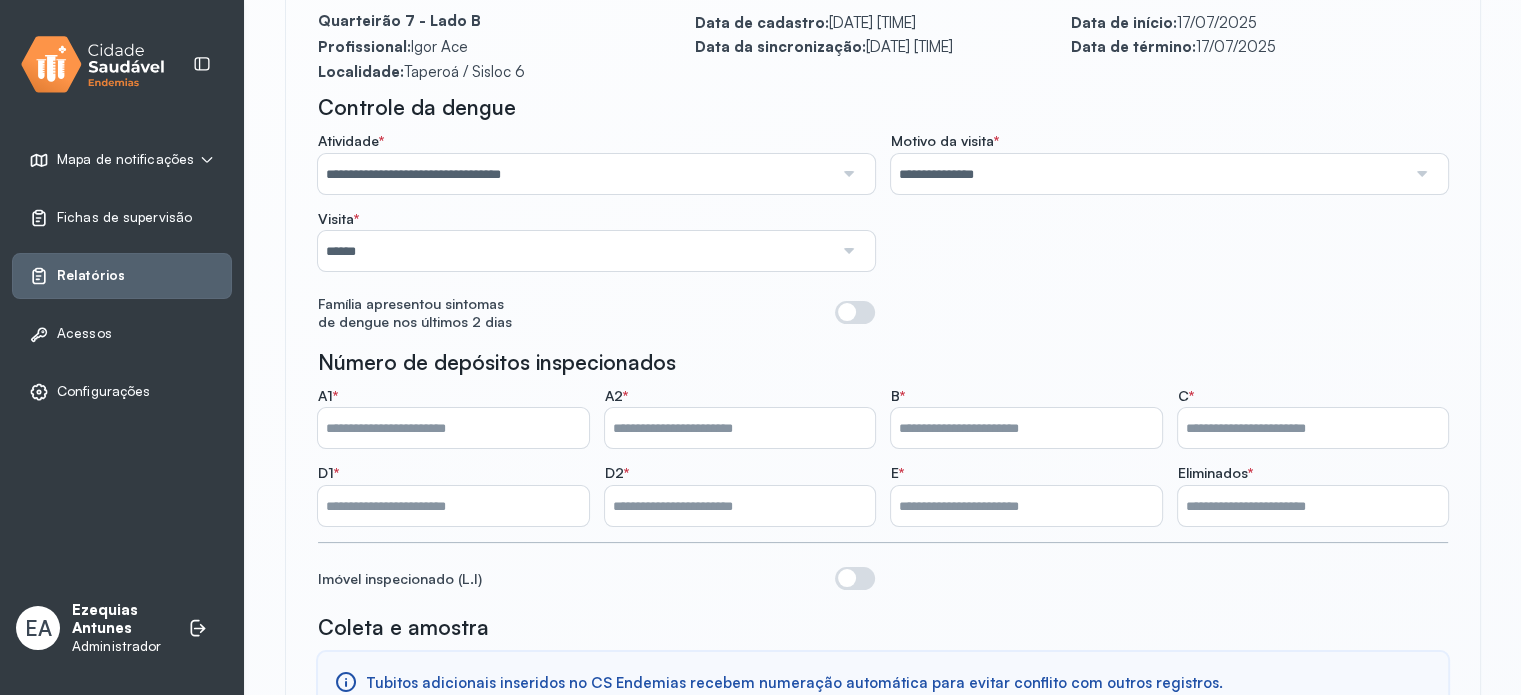 scroll, scrollTop: 211, scrollLeft: 0, axis: vertical 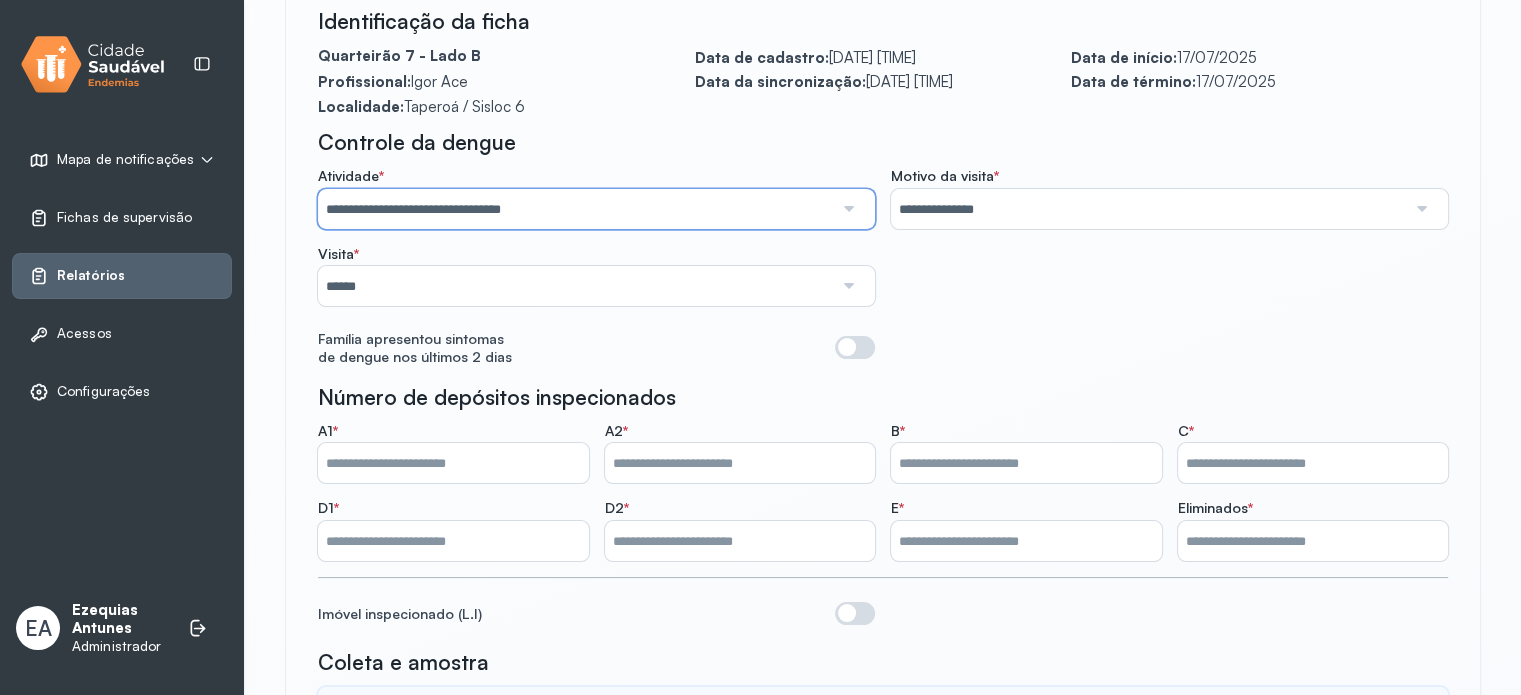 click on "**********" at bounding box center [575, 209] 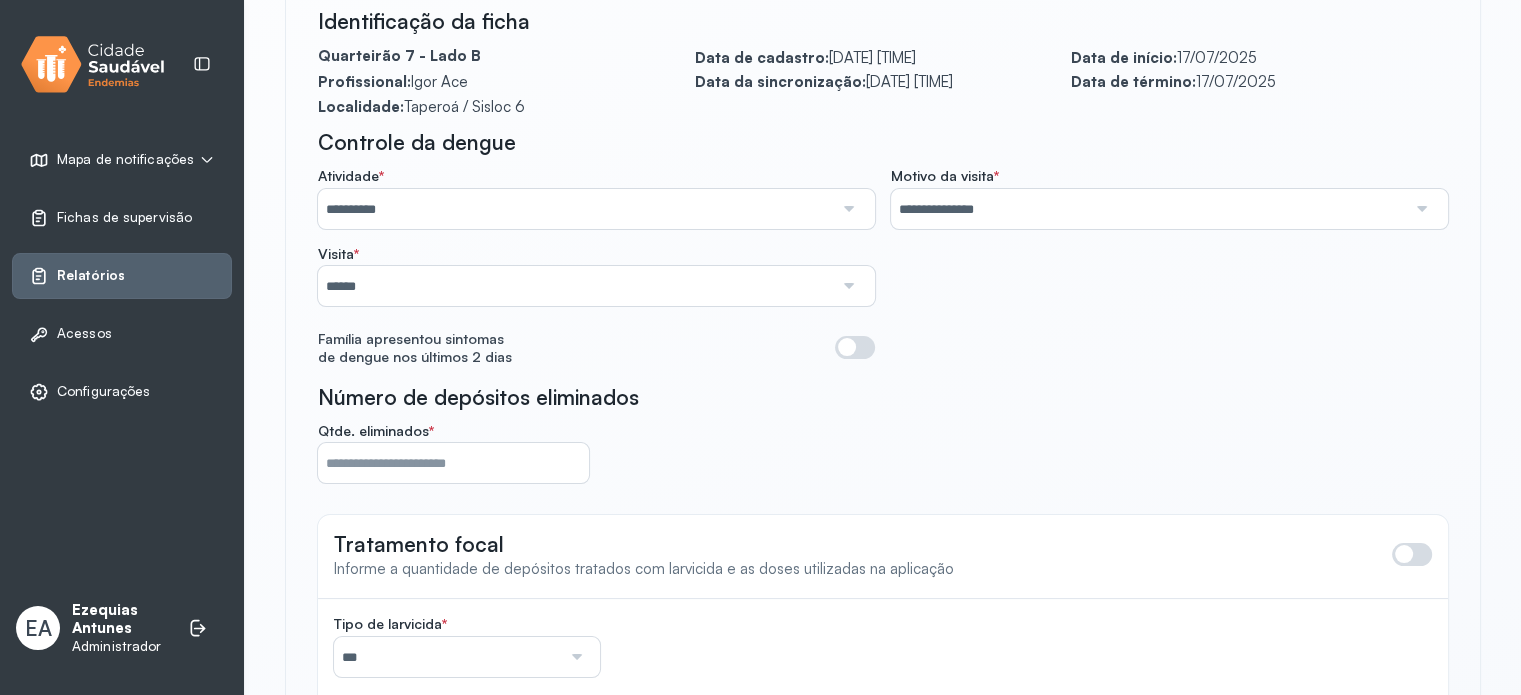 click on "**********" 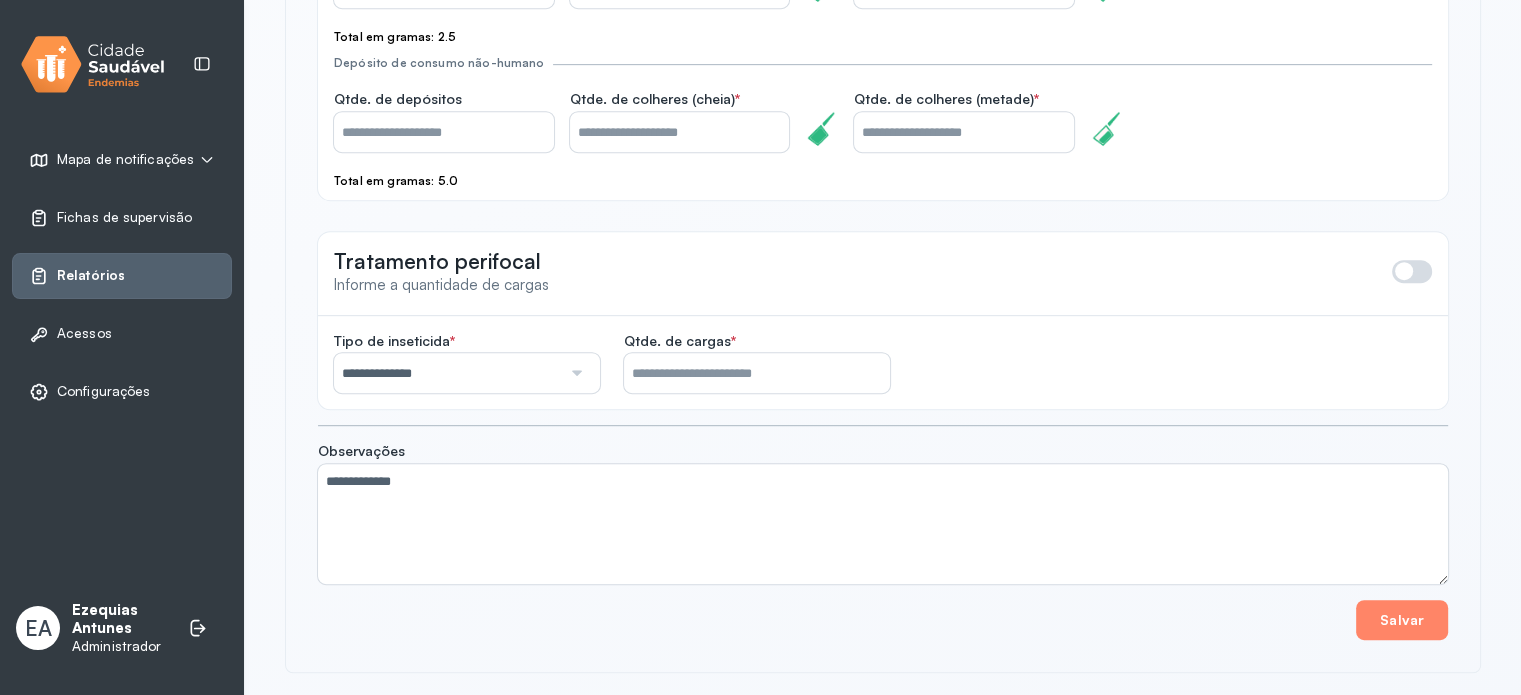 scroll, scrollTop: 999, scrollLeft: 0, axis: vertical 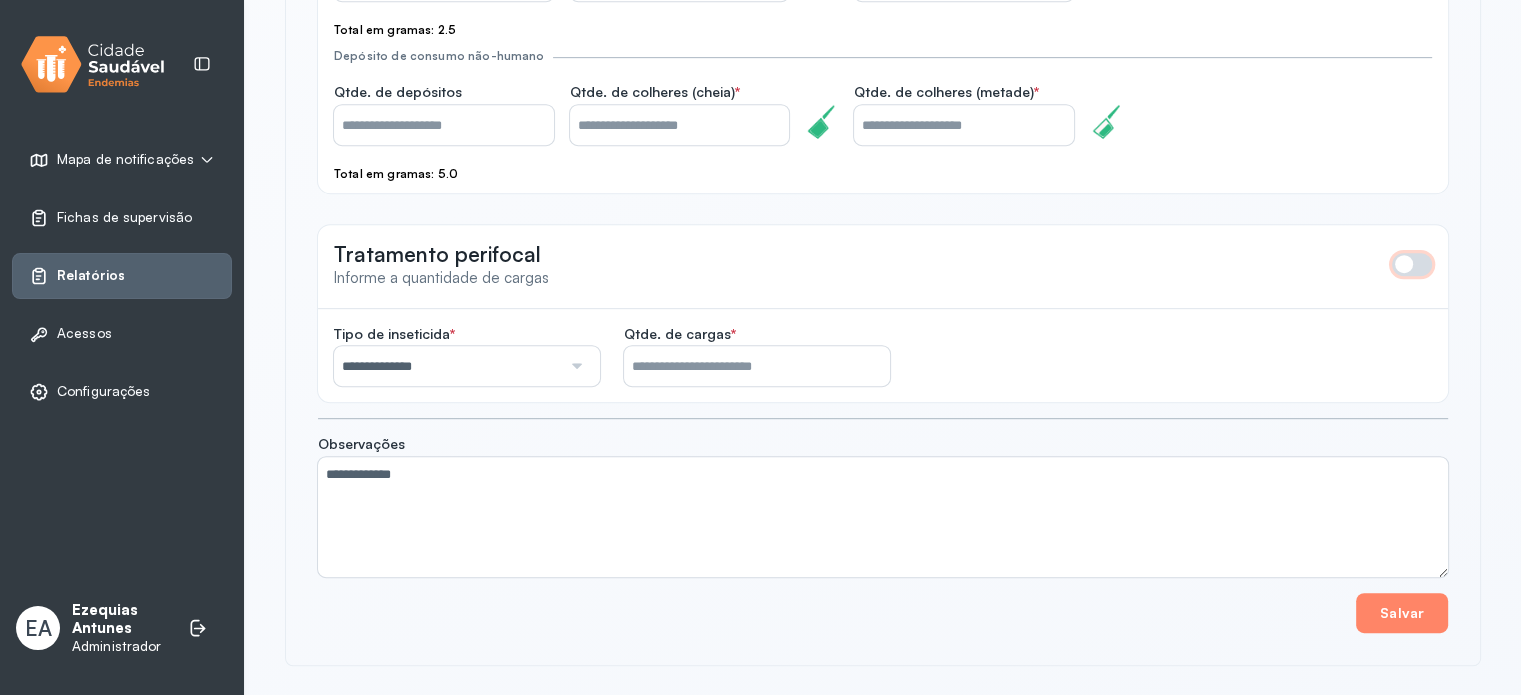 click at bounding box center [1412, 264] 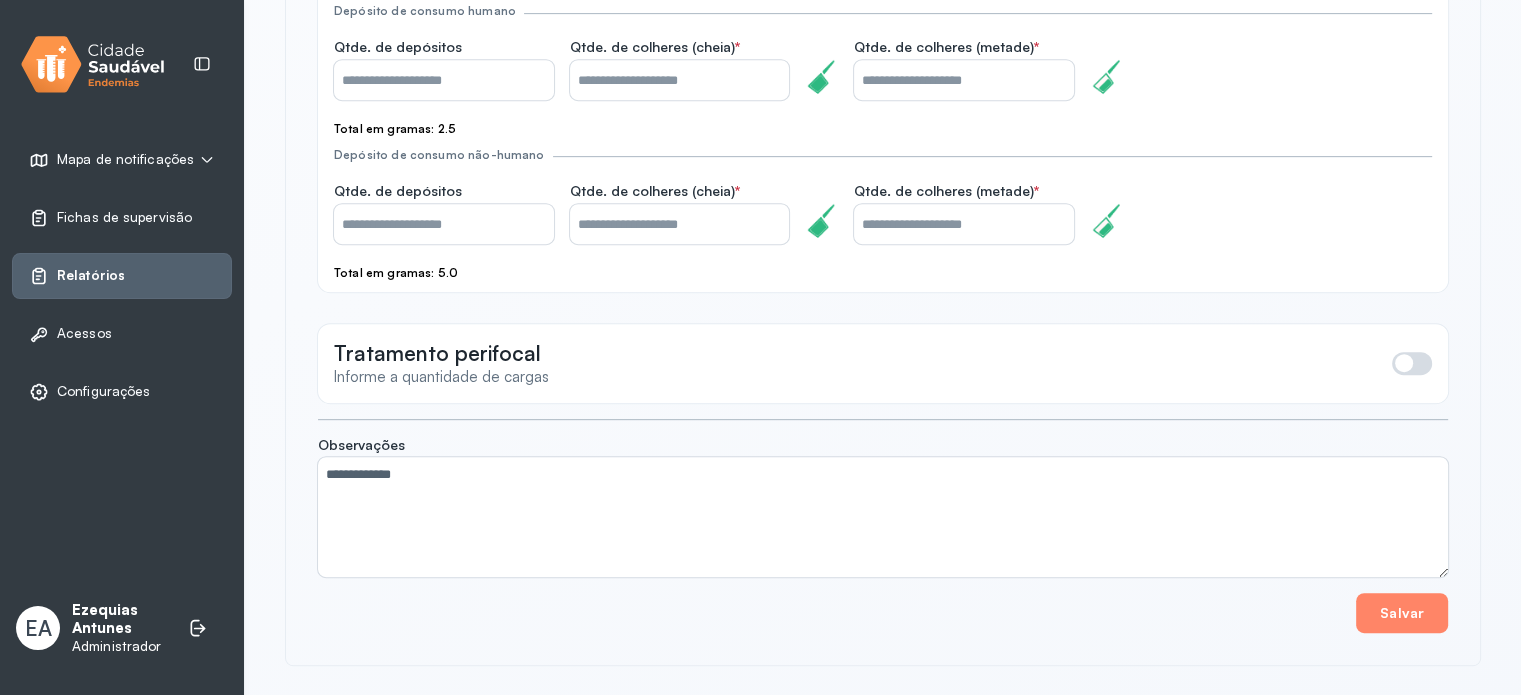 click on "Tratamento perifocal   Informe a quantidade de cargas" 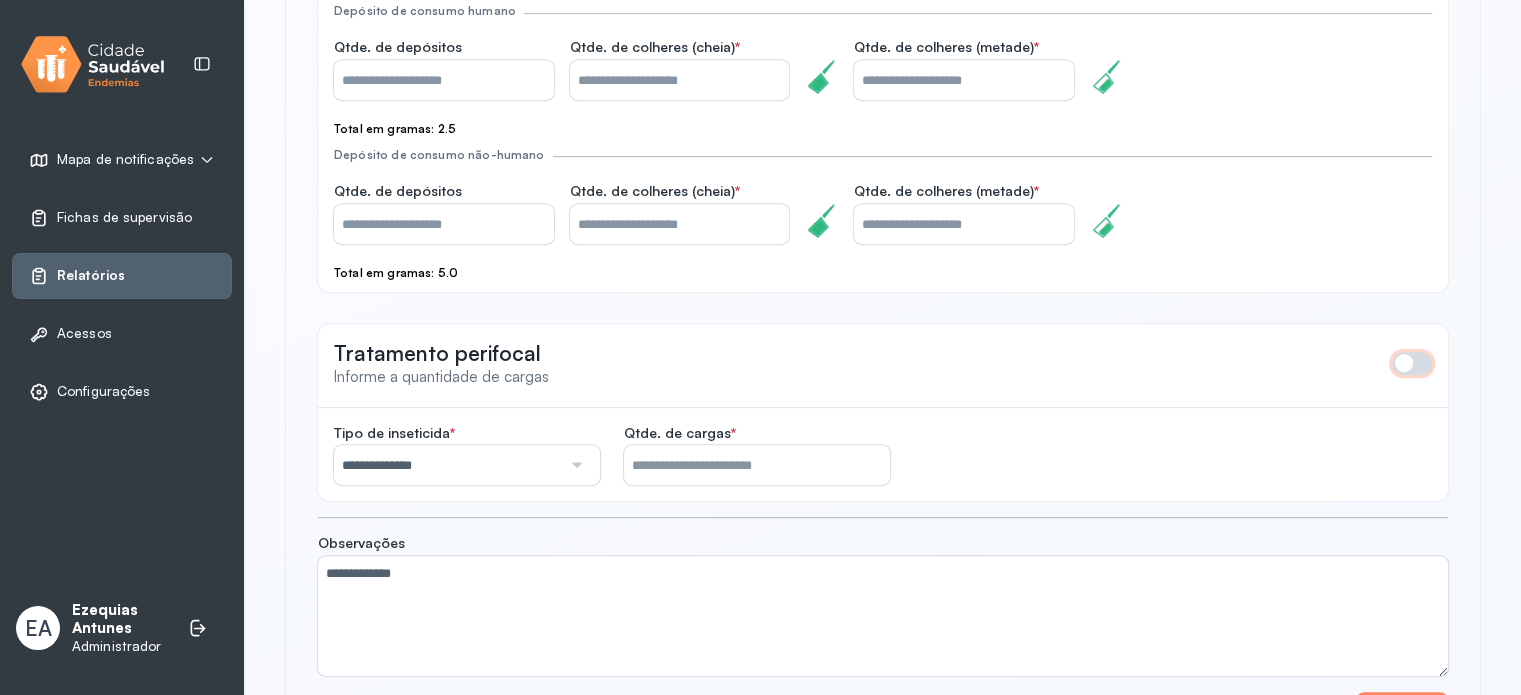 click at bounding box center [1412, 363] 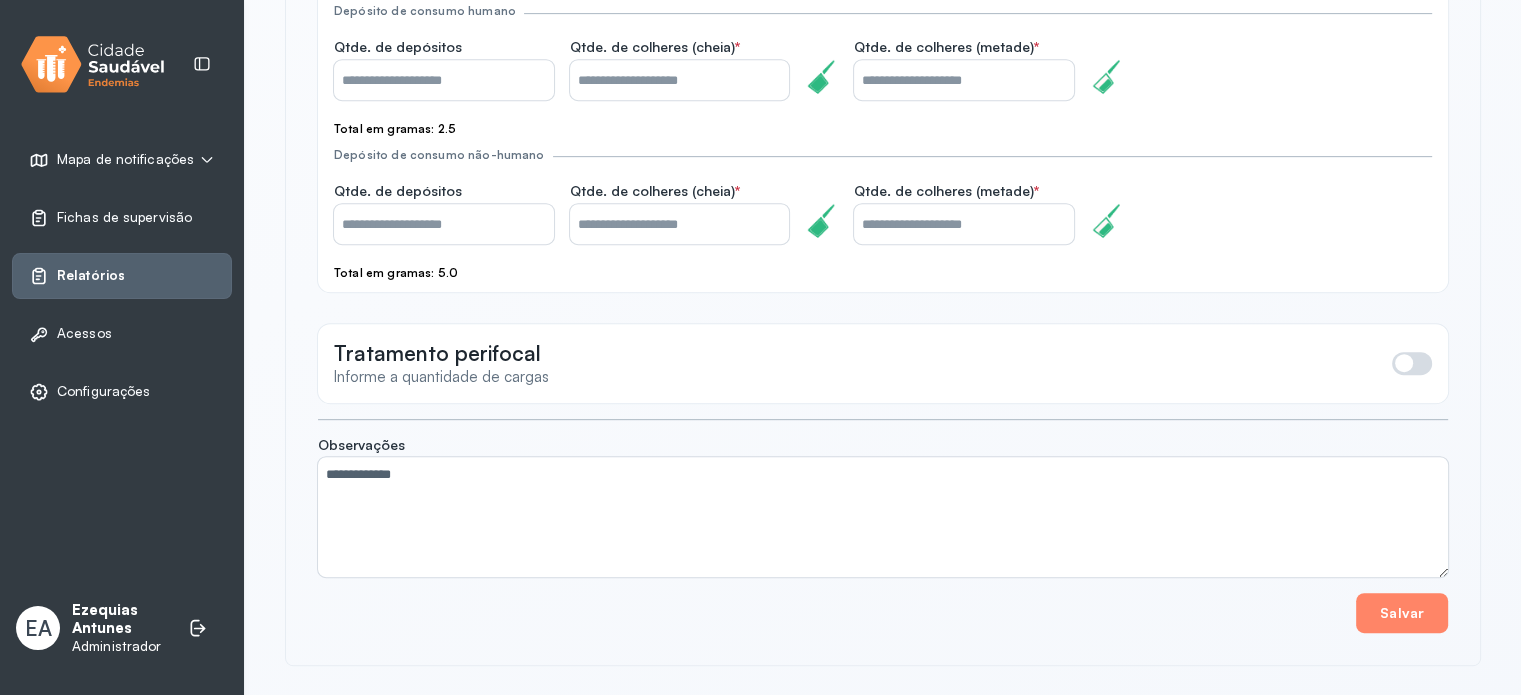 click at bounding box center [1412, 363] 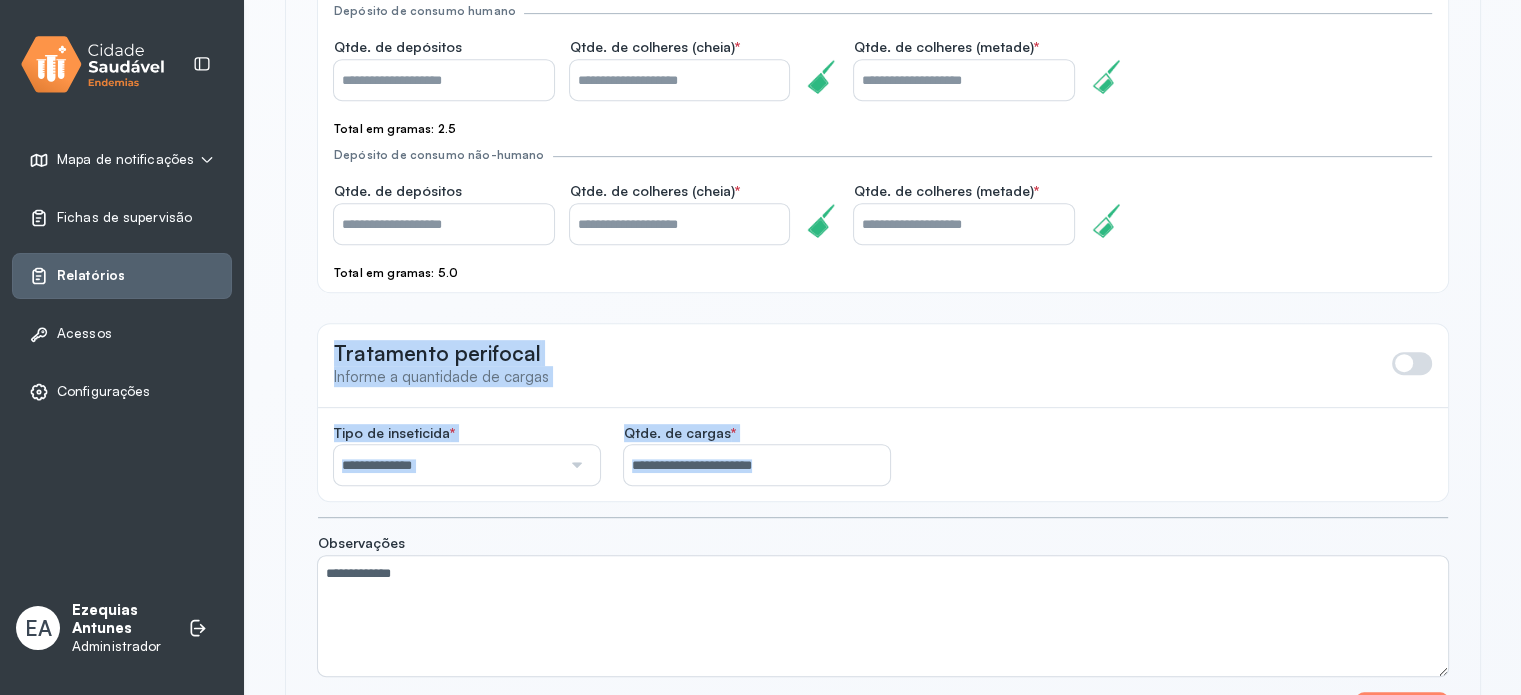 click on "**********" 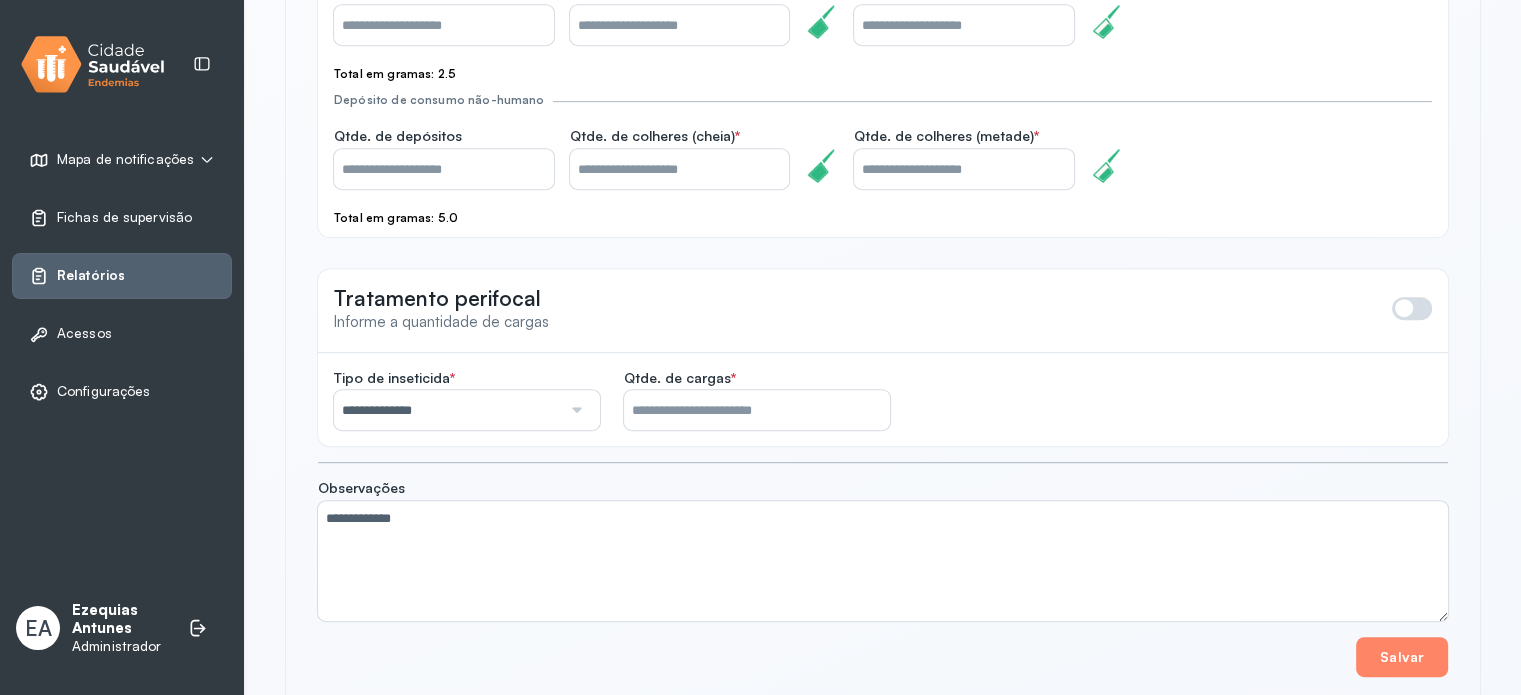 scroll, scrollTop: 999, scrollLeft: 0, axis: vertical 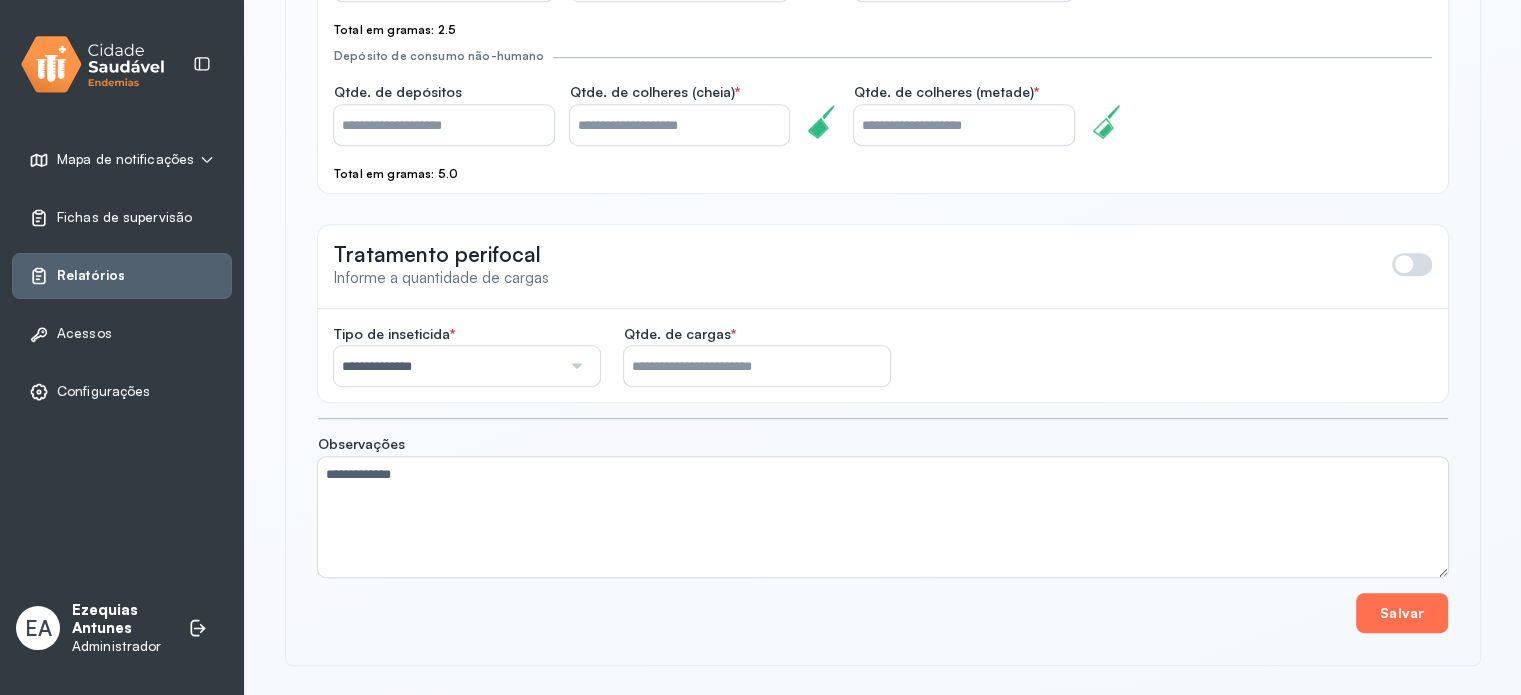 click on "Salvar" at bounding box center [1402, 613] 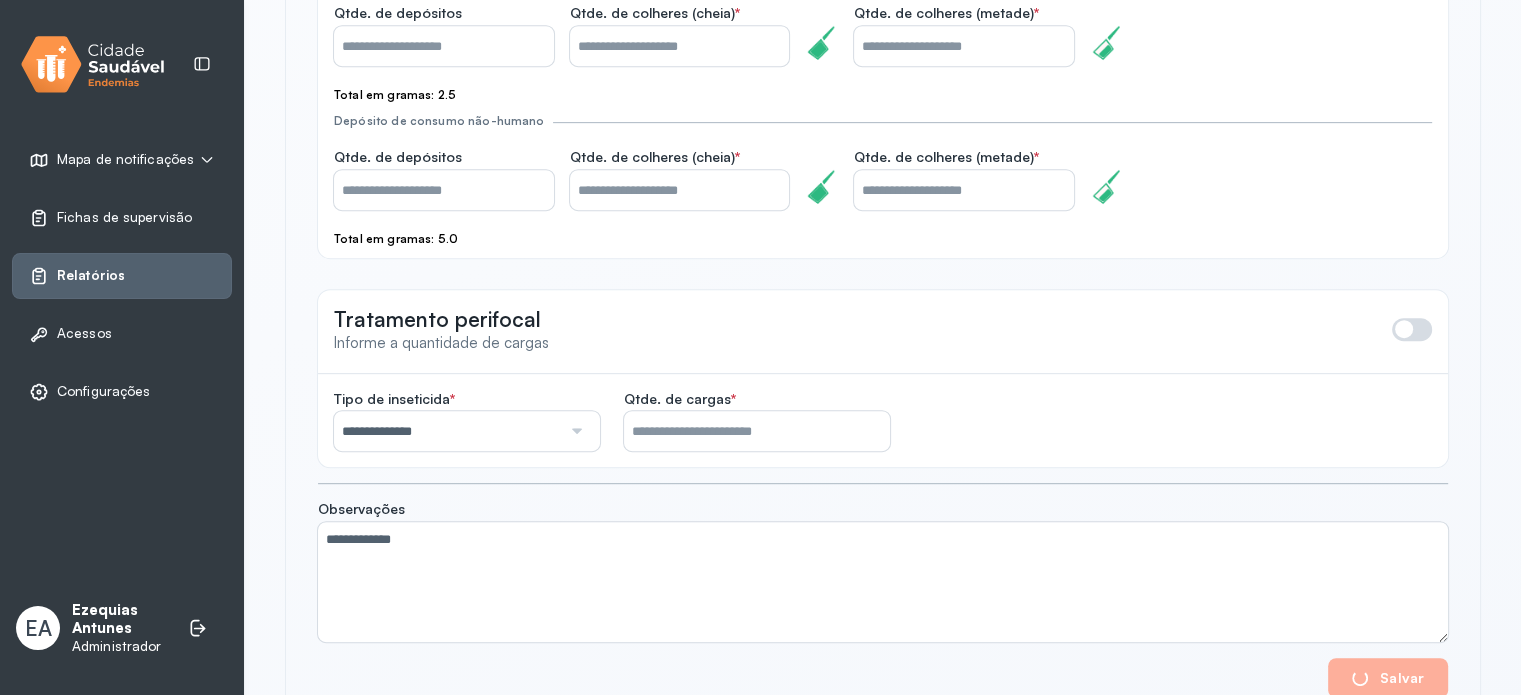 scroll, scrollTop: 899, scrollLeft: 0, axis: vertical 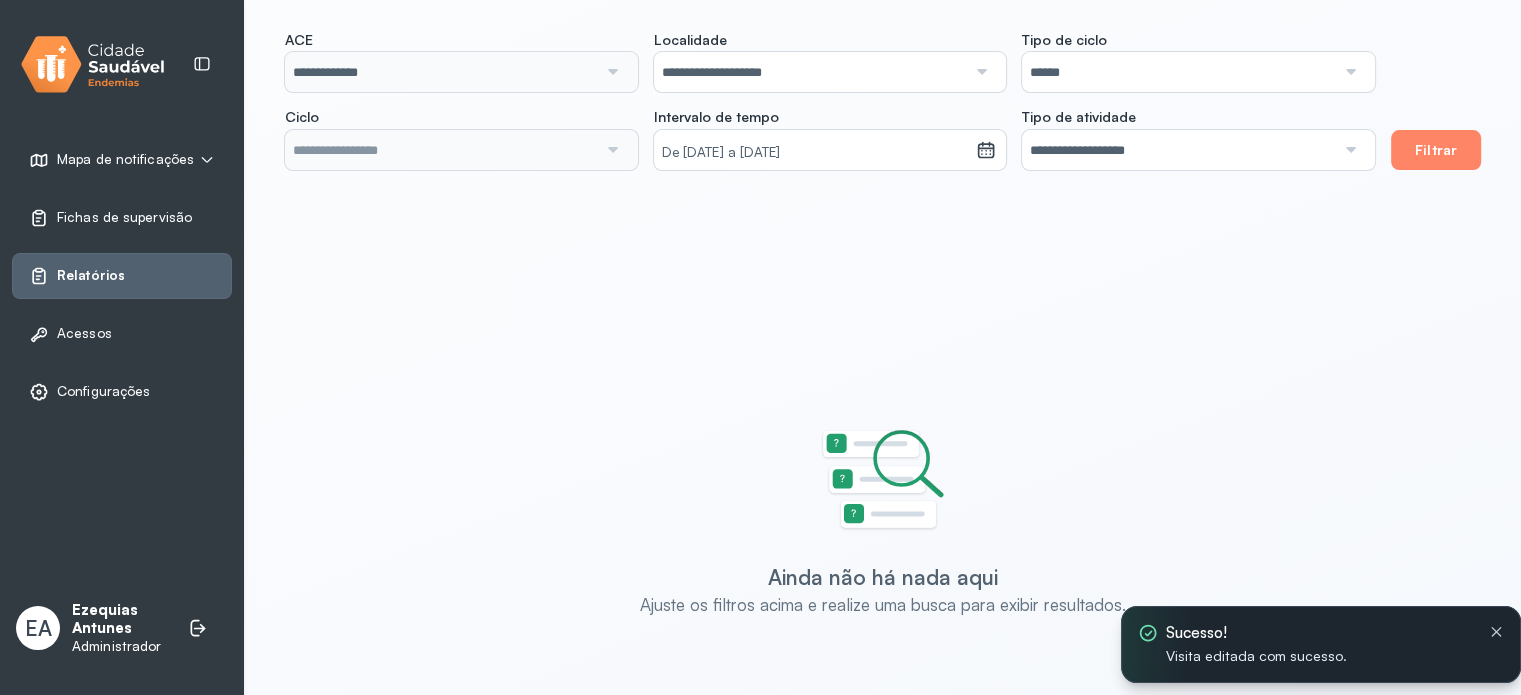 type on "**********" 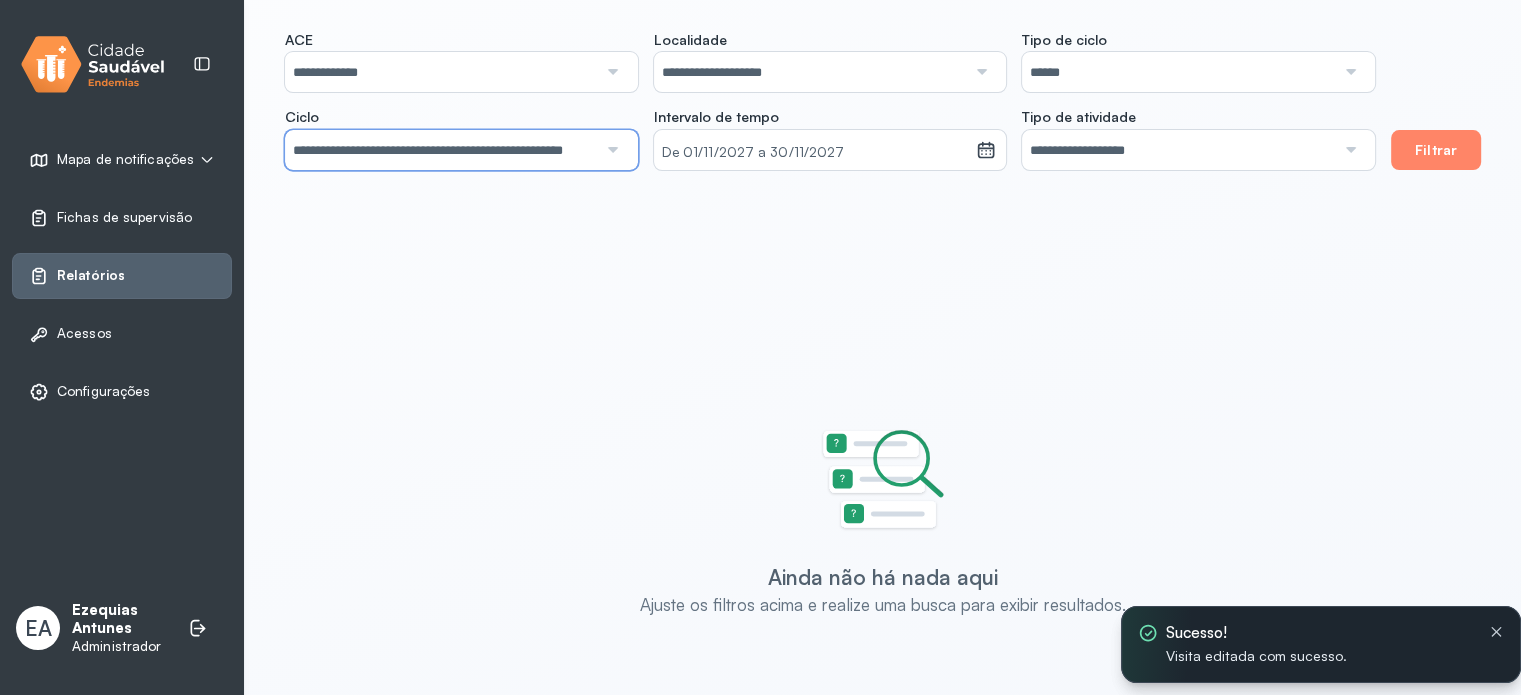 drag, startPoint x: 492, startPoint y: 146, endPoint x: 474, endPoint y: 206, distance: 62.641838 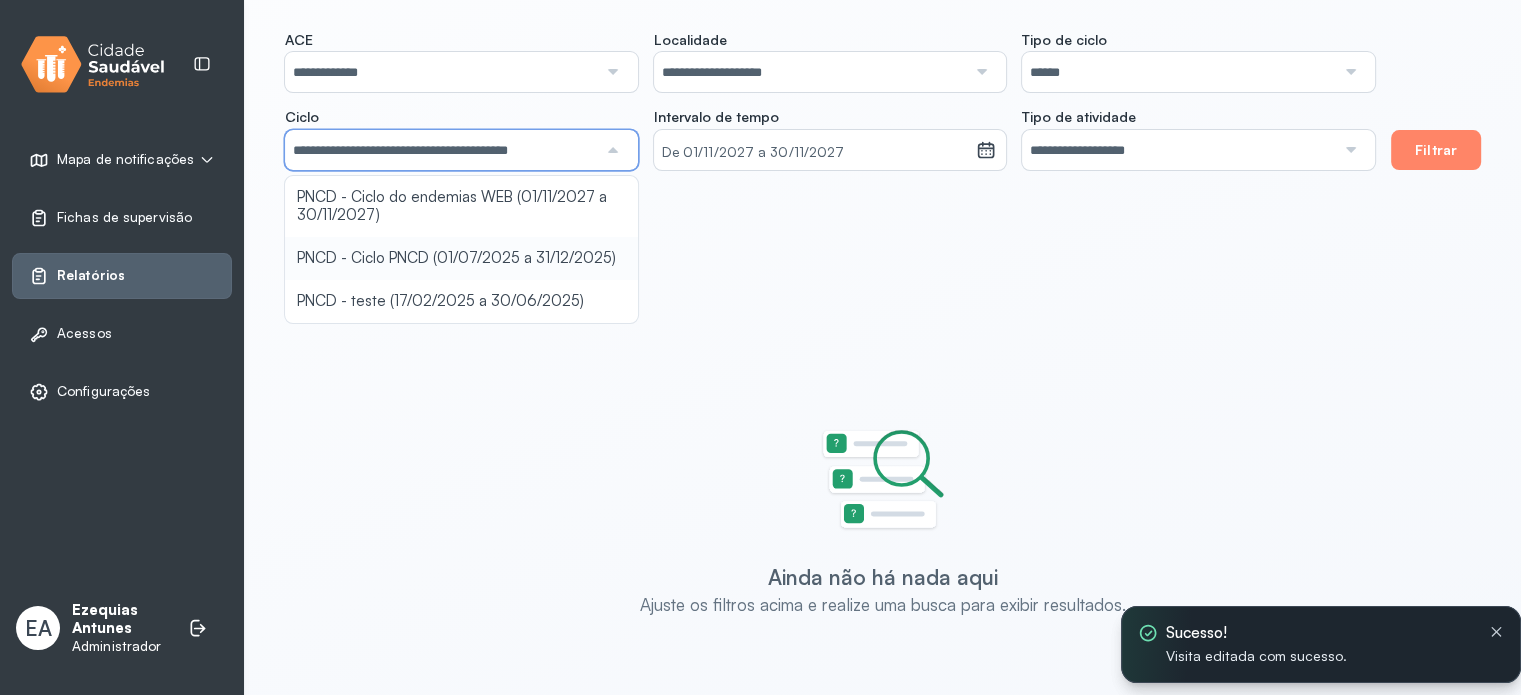 drag, startPoint x: 461, startPoint y: 247, endPoint x: 577, endPoint y: 247, distance: 116 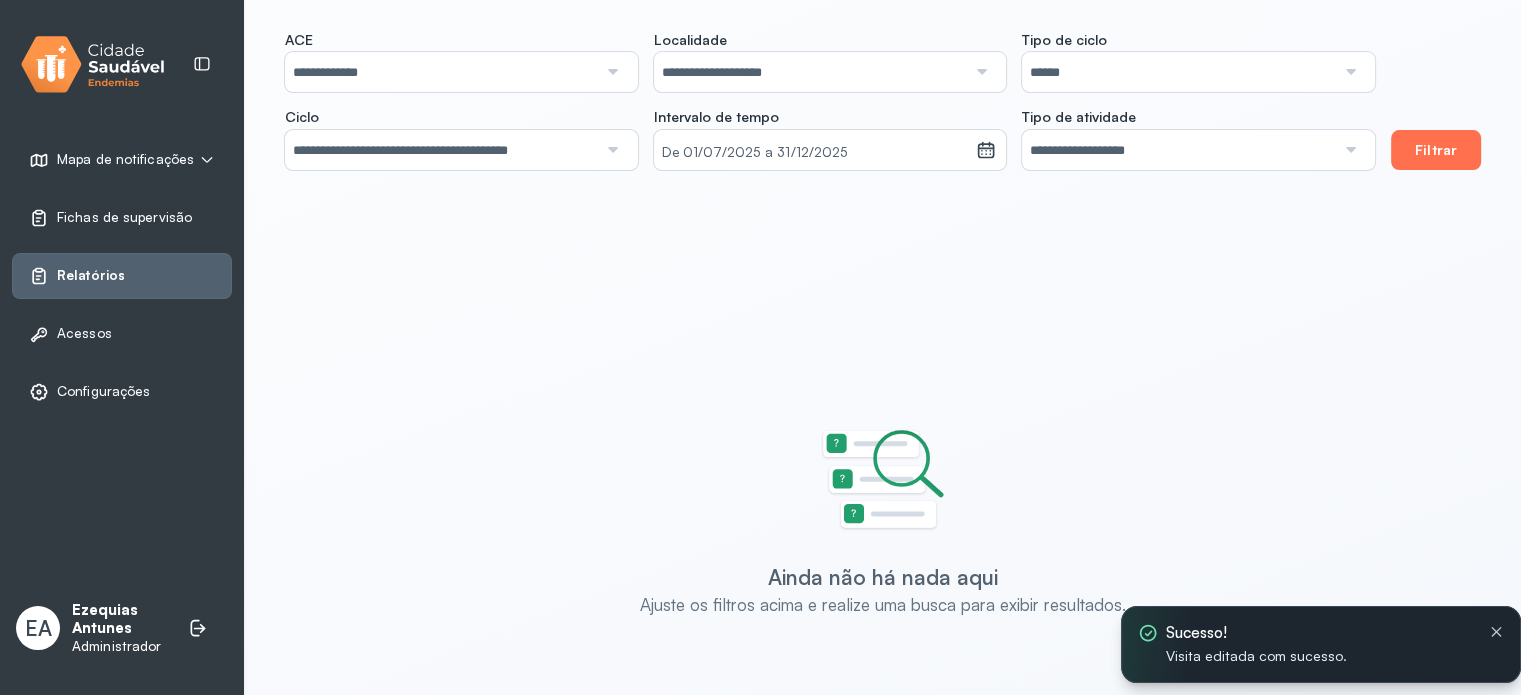 click on "Filtrar" at bounding box center [1436, 150] 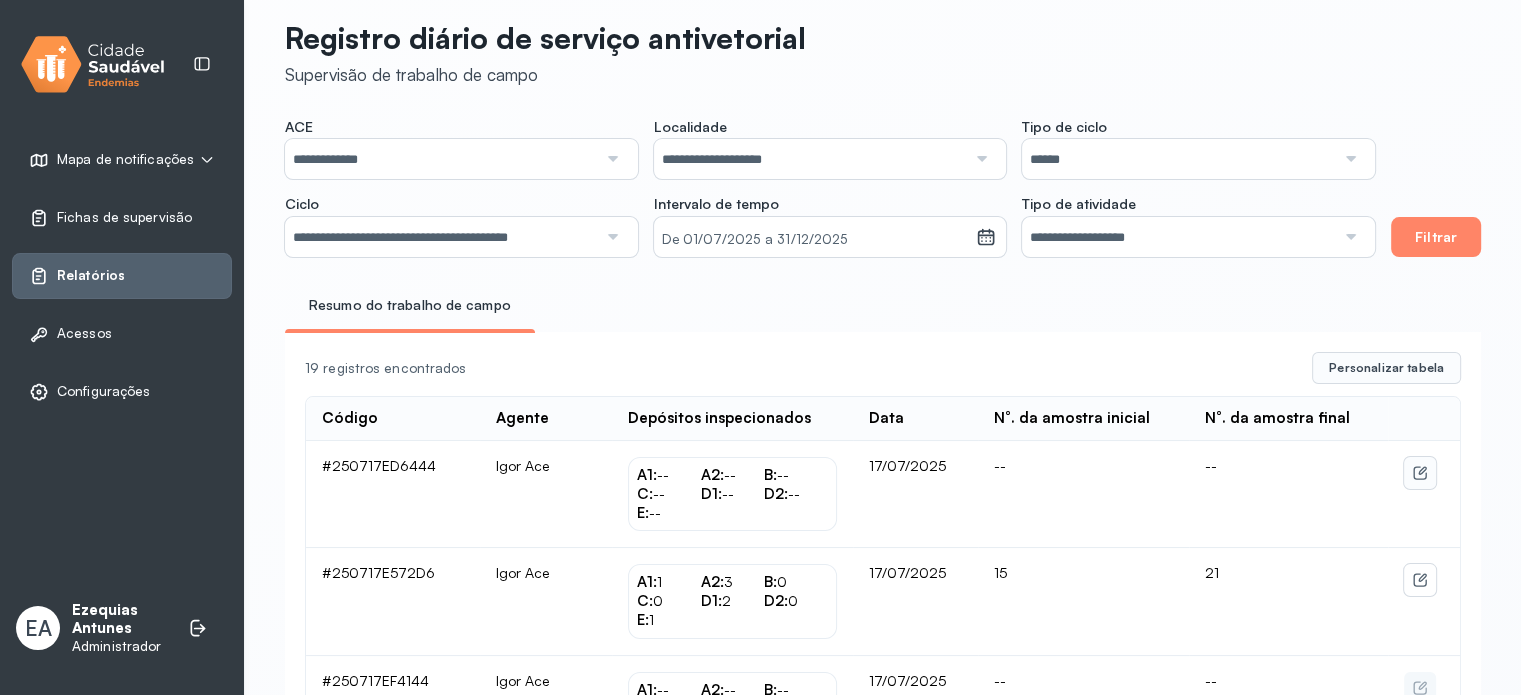 click 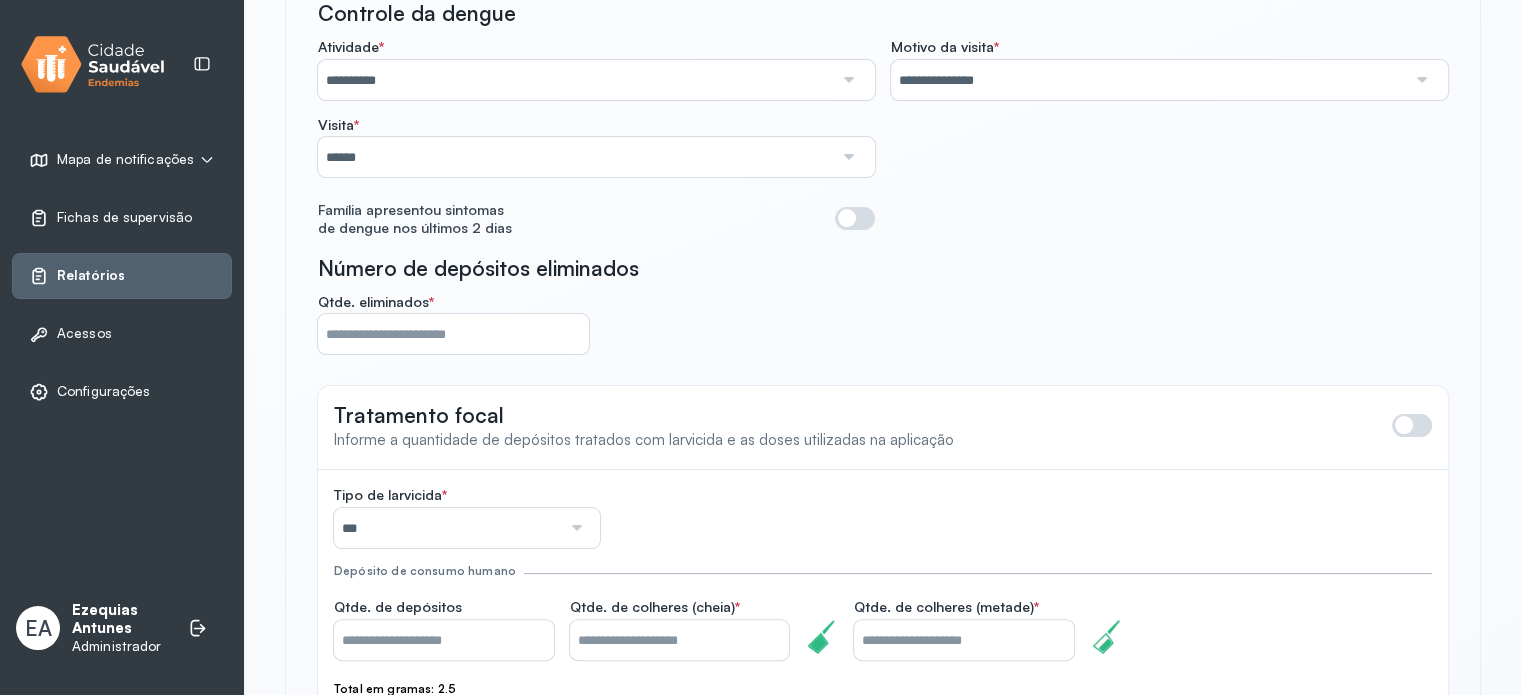 scroll, scrollTop: 199, scrollLeft: 0, axis: vertical 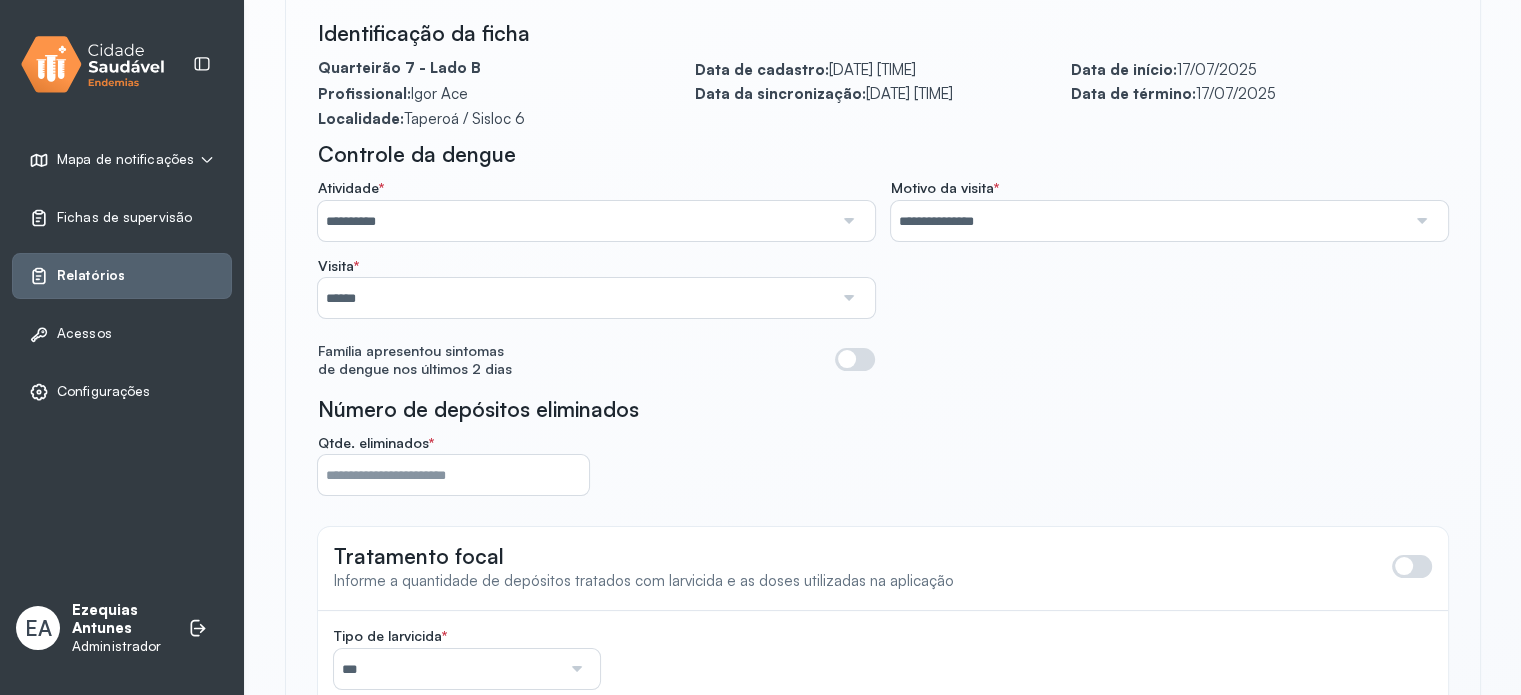 click on "**********" at bounding box center [575, 221] 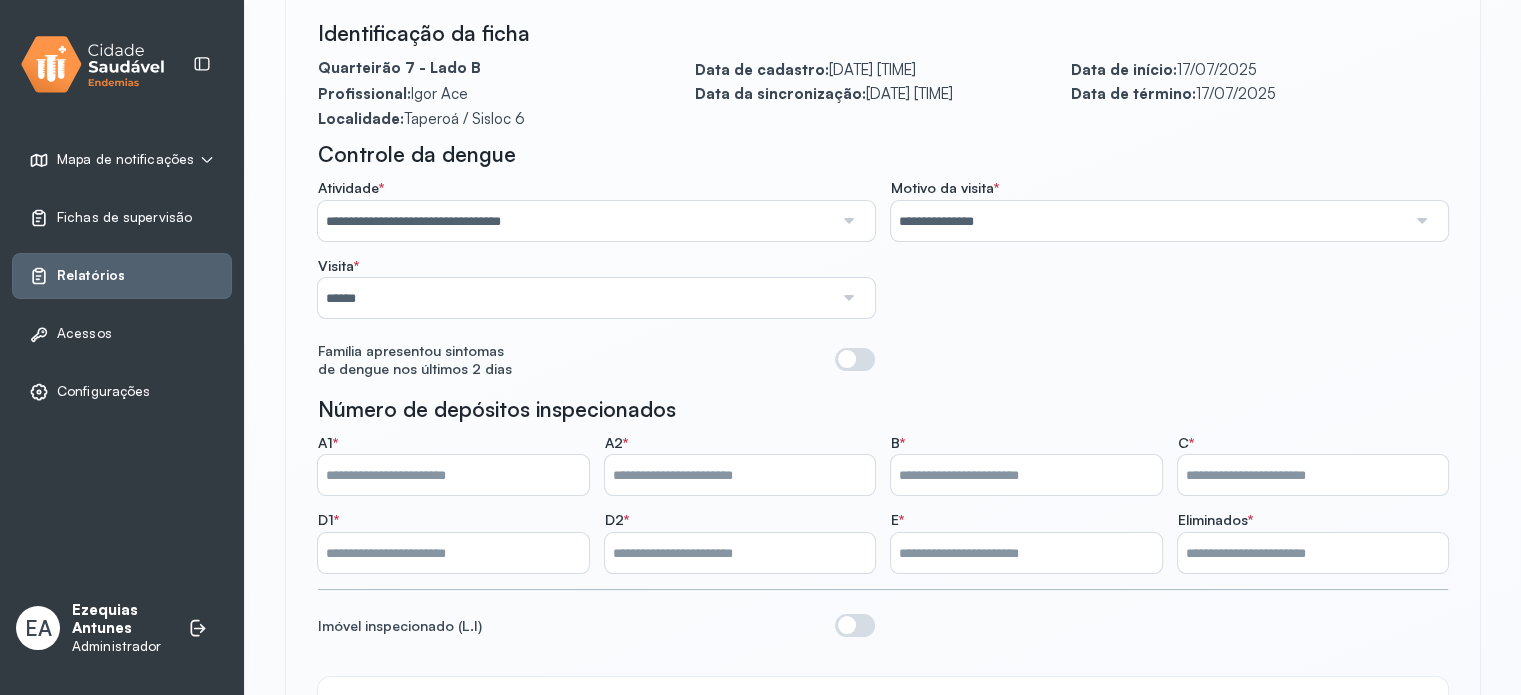 click on "**********" 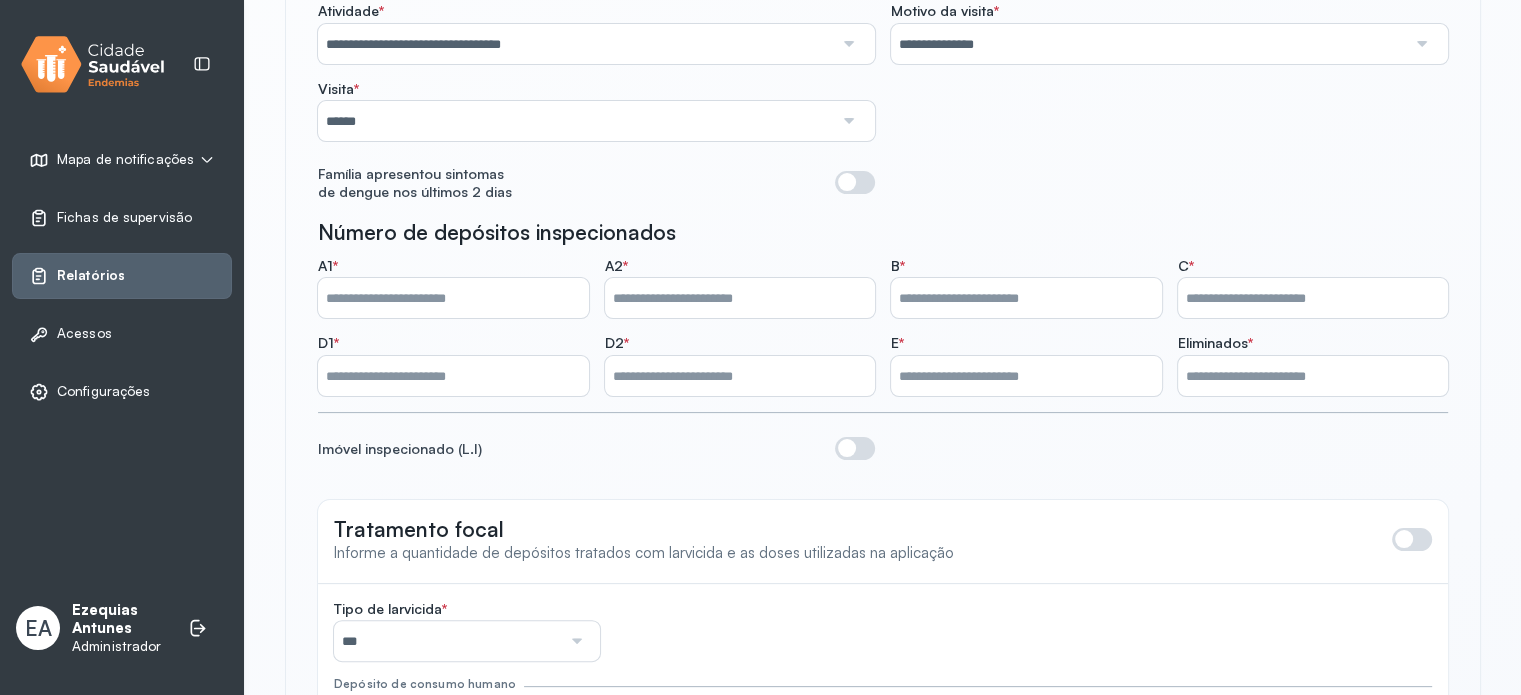 scroll, scrollTop: 248, scrollLeft: 0, axis: vertical 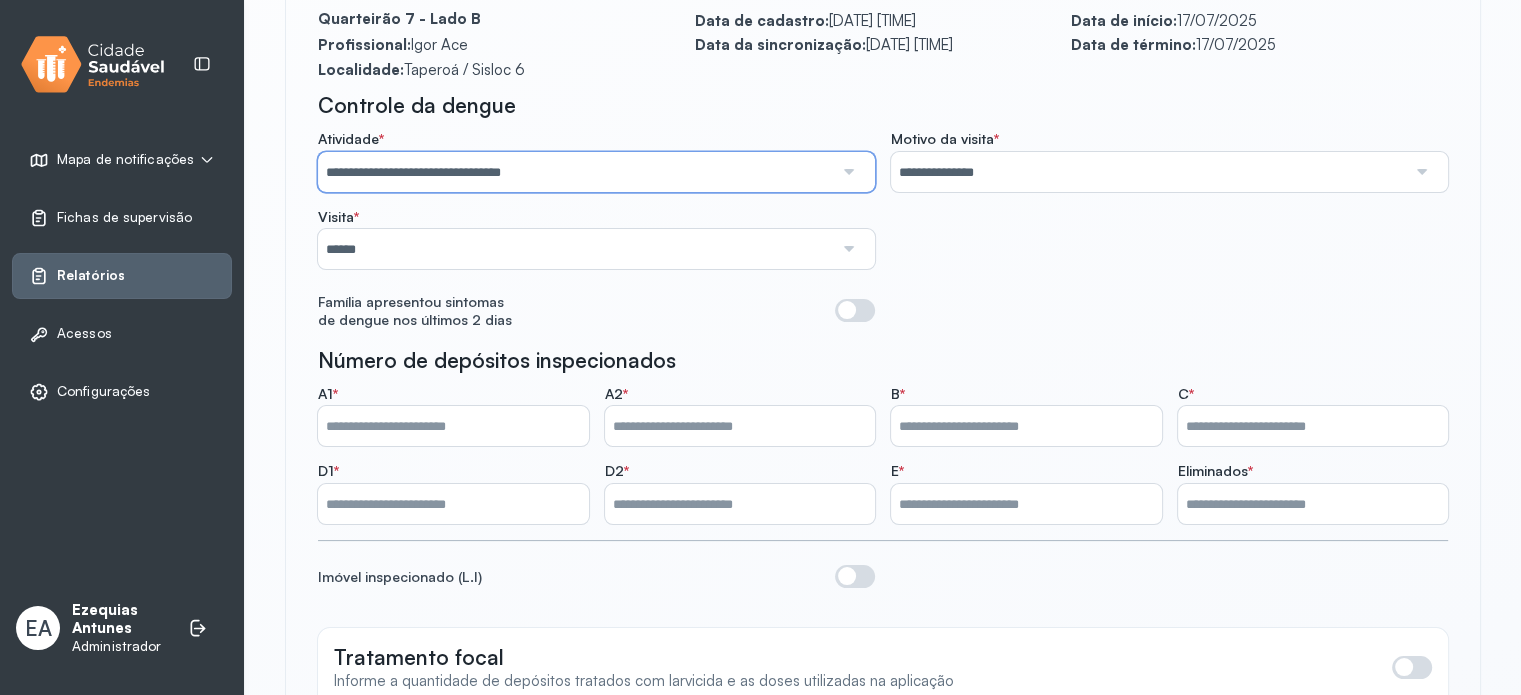 click on "**********" at bounding box center [575, 172] 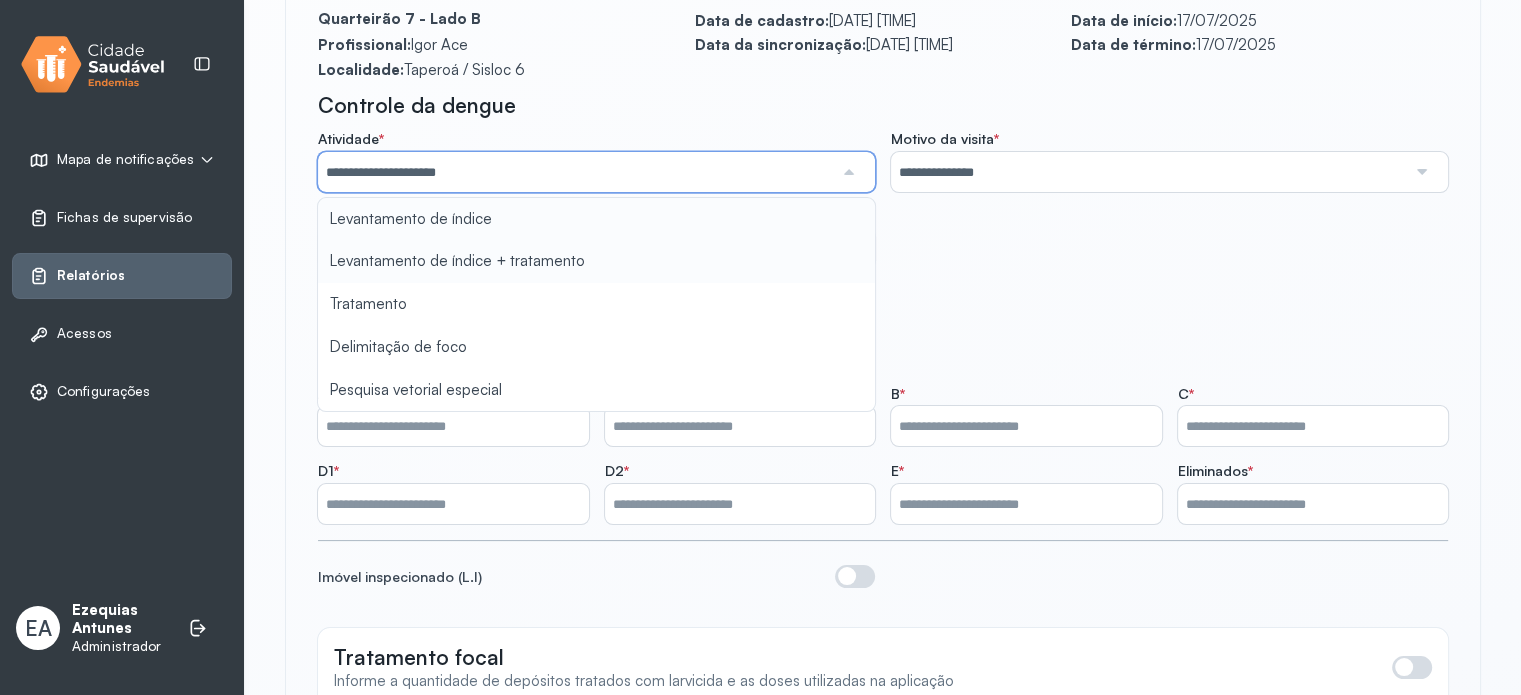 click on "**********" 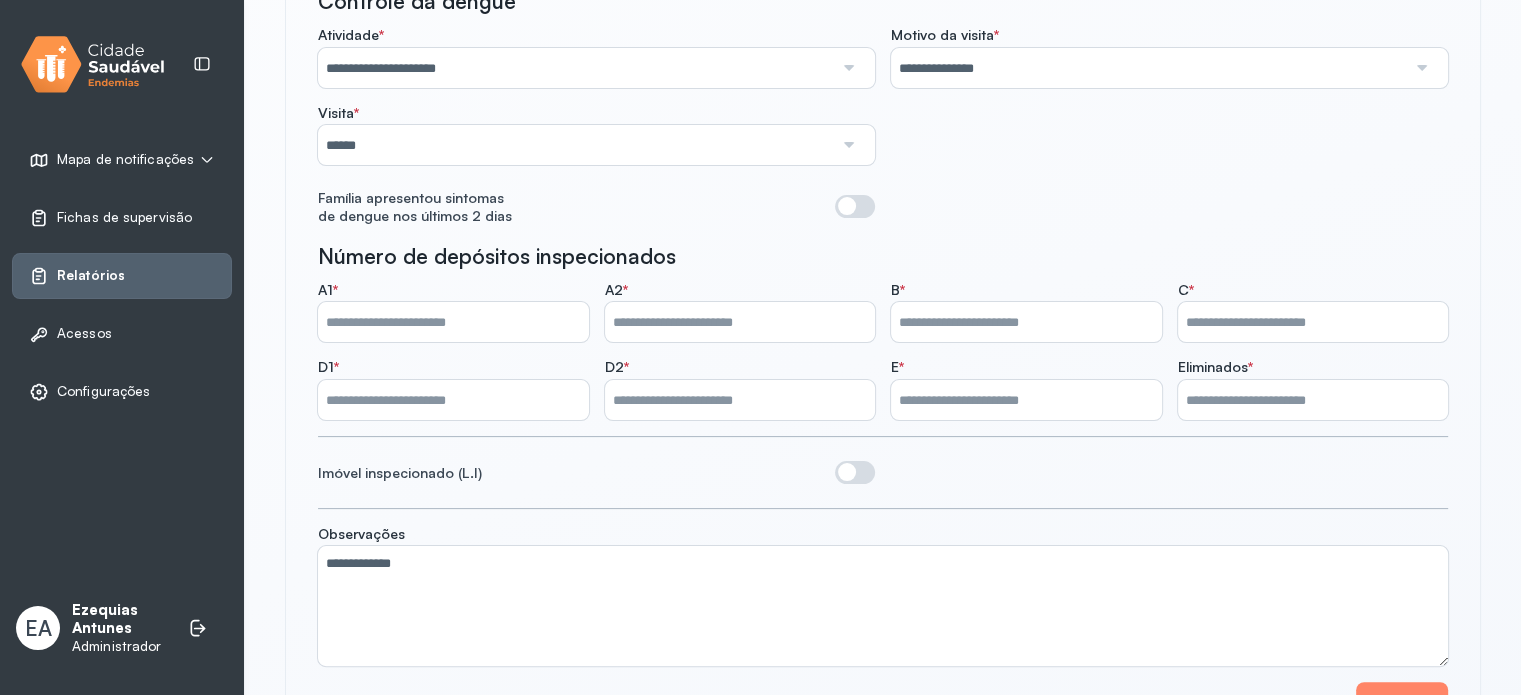 scroll, scrollTop: 442, scrollLeft: 0, axis: vertical 